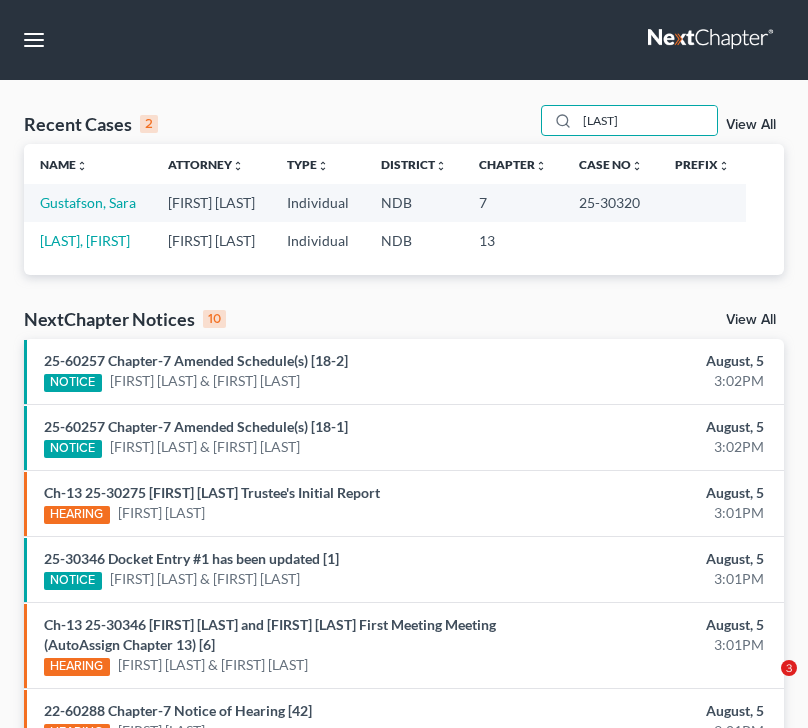 scroll, scrollTop: 0, scrollLeft: 0, axis: both 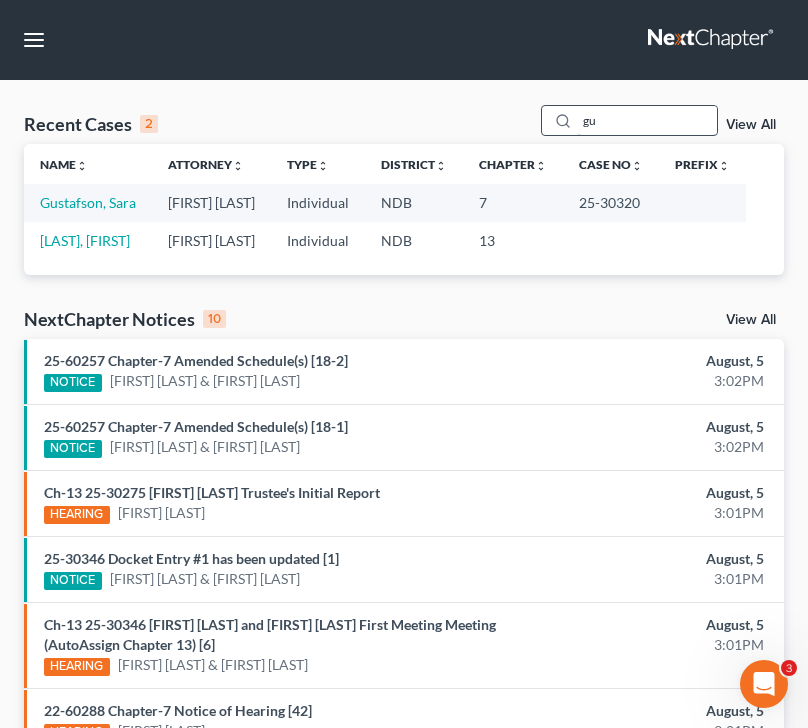 type on "g" 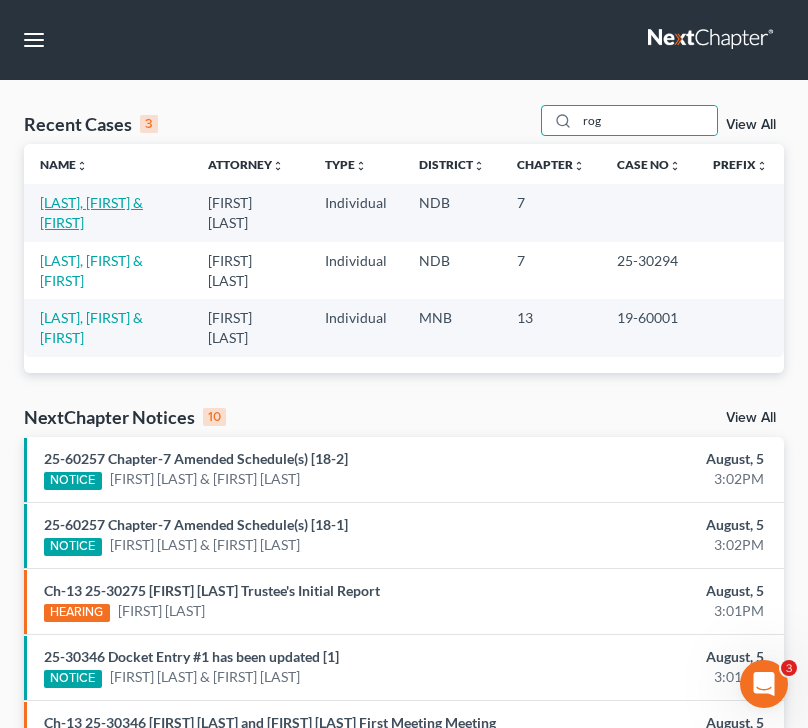 type on "rog" 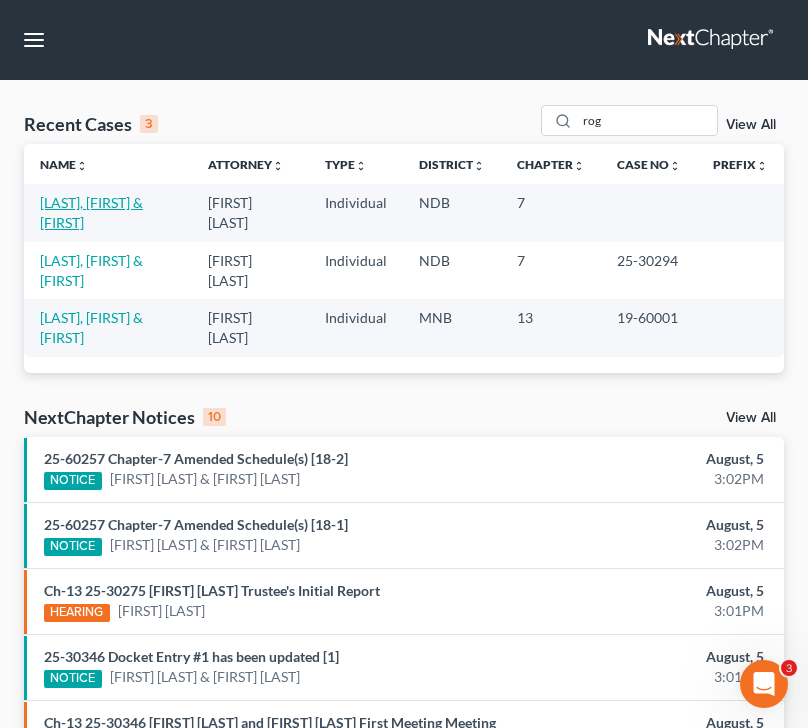 click on "[LAST], [FIRST]" at bounding box center [91, 212] 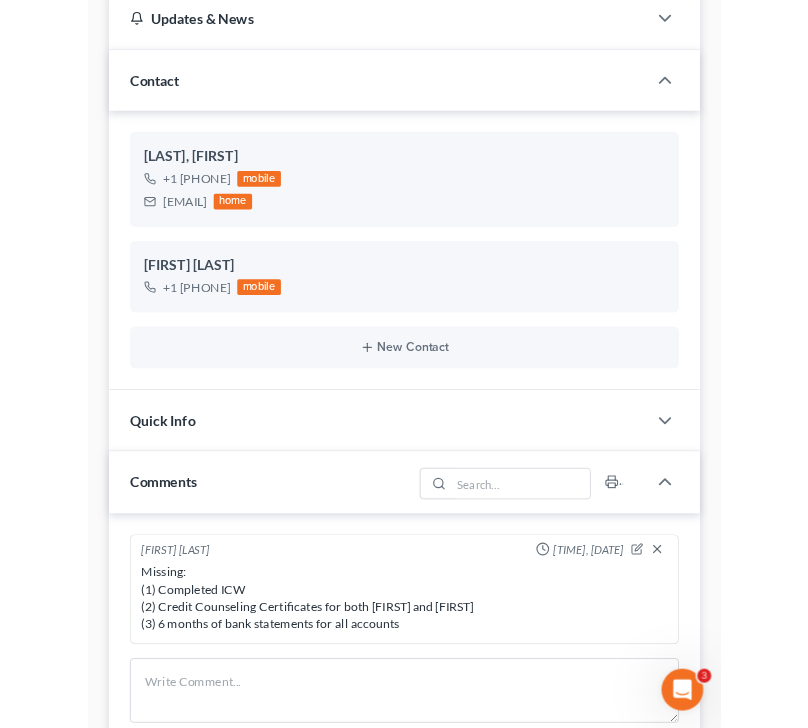 scroll, scrollTop: 0, scrollLeft: 0, axis: both 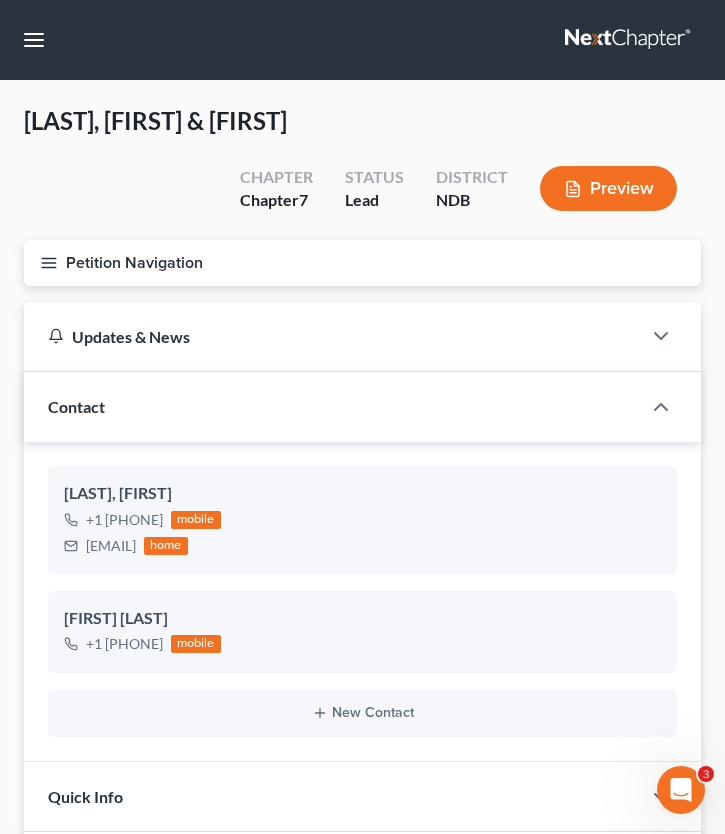 click 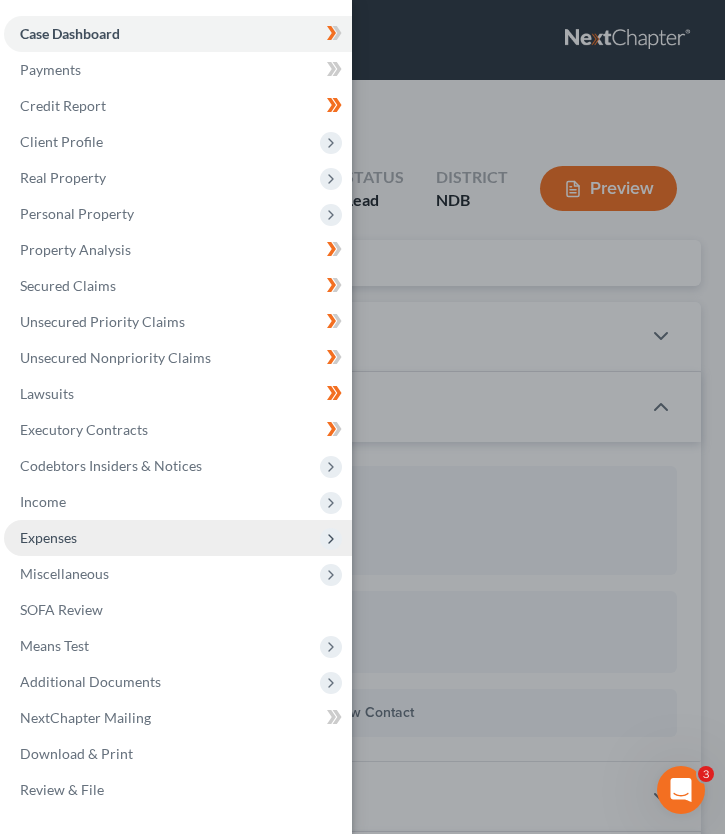 click on "Expenses" at bounding box center [48, 537] 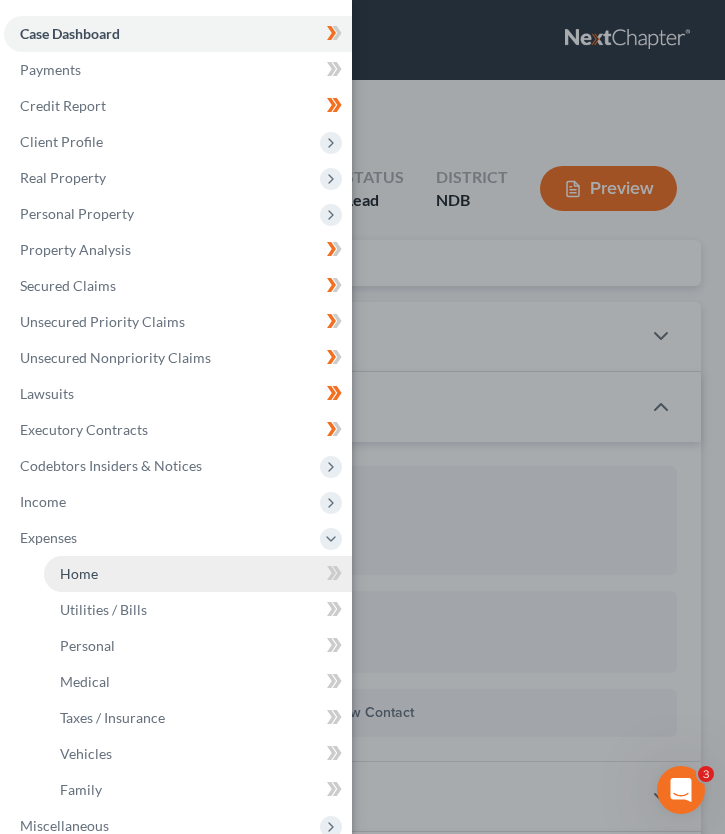click on "Home" at bounding box center [79, 573] 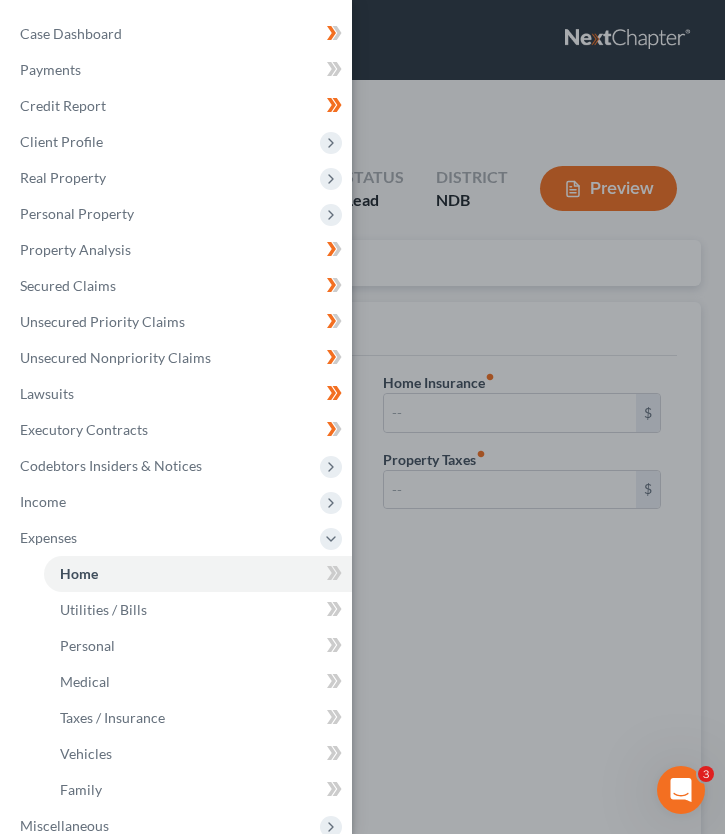 type on "0.00" 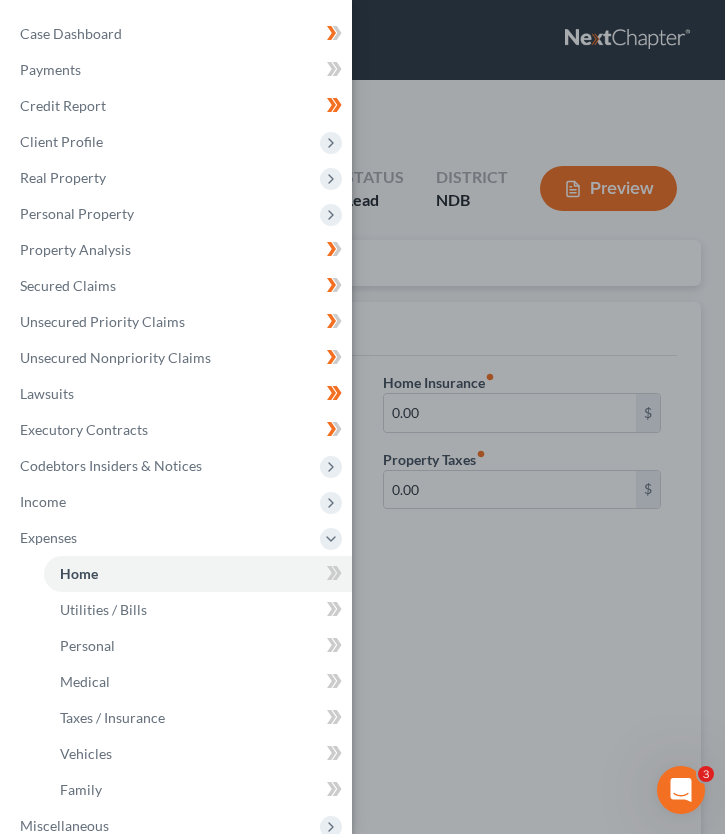 click on "Case Dashboard
Payments
Invoices
Payments
Payments
Credit Report
Client Profile" at bounding box center [362, 417] 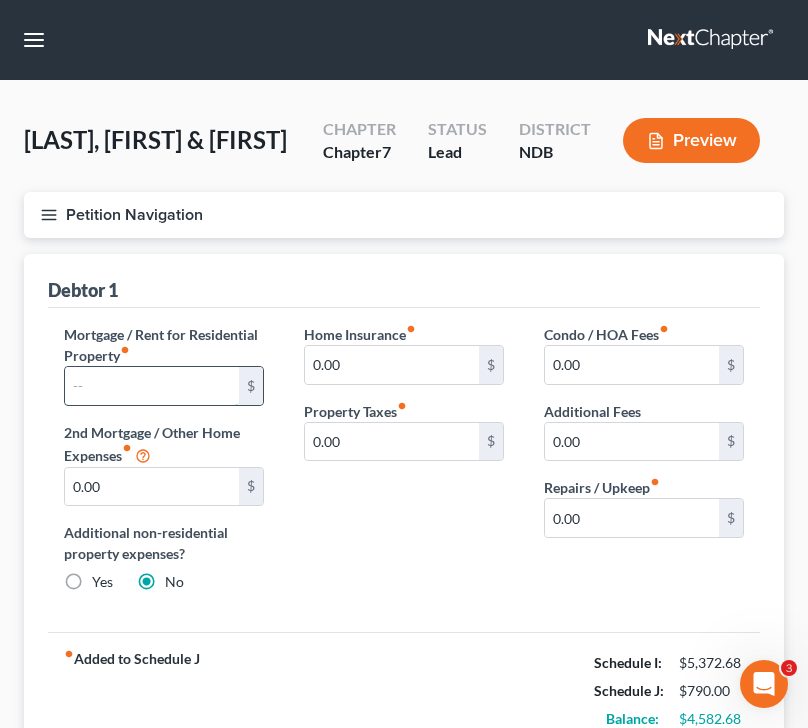 click at bounding box center [152, 386] 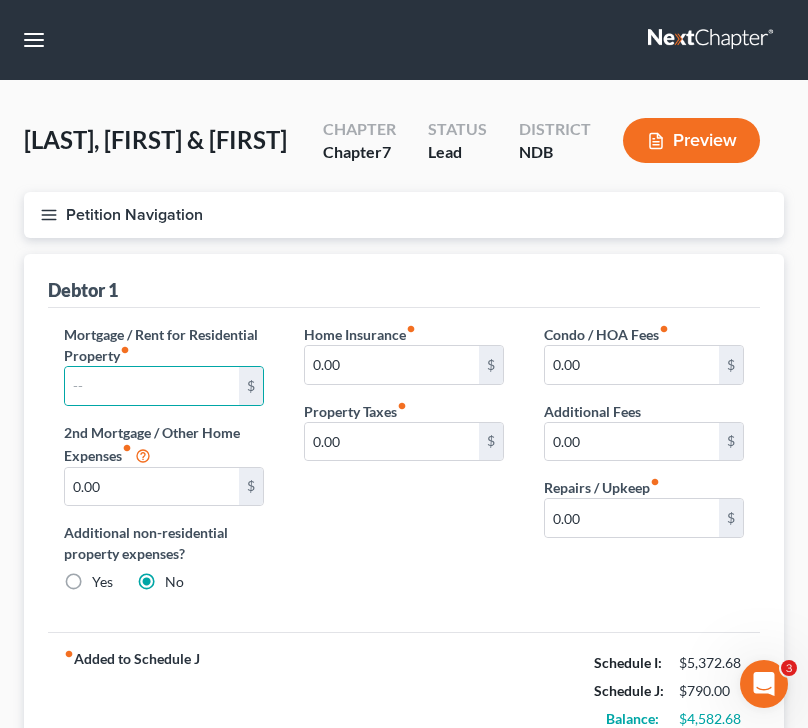 click on "Debtor 1" at bounding box center (404, 281) 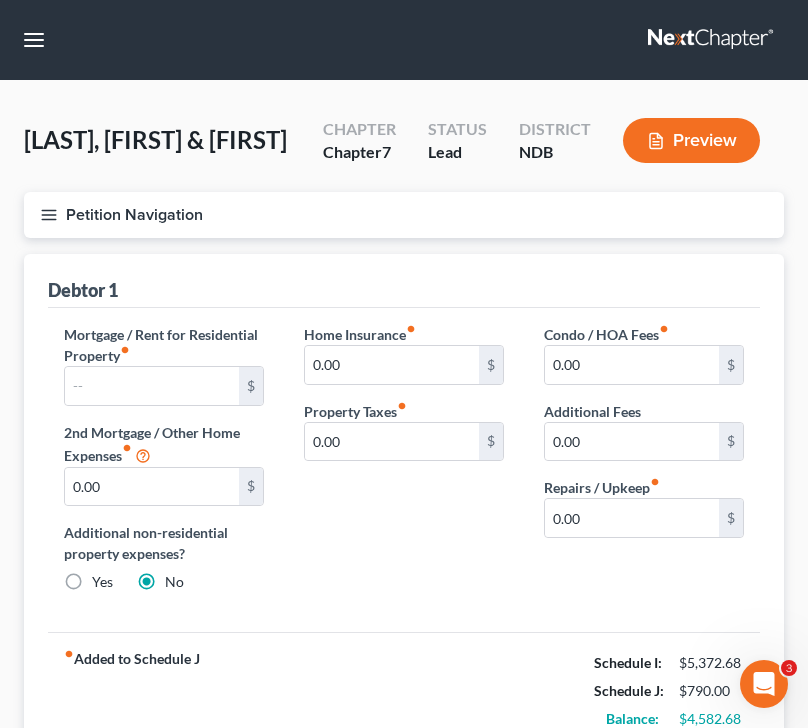 scroll, scrollTop: 160, scrollLeft: 0, axis: vertical 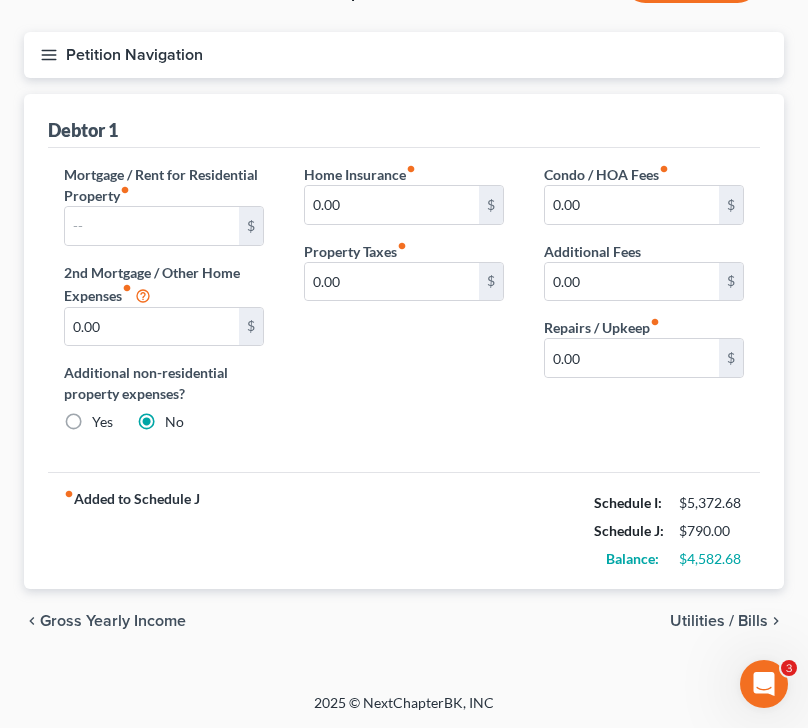 click on "Utilities / Bills" at bounding box center (719, 621) 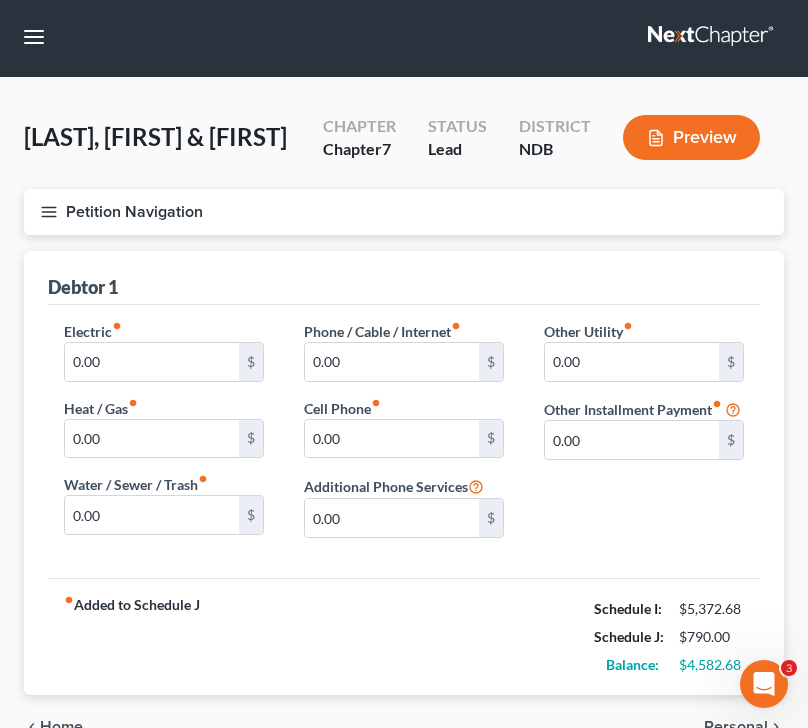 scroll, scrollTop: 0, scrollLeft: 0, axis: both 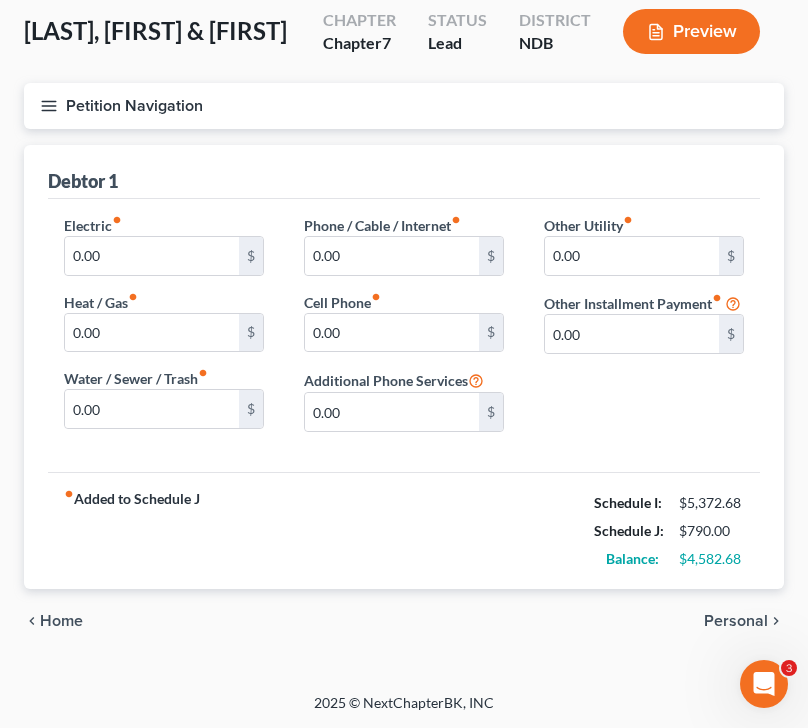 click on "Personal" at bounding box center (736, 621) 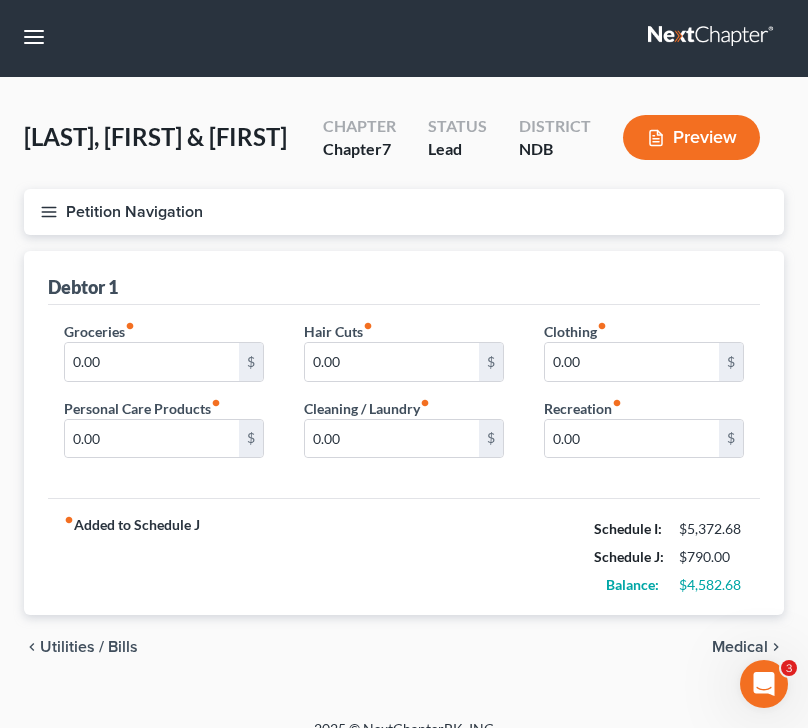 scroll, scrollTop: 0, scrollLeft: 0, axis: both 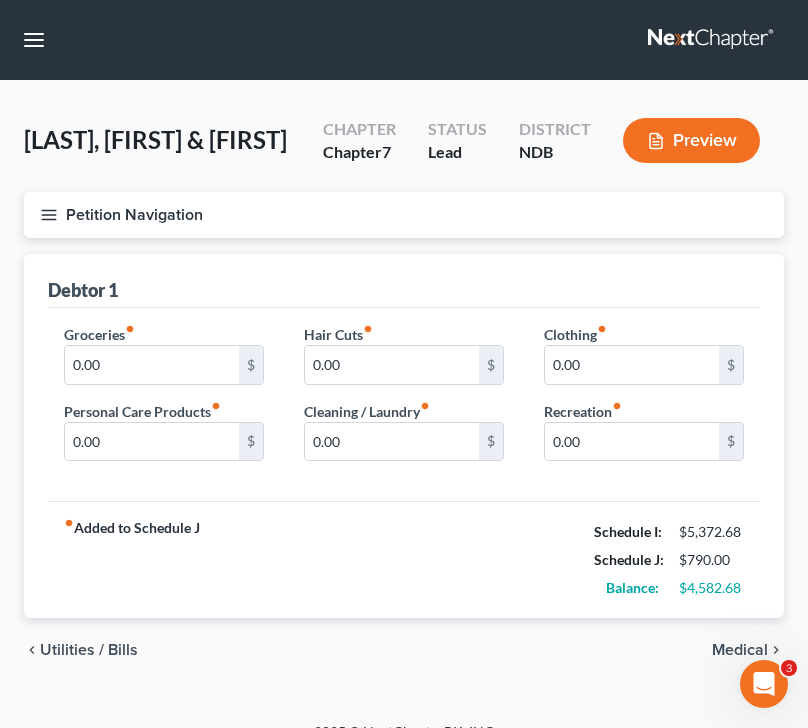 click on "Medical" at bounding box center [740, 650] 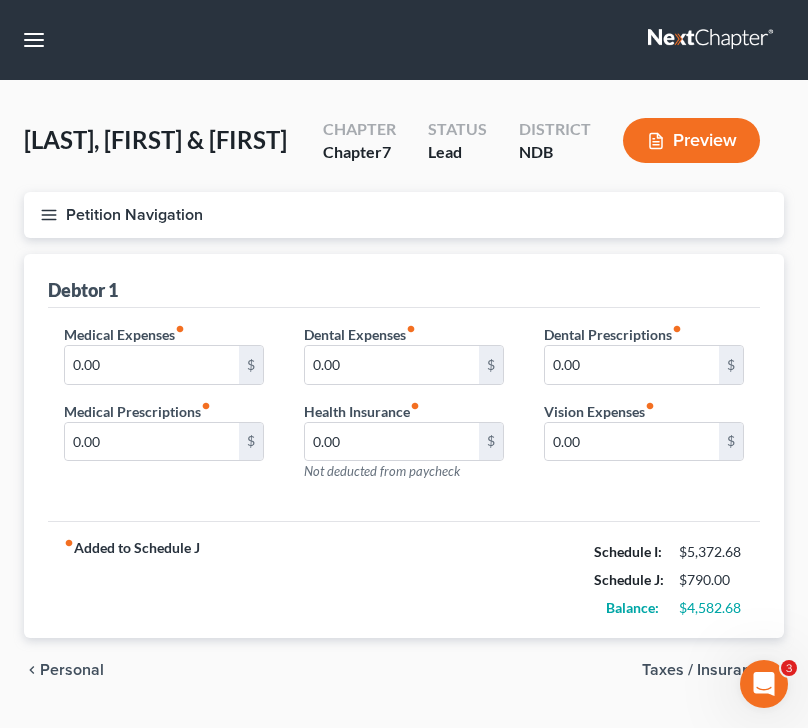 click on "Taxes / Insurance" at bounding box center [705, 670] 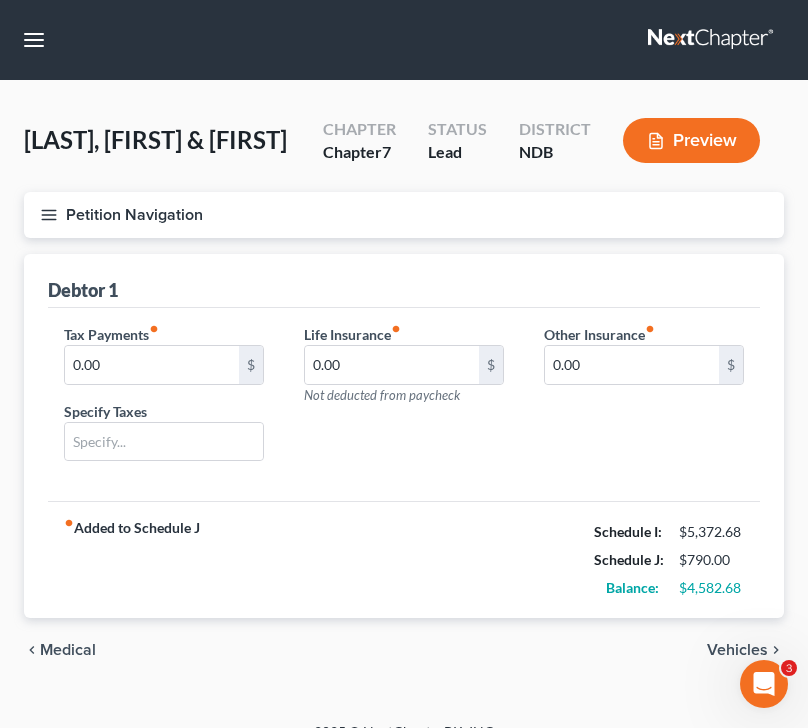 click on "Vehicles" at bounding box center (737, 650) 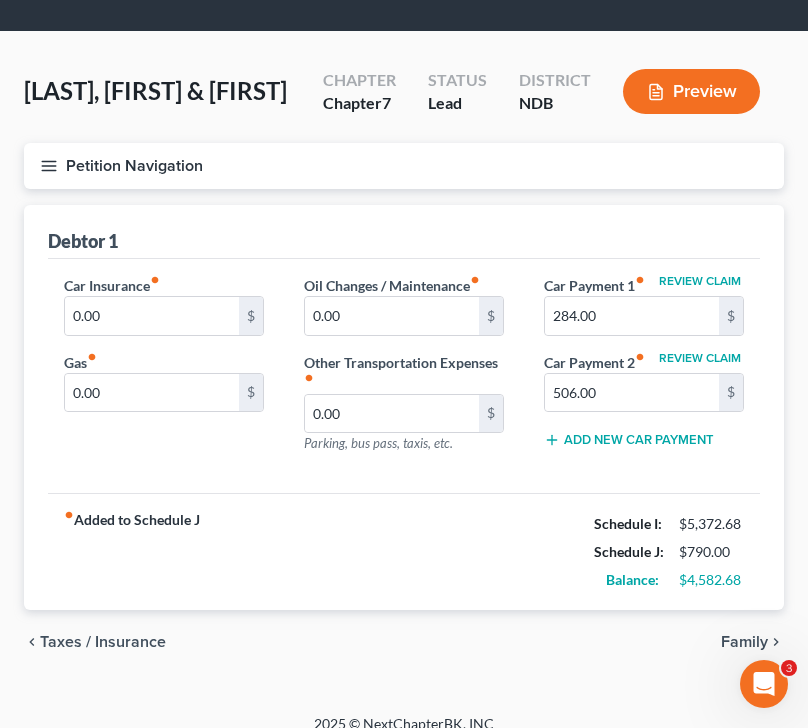 scroll, scrollTop: 45, scrollLeft: 0, axis: vertical 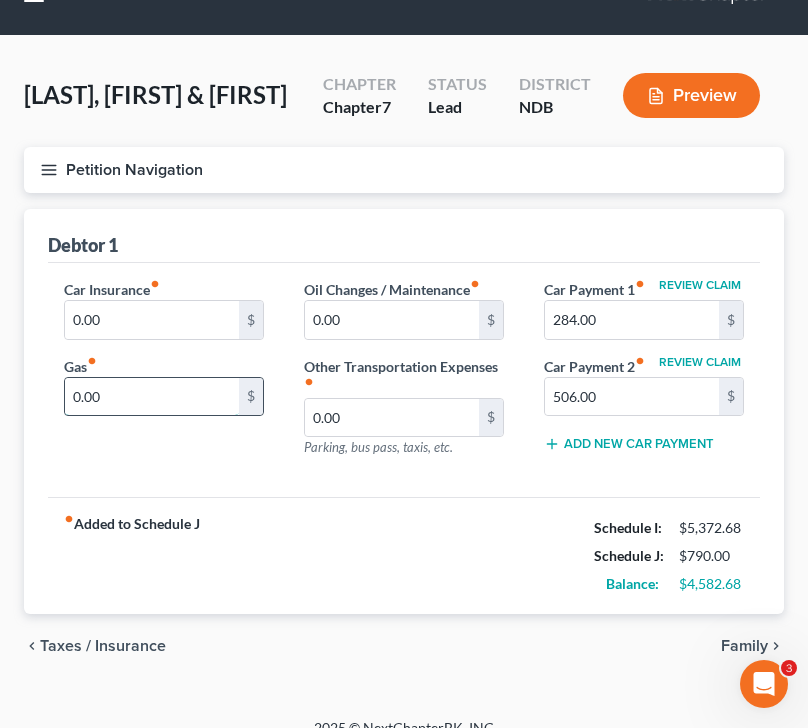click on "0.00" at bounding box center (152, 397) 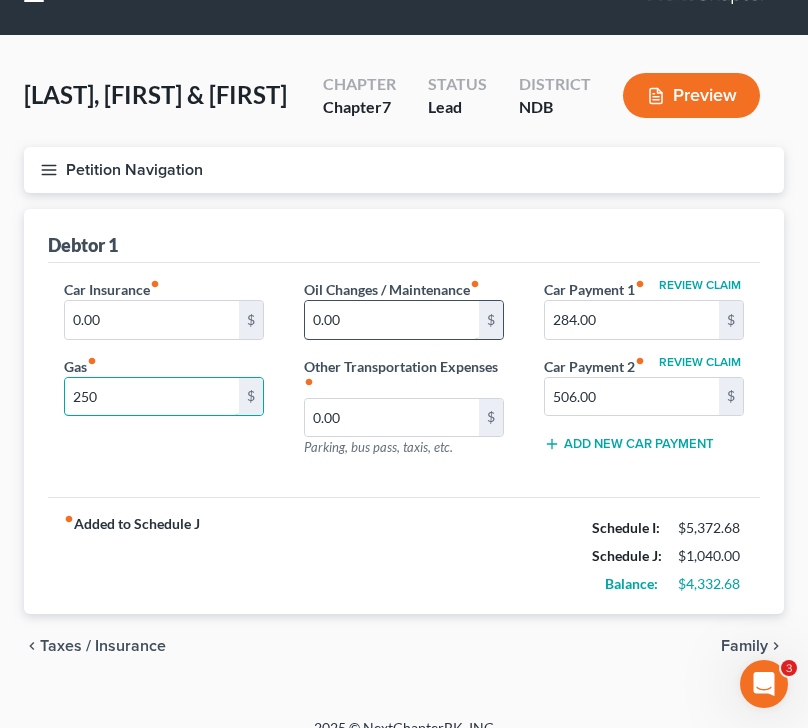 type on "250" 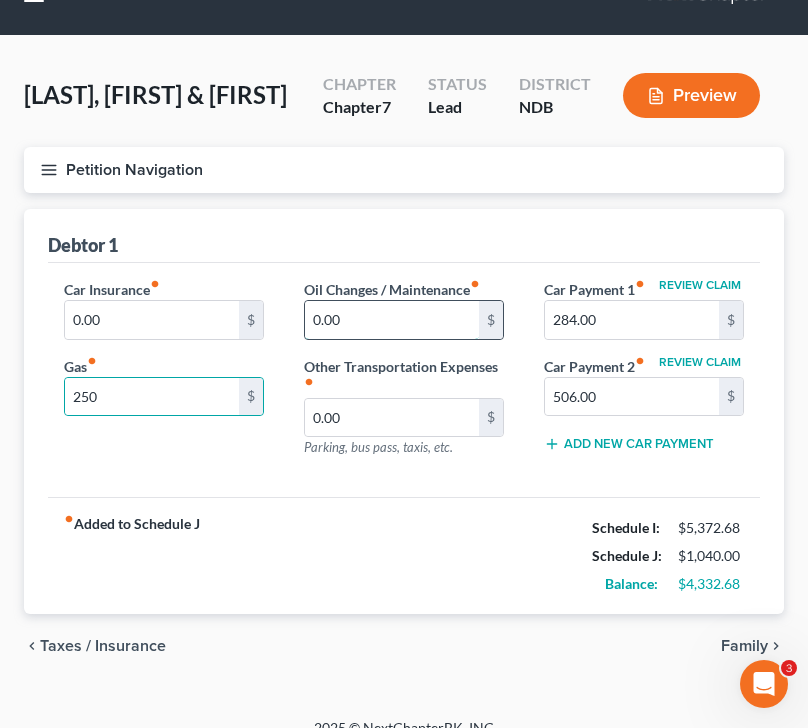 click on "0.00" at bounding box center [392, 320] 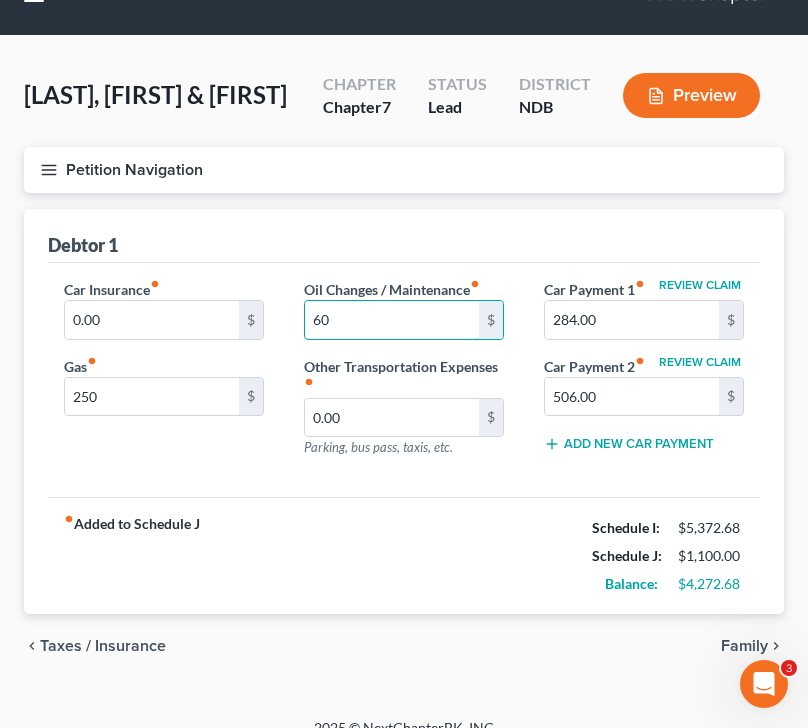 type on "60" 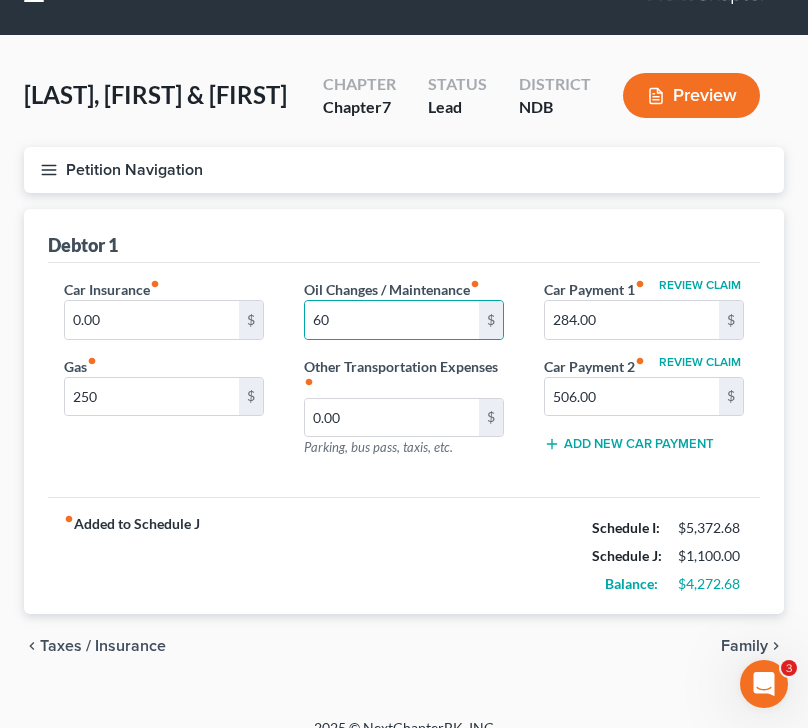 click on "Family" at bounding box center (744, 646) 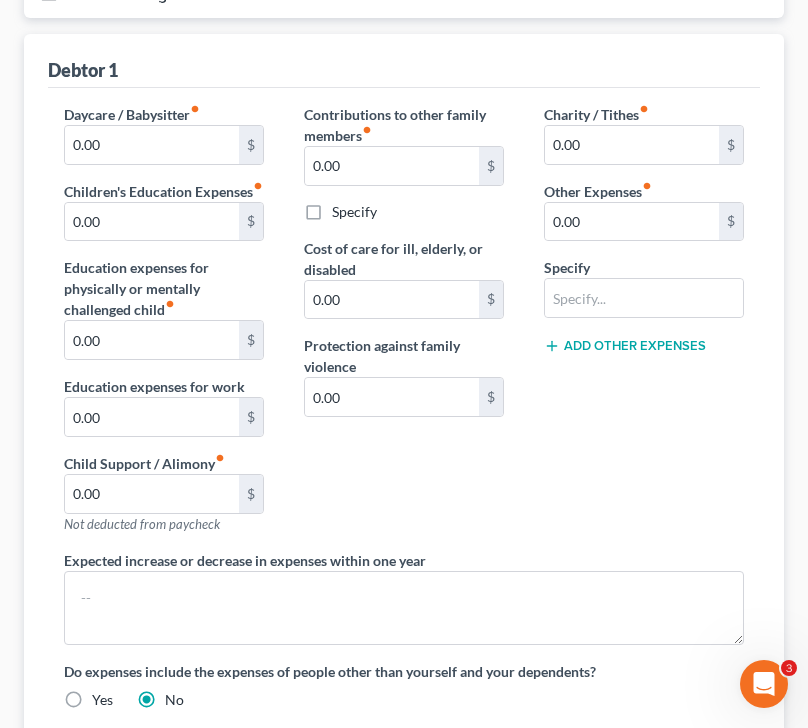 scroll, scrollTop: 225, scrollLeft: 0, axis: vertical 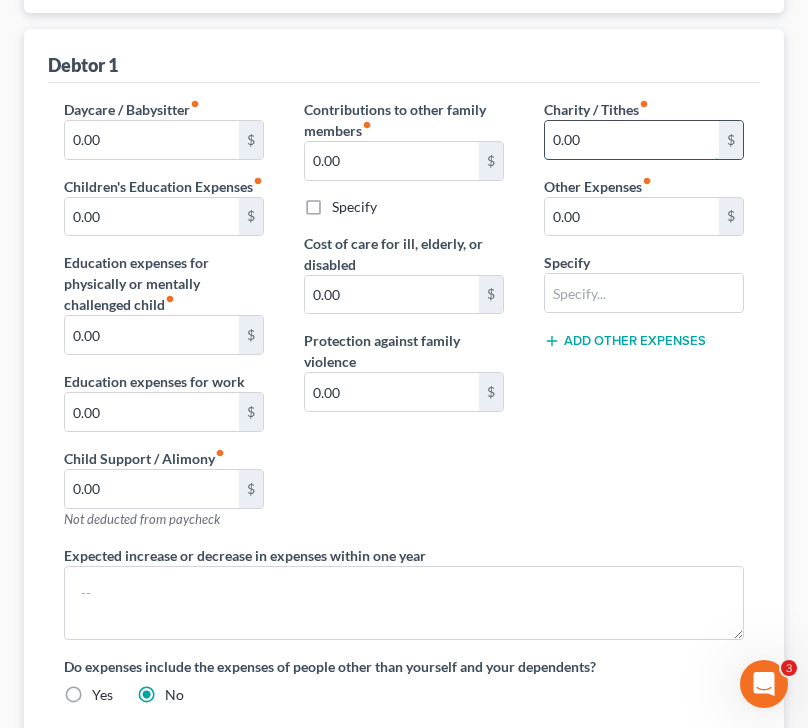 click on "0.00" at bounding box center [632, 140] 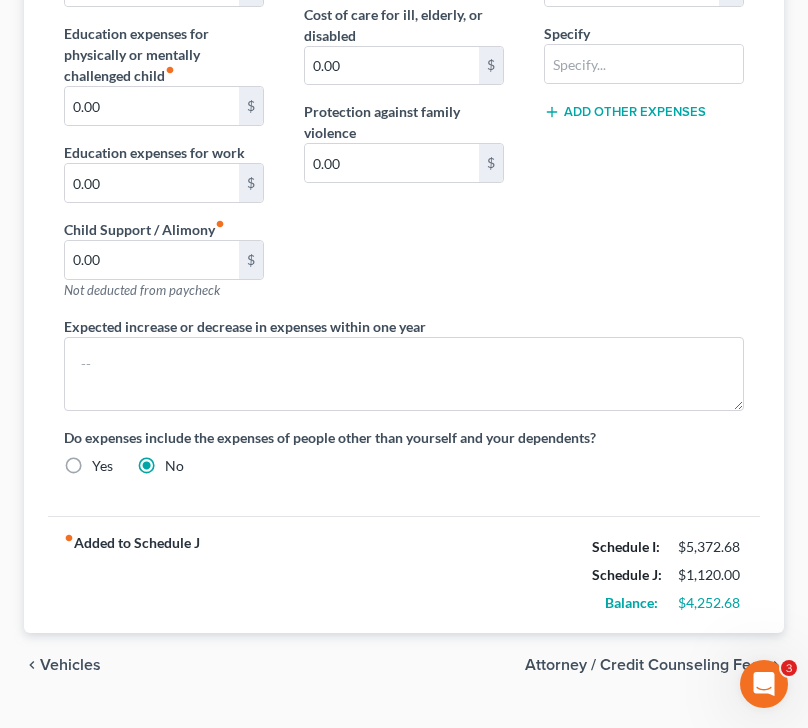 scroll, scrollTop: 457, scrollLeft: 0, axis: vertical 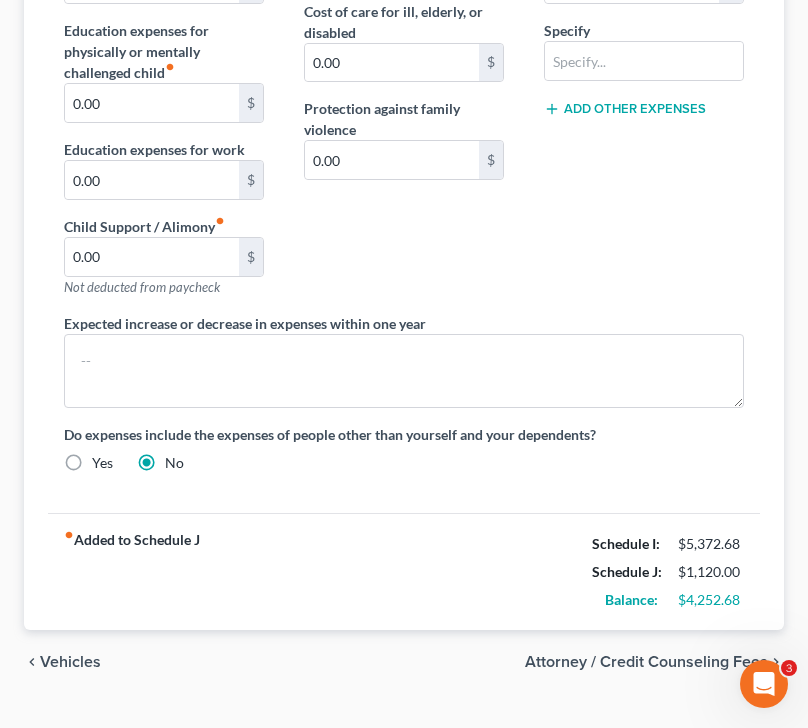 type on "20" 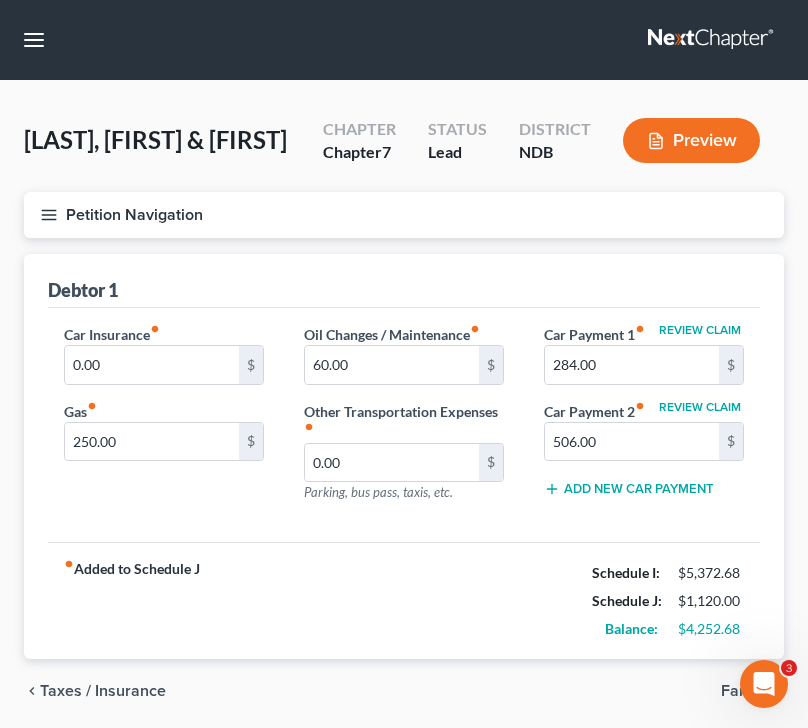 scroll, scrollTop: 70, scrollLeft: 0, axis: vertical 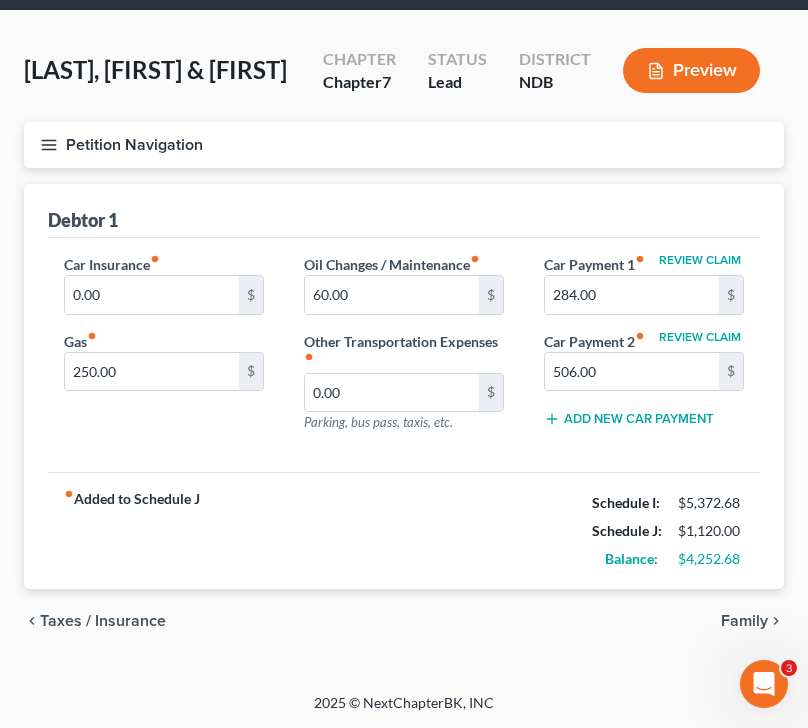 click on "Taxes / Insurance" at bounding box center [103, 621] 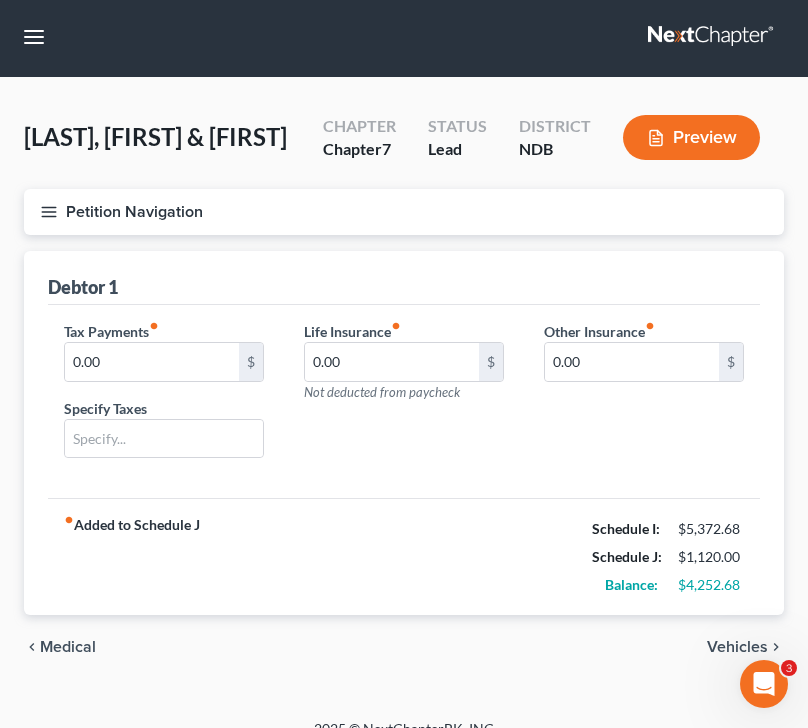 scroll, scrollTop: 0, scrollLeft: 0, axis: both 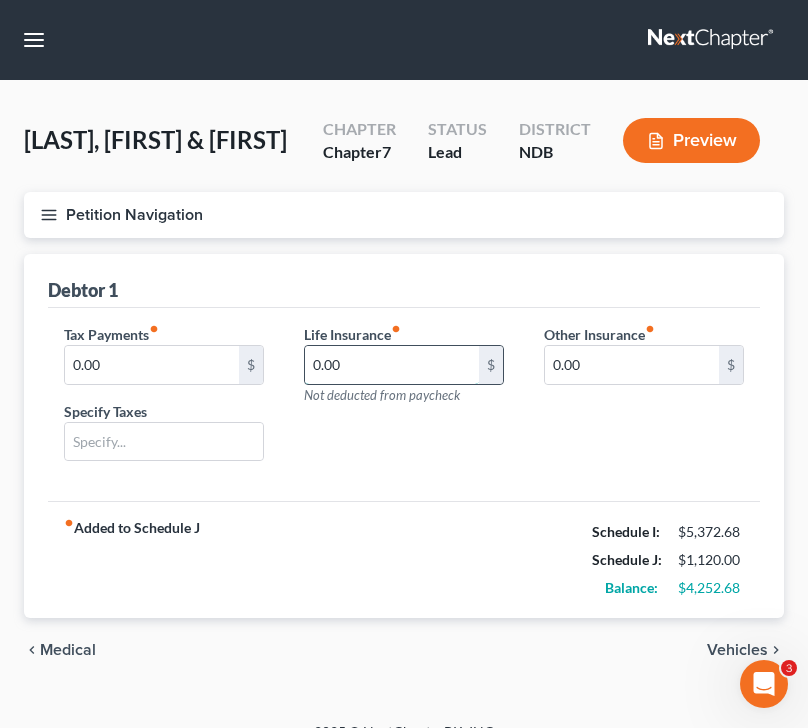 click on "0.00" at bounding box center [392, 365] 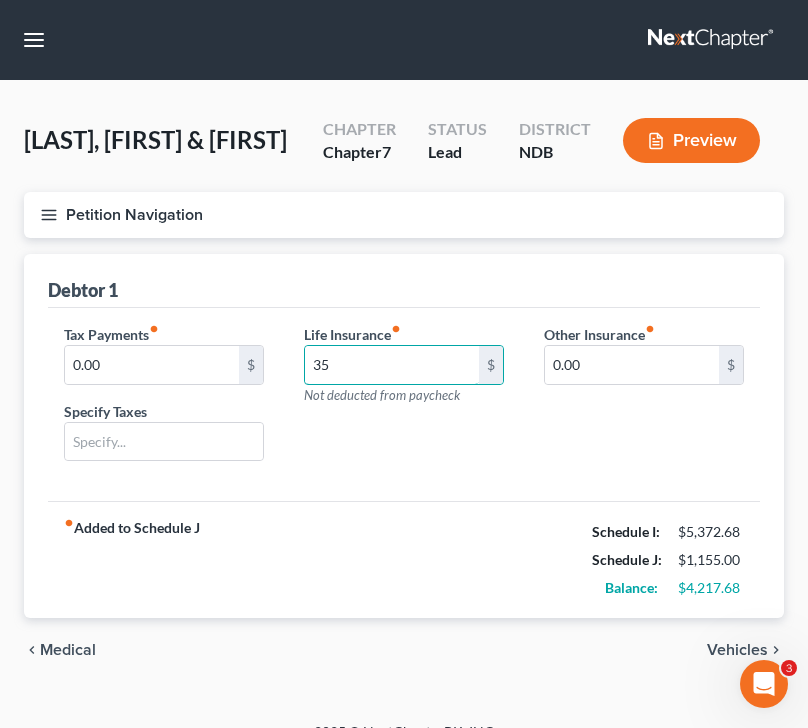 type on "35" 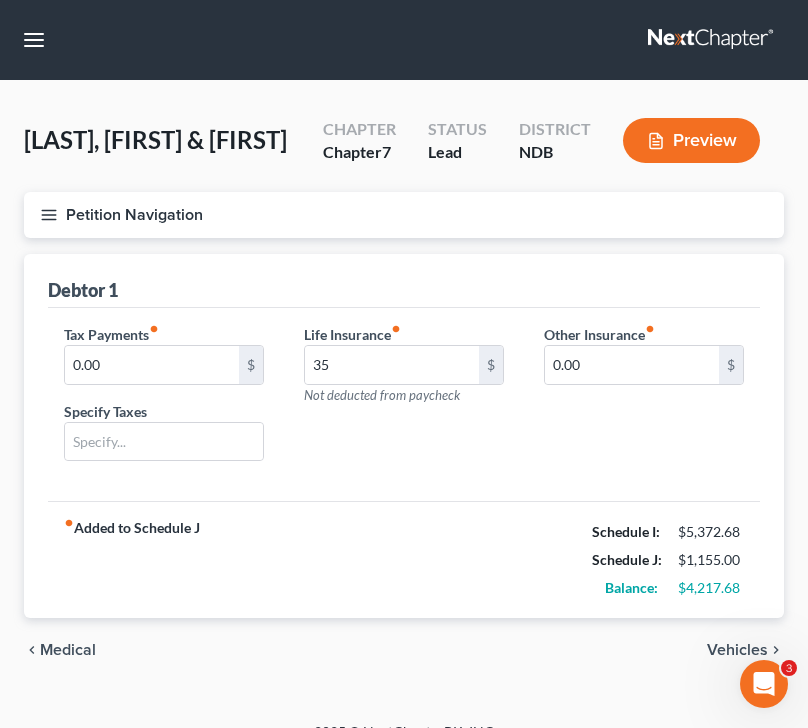 click on "Medical" at bounding box center (68, 650) 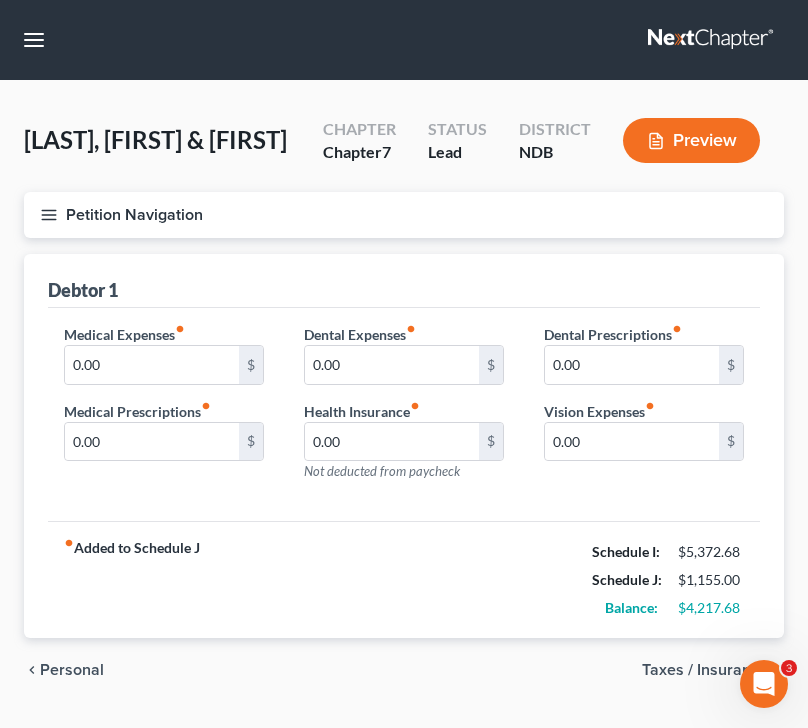click on "Personal" at bounding box center (72, 670) 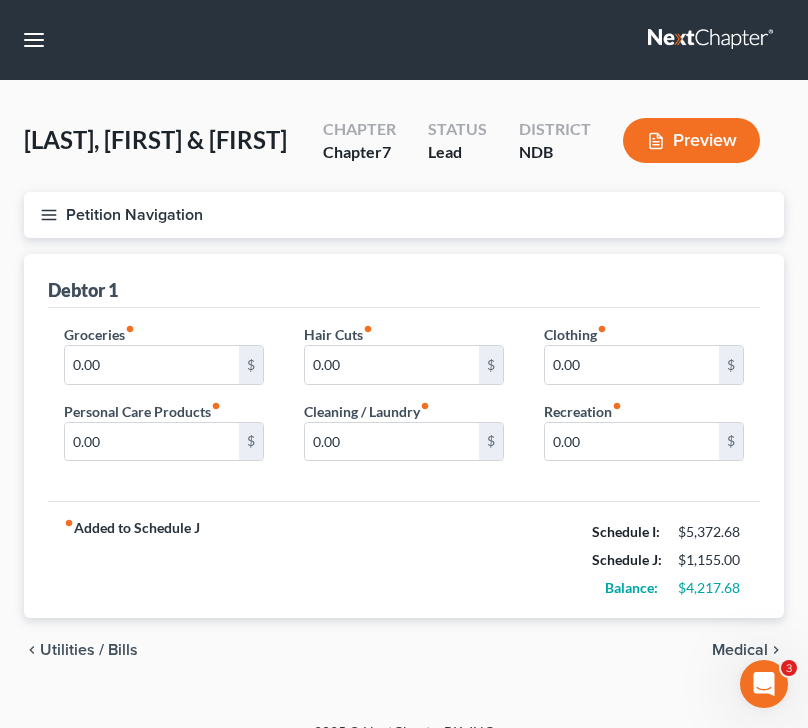 click on "Medical" at bounding box center (740, 650) 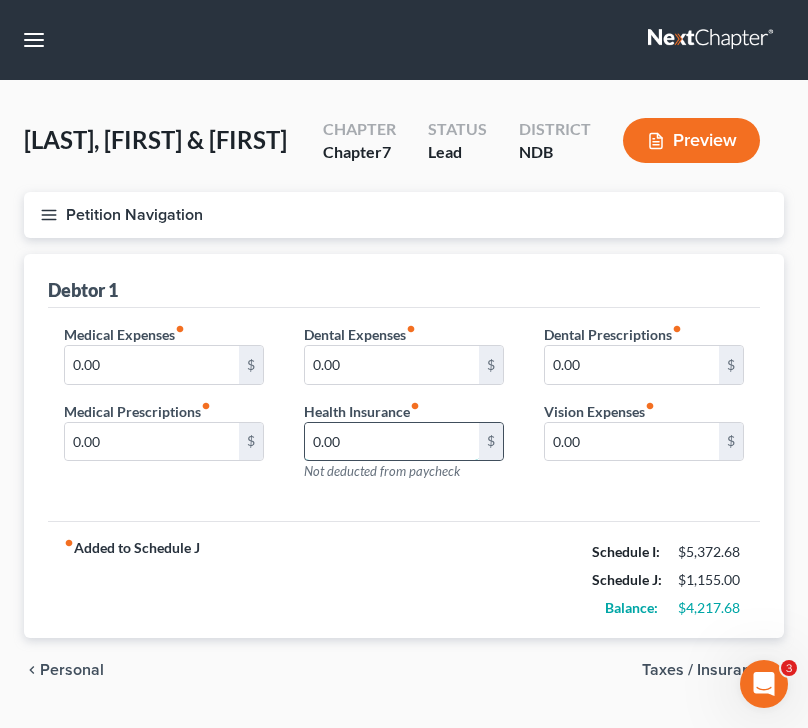 click on "0.00" at bounding box center (392, 442) 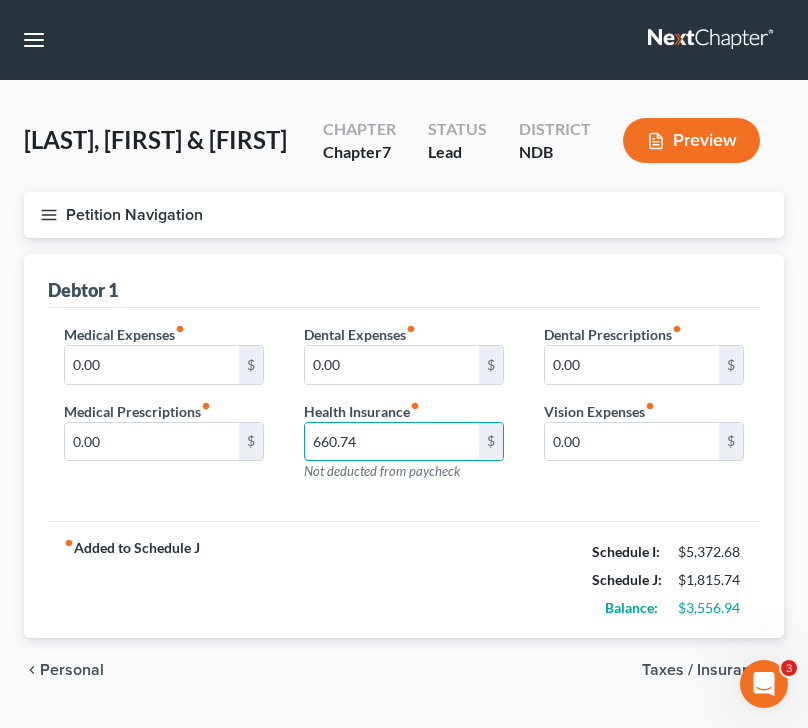 type on "660.74" 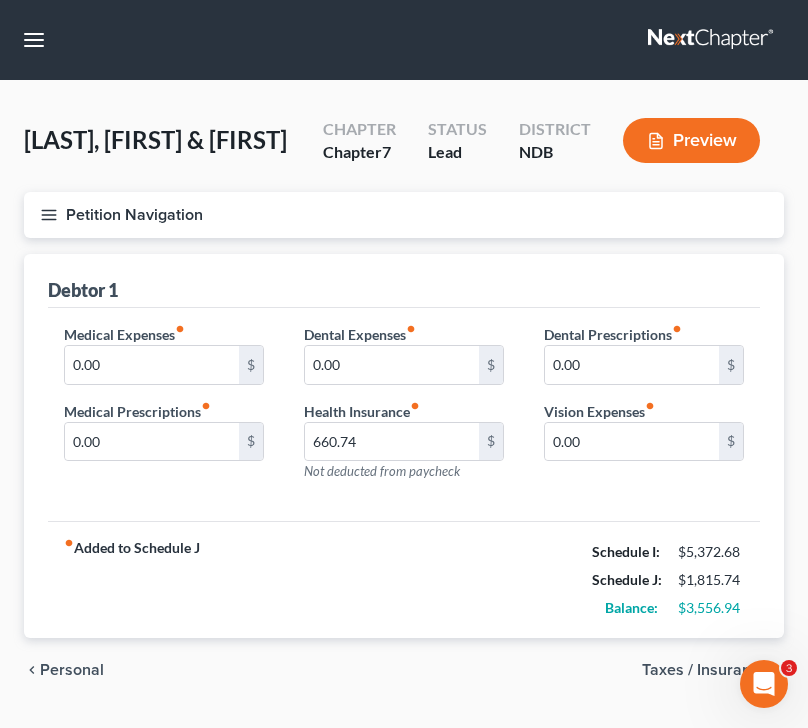 click on "Personal" at bounding box center (72, 670) 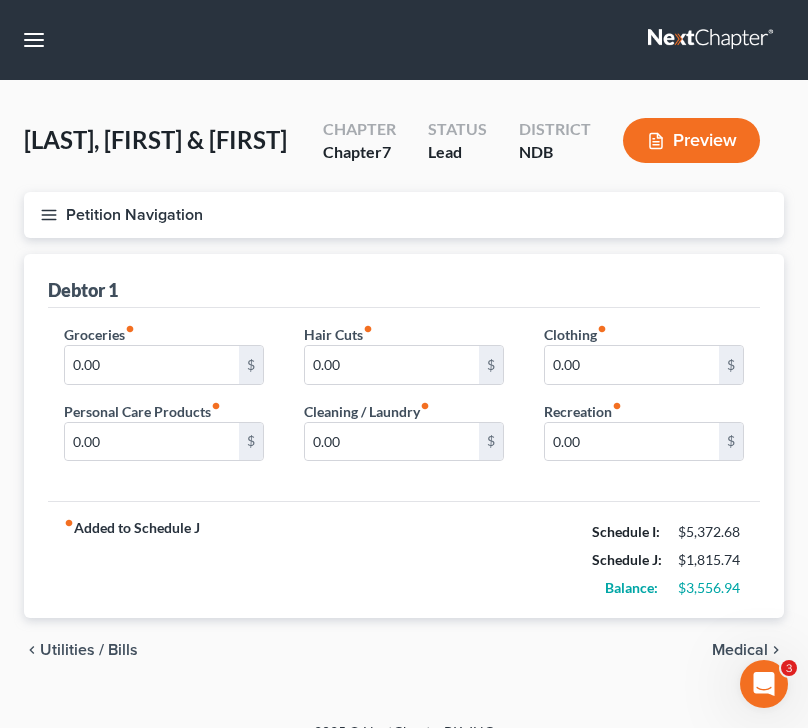 click on "Medical" at bounding box center [740, 650] 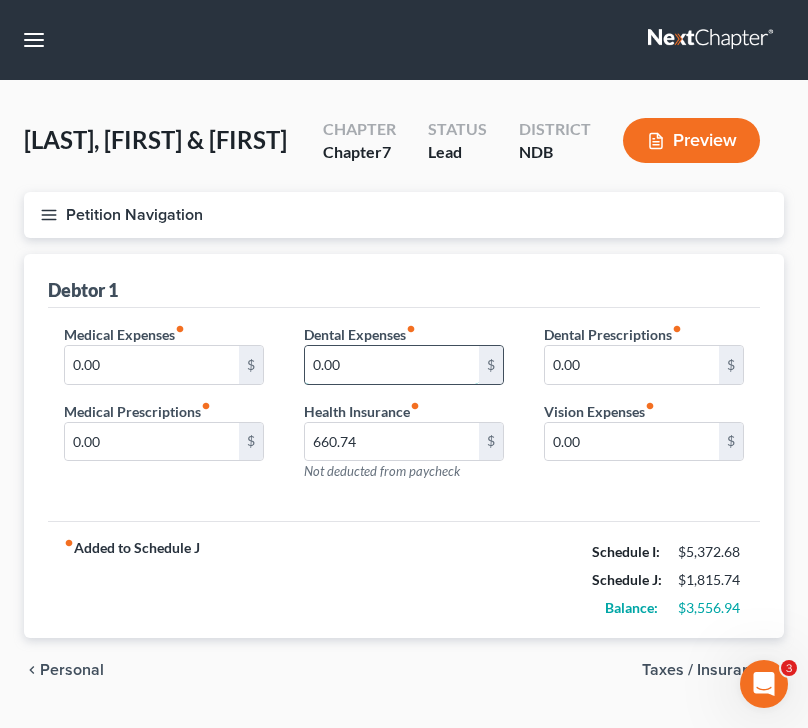 click on "0.00" at bounding box center [392, 365] 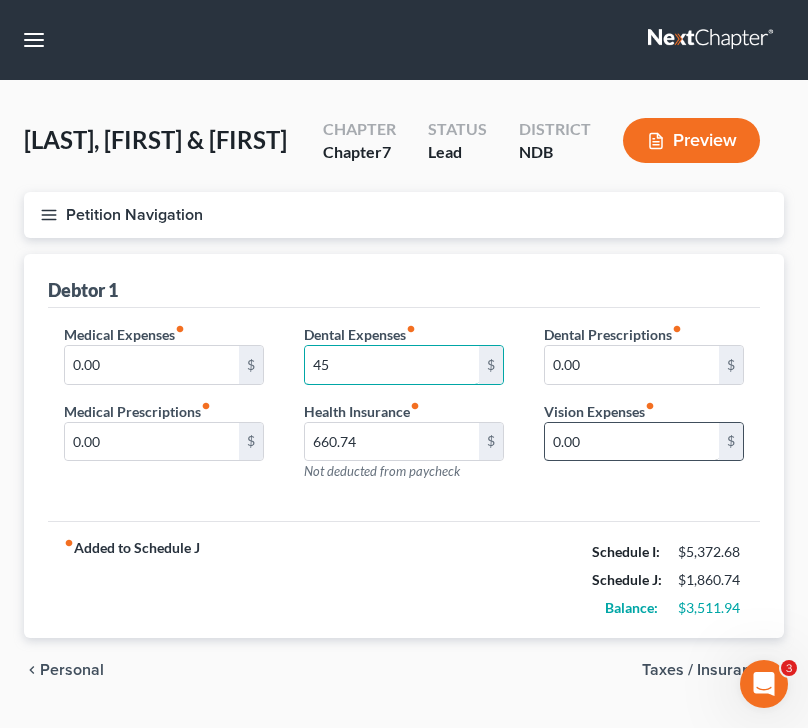 type on "45" 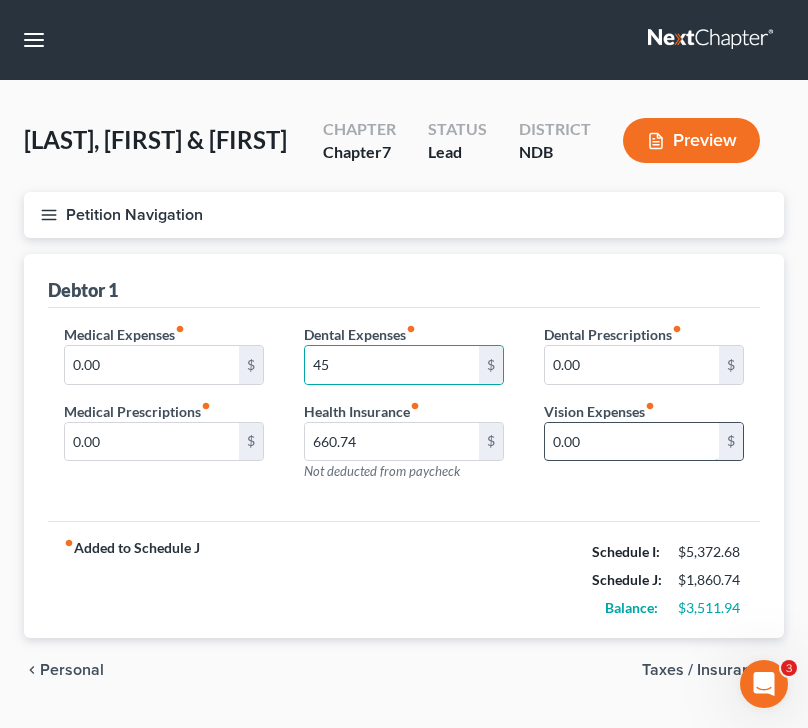 click on "0.00" at bounding box center (632, 442) 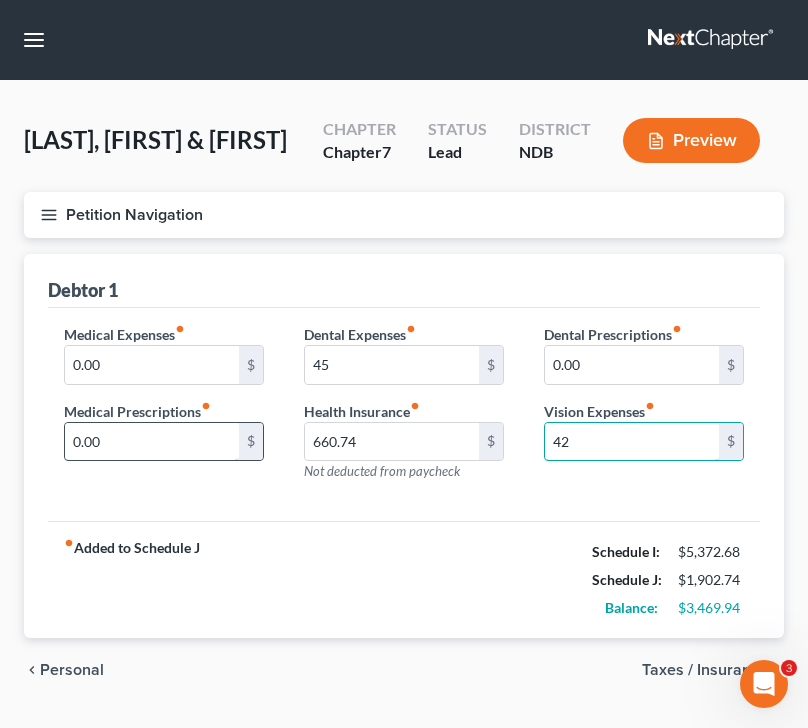 type on "42" 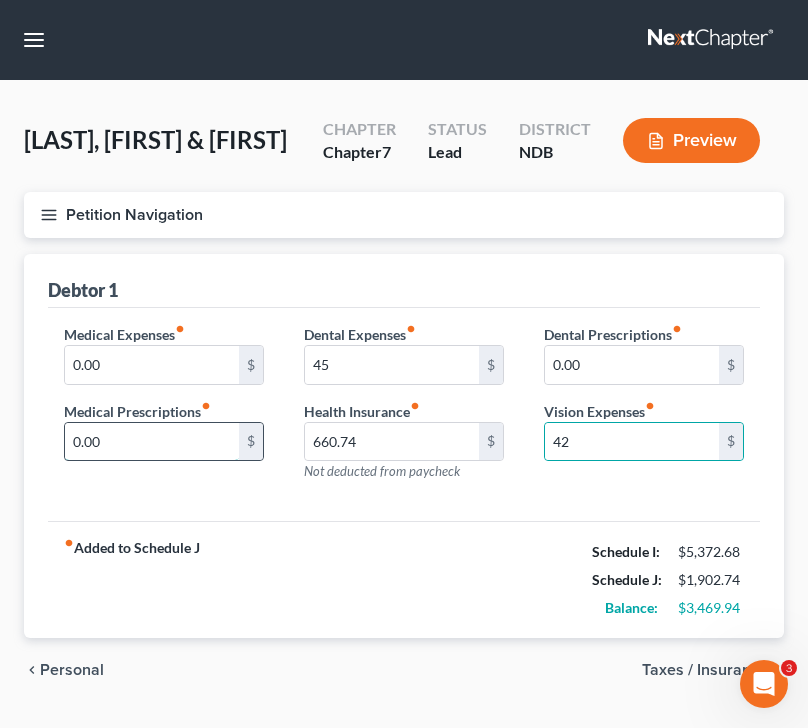 click on "0.00" at bounding box center (152, 442) 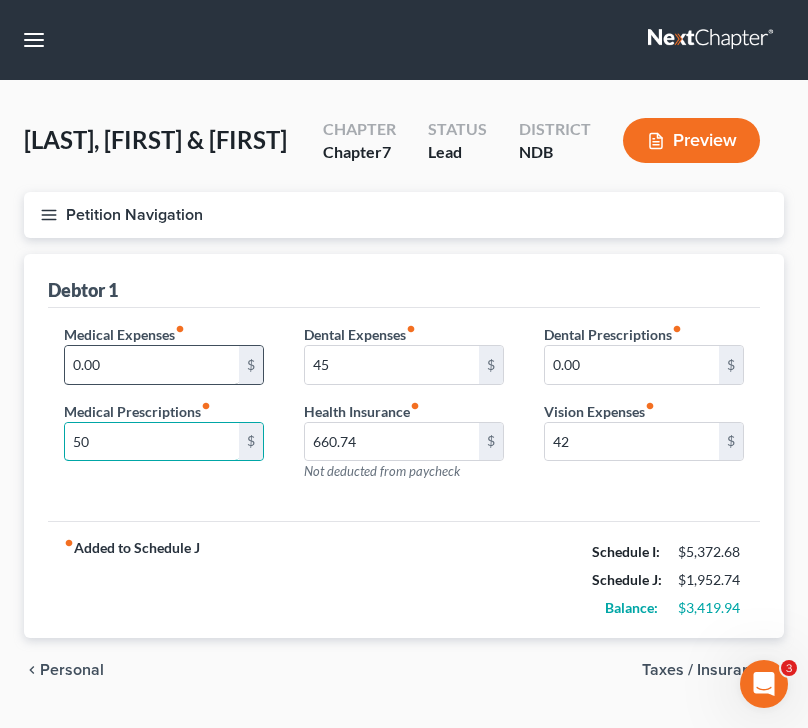 type on "50" 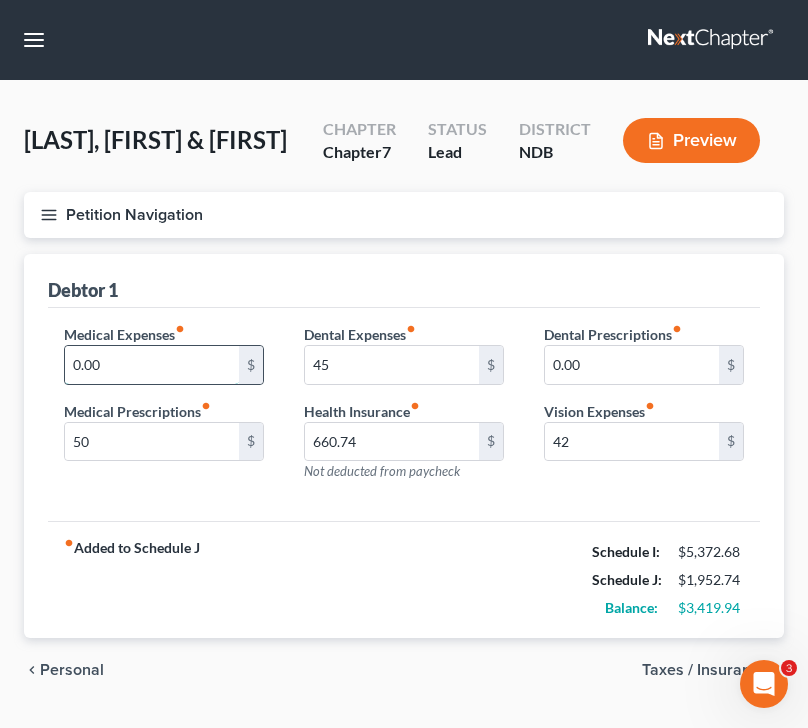click on "0.00" at bounding box center [152, 365] 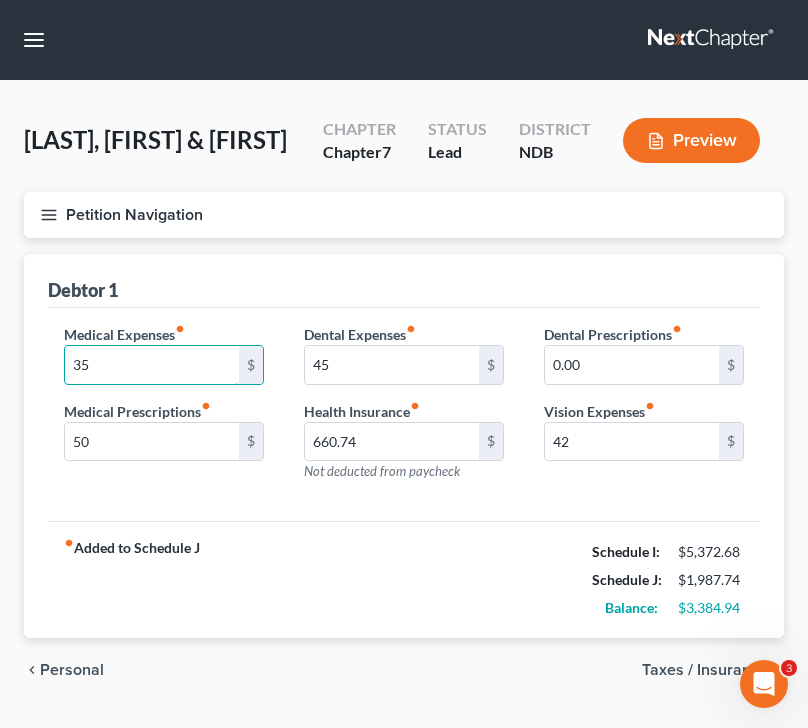 type on "35" 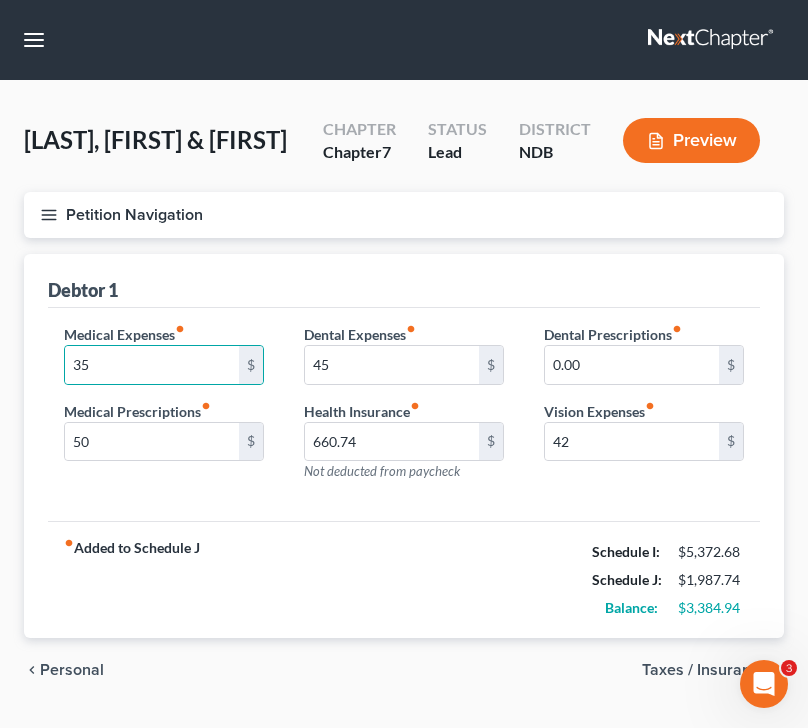 click on "Personal" at bounding box center [72, 670] 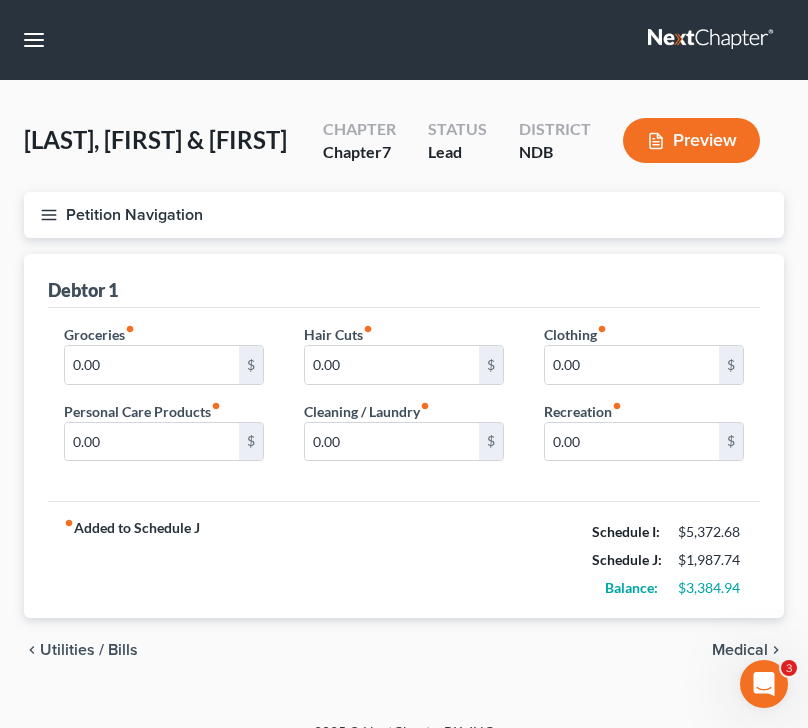 click on "Petition Navigation
Case Dashboard
Payments
Invoices
Payments
Payments
Credit Report
Client Profile" at bounding box center (404, 445) 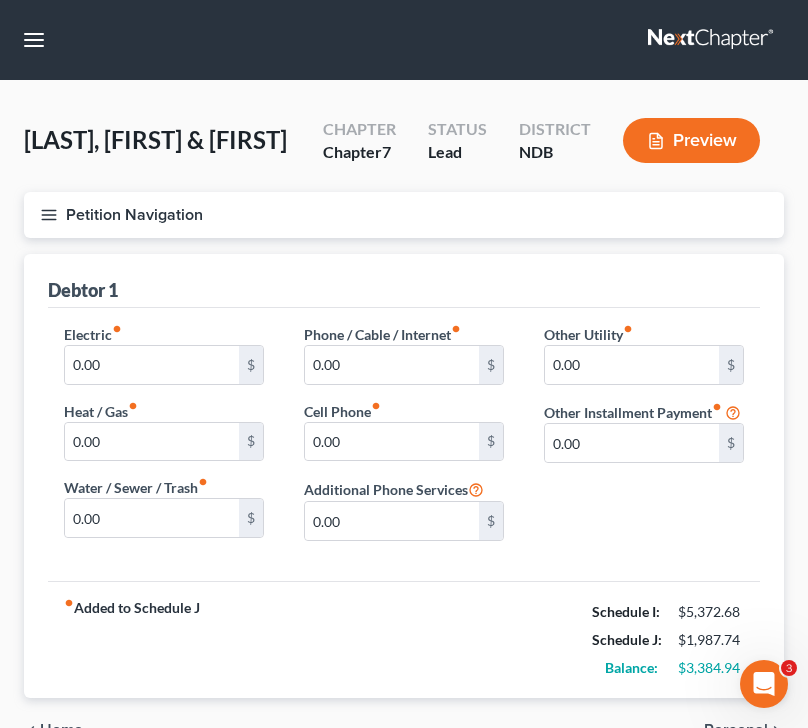 click on "fiber_manual_record  Added to Schedule J" at bounding box center (132, 640) 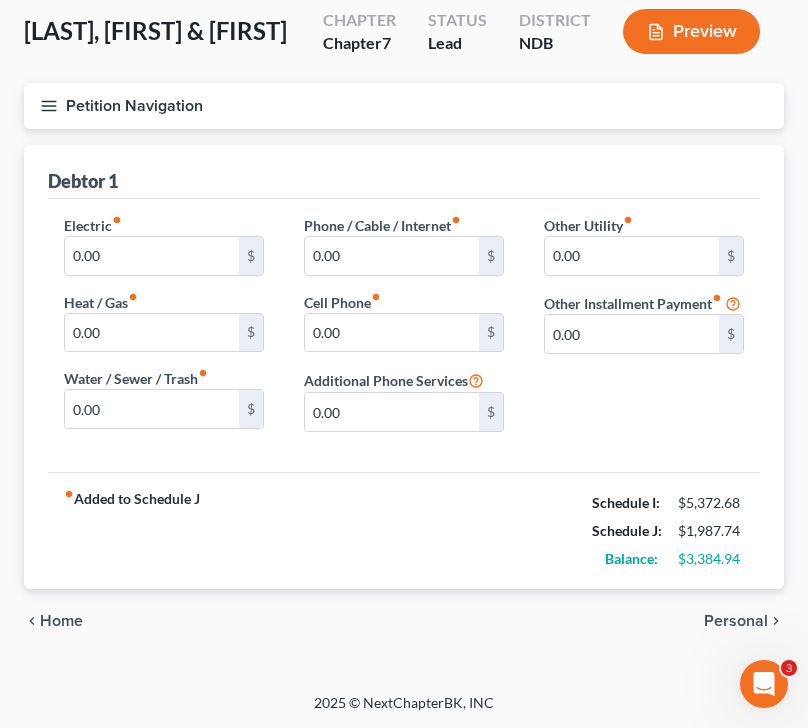 click on "Home" at bounding box center (61, 621) 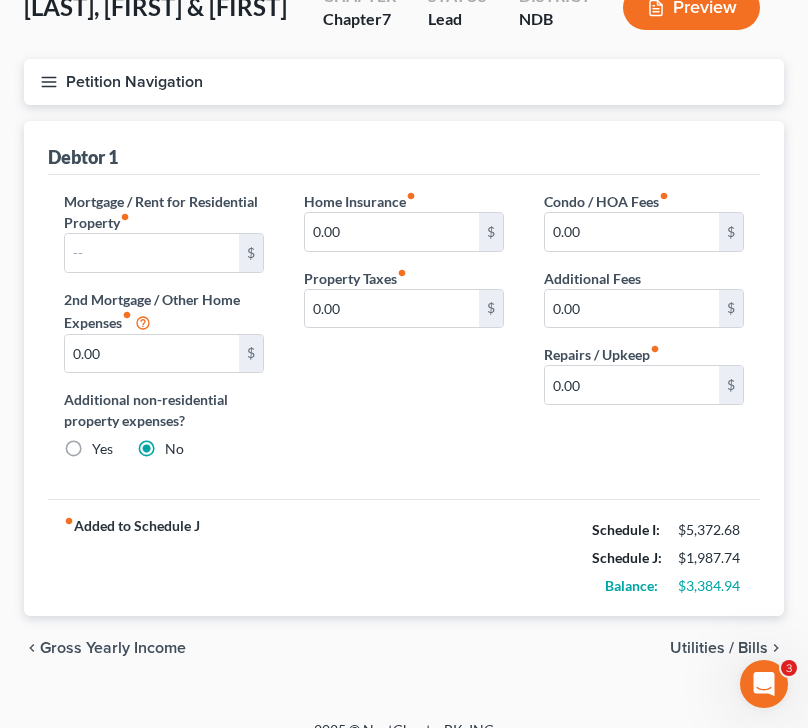 scroll, scrollTop: 138, scrollLeft: 0, axis: vertical 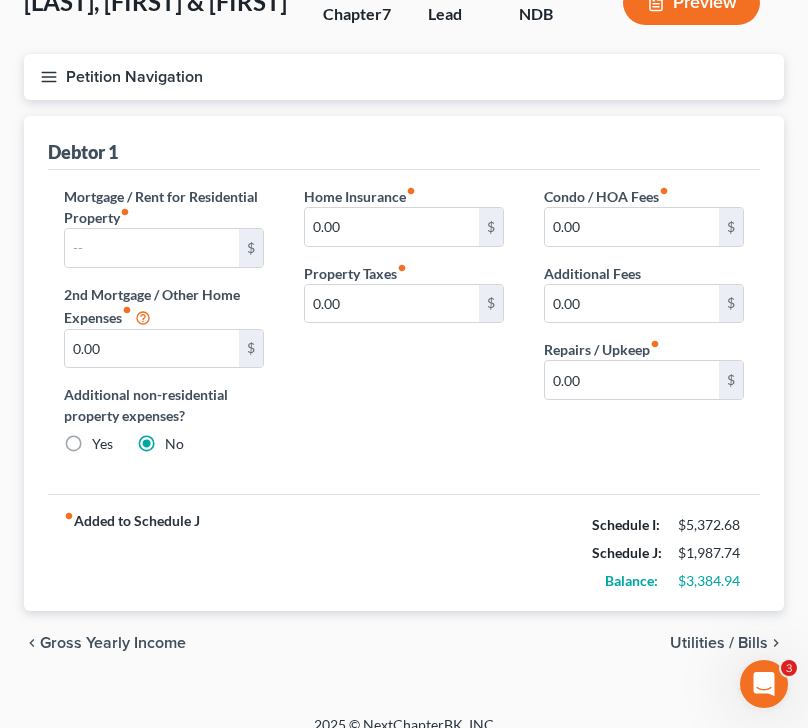 click 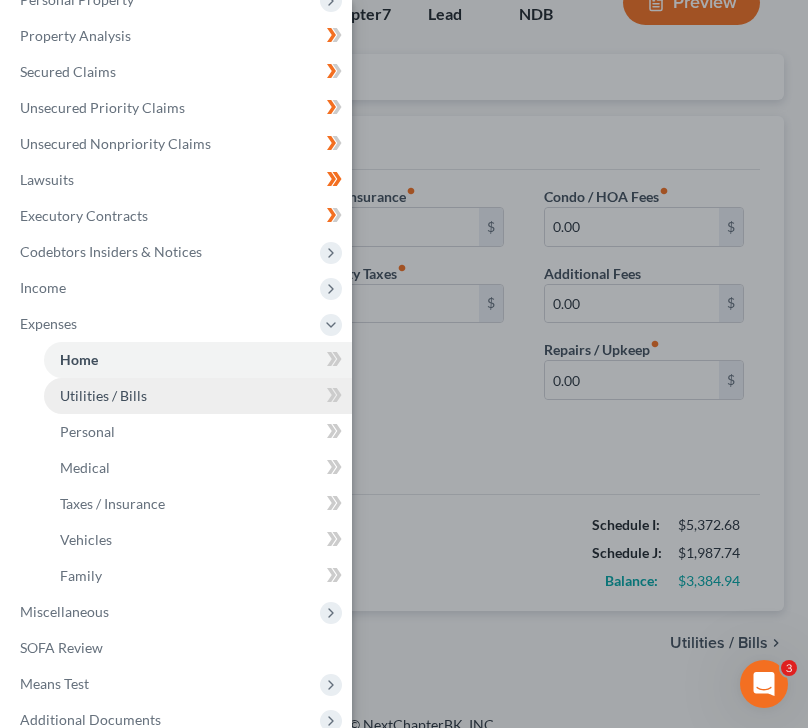 scroll, scrollTop: 216, scrollLeft: 0, axis: vertical 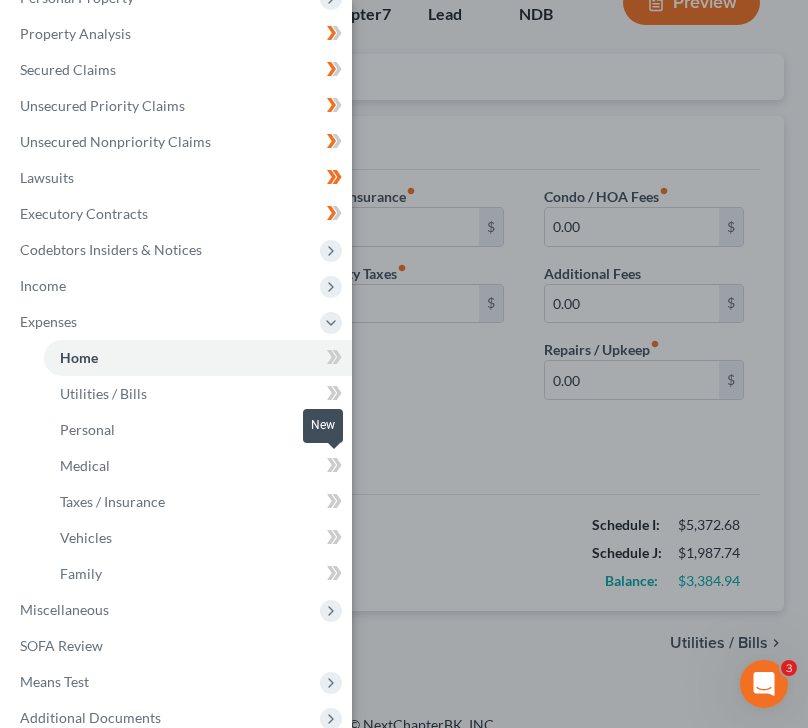 click 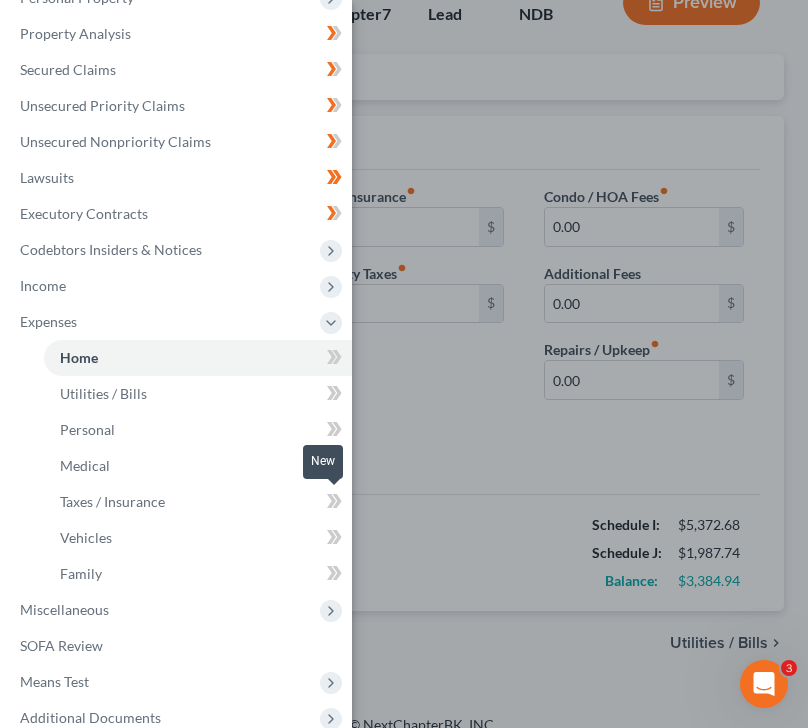 click 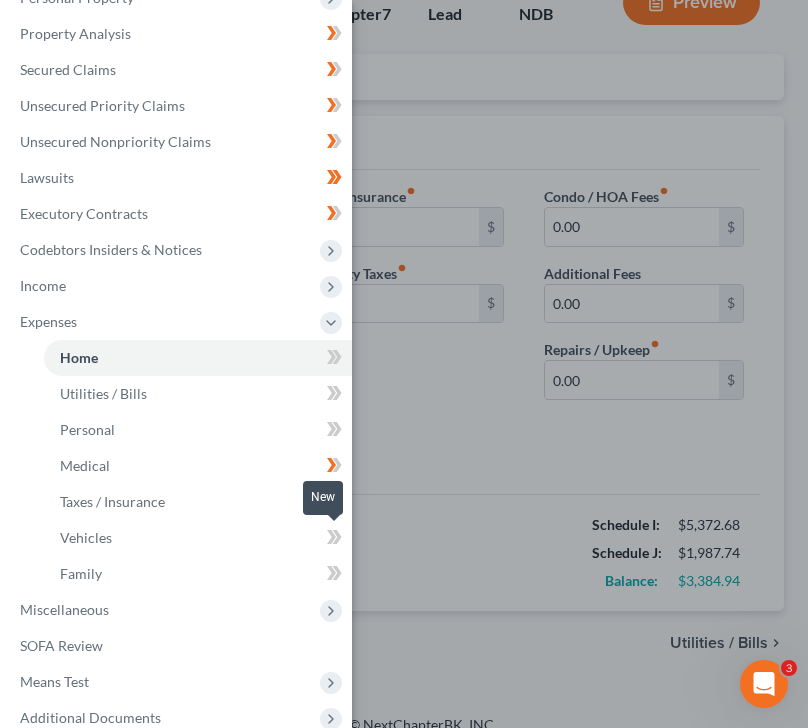 click 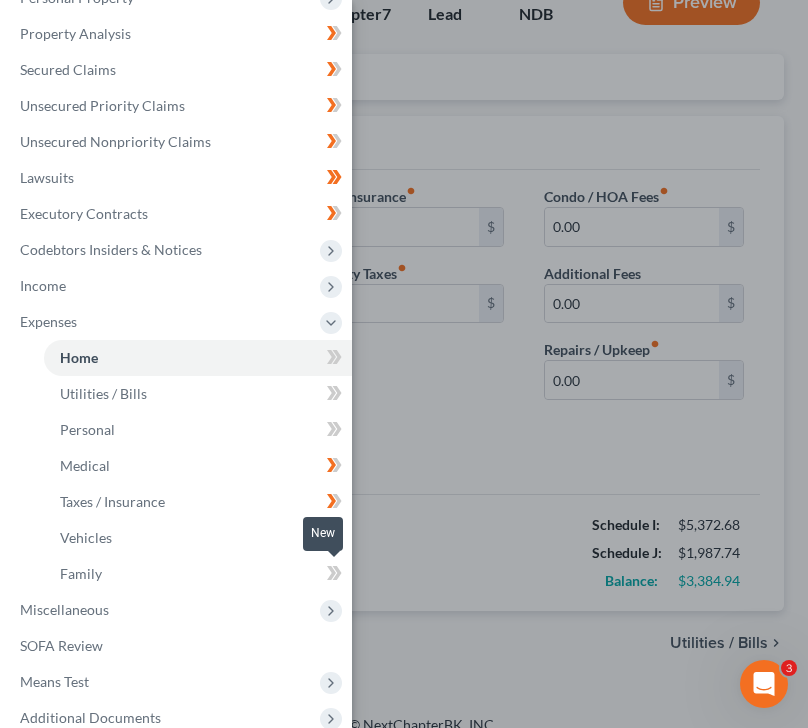click 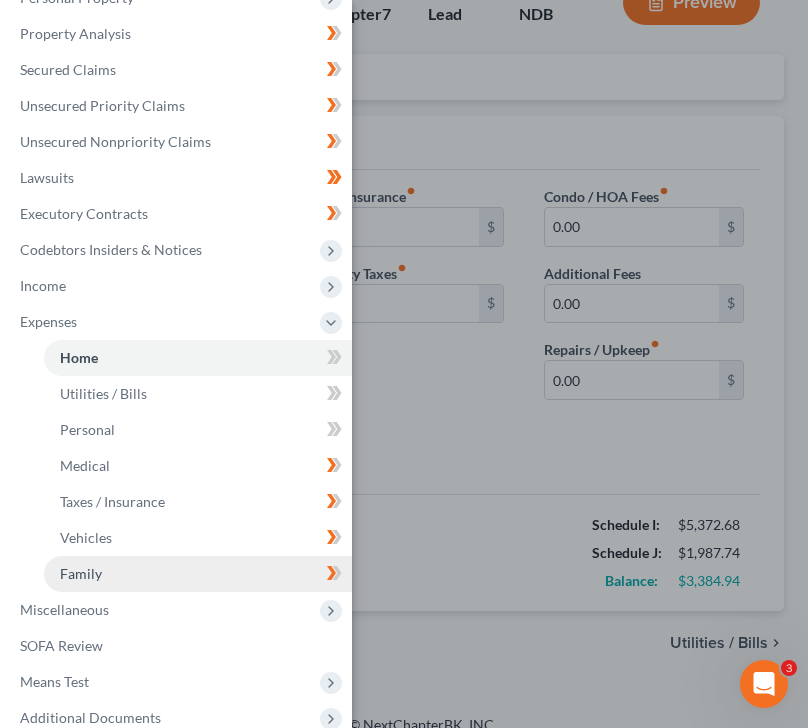 click on "Family" at bounding box center (198, 574) 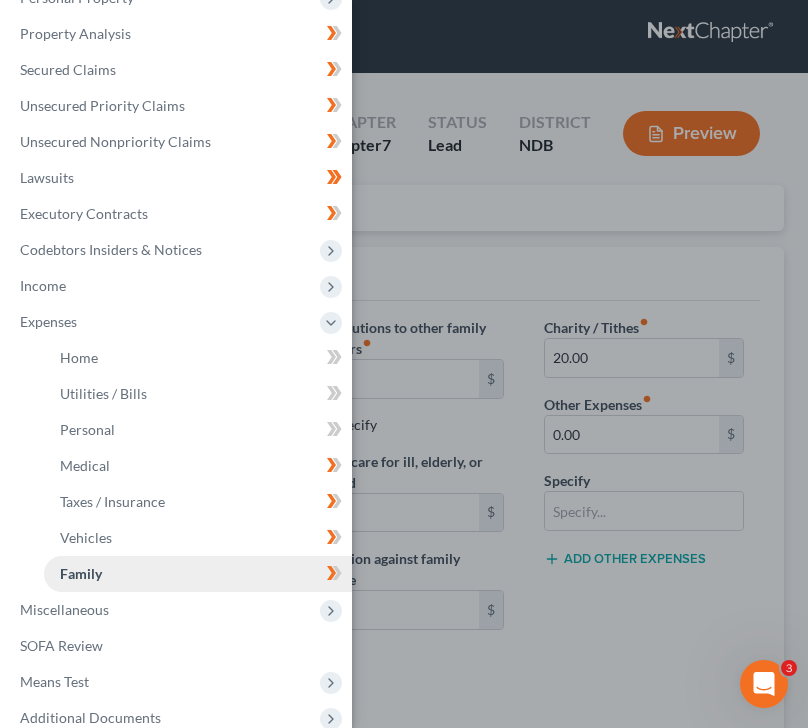scroll, scrollTop: 0, scrollLeft: 0, axis: both 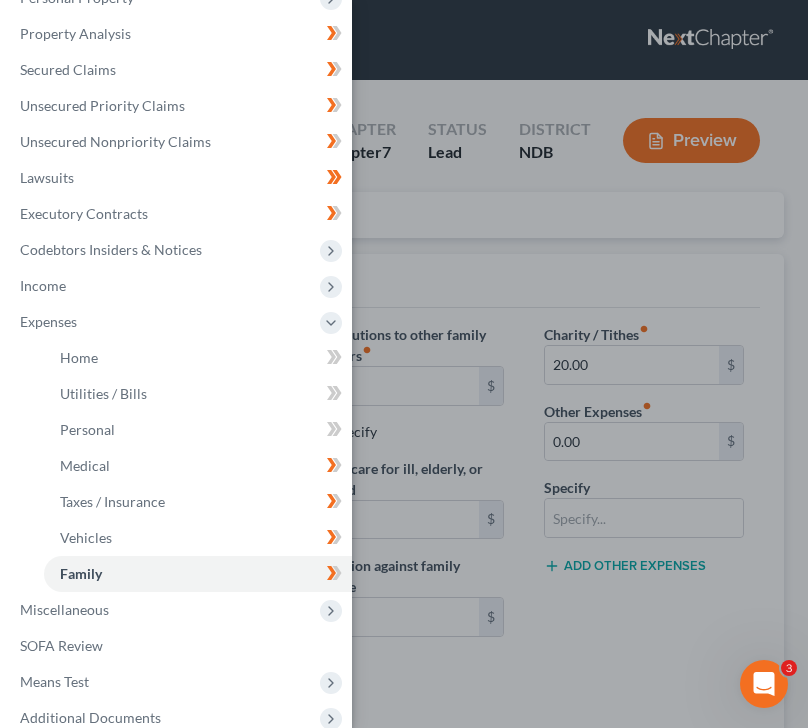 click on "Case Dashboard
Payments
Invoices
Payments
Payments
Credit Report
Client Profile" at bounding box center [404, 364] 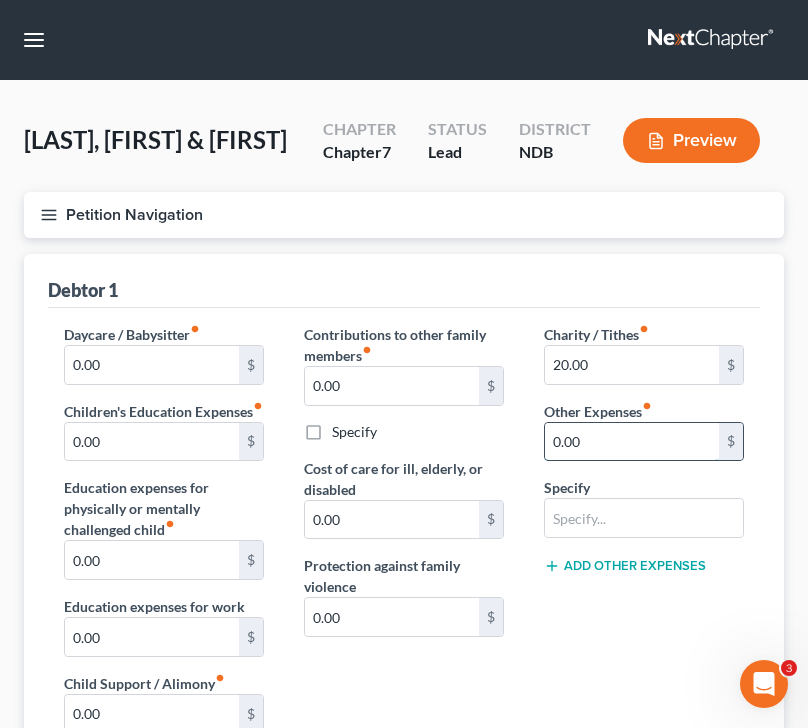 click on "0.00" at bounding box center (632, 442) 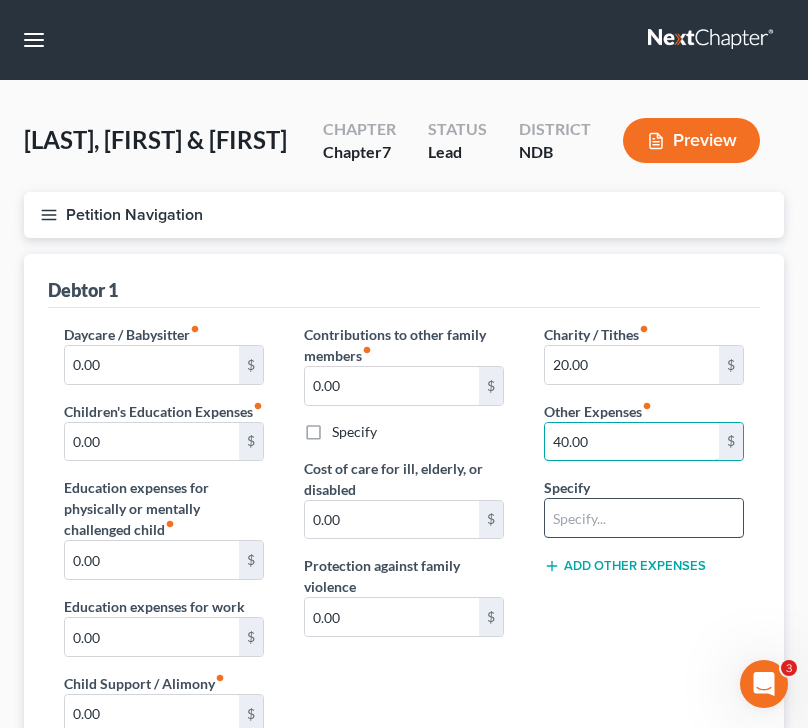 type on "40.00" 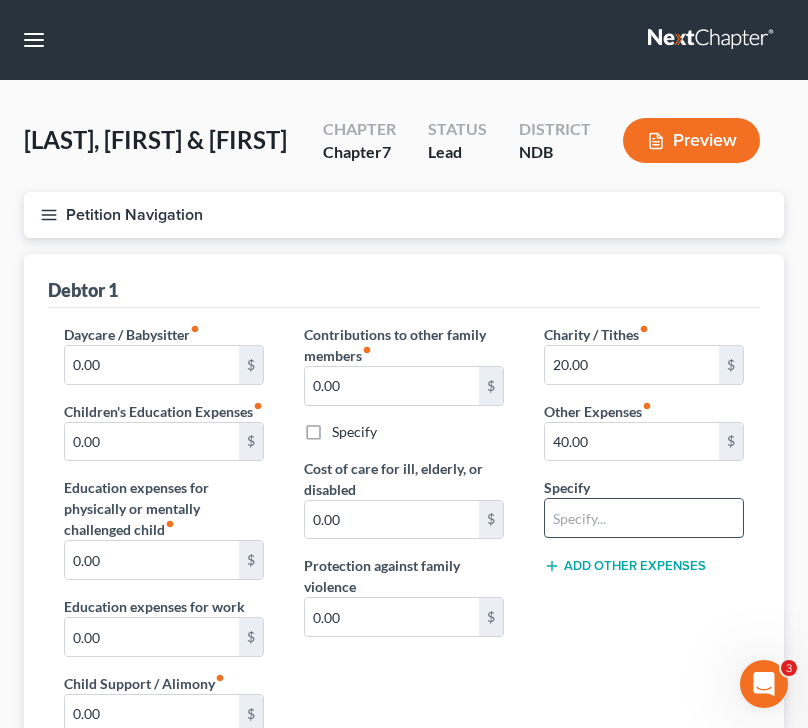 click at bounding box center (644, 518) 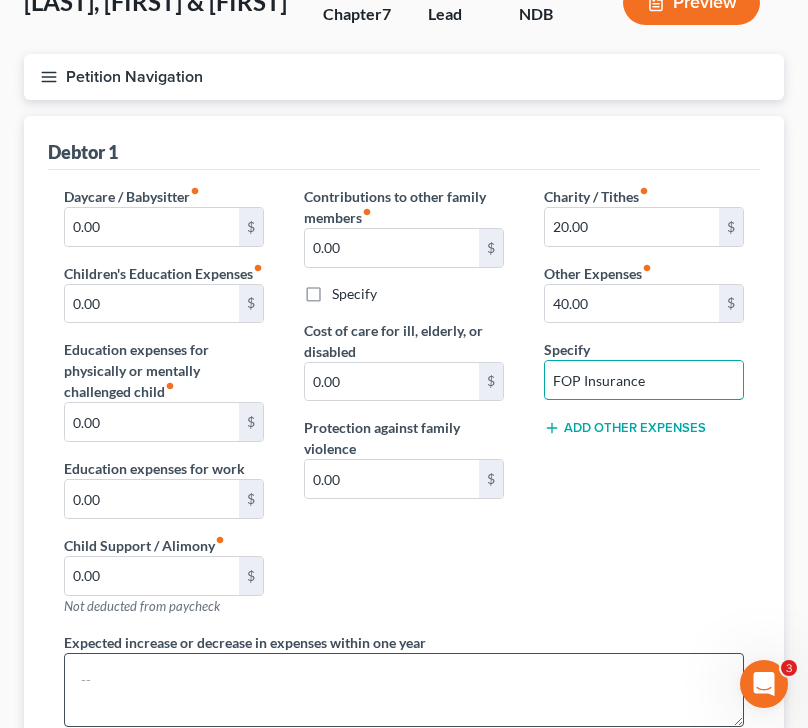 scroll, scrollTop: 0, scrollLeft: 0, axis: both 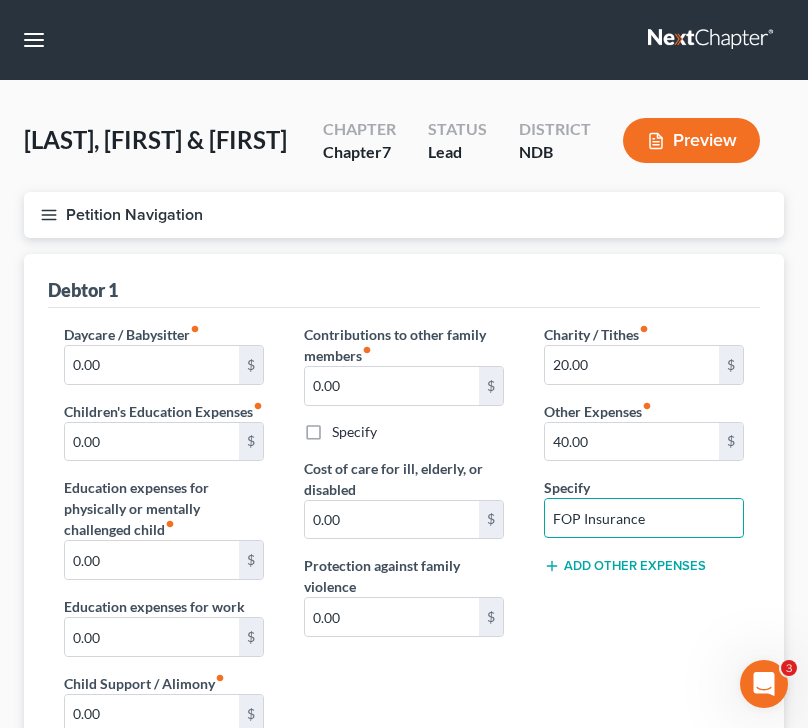 type on "FOP Insurance" 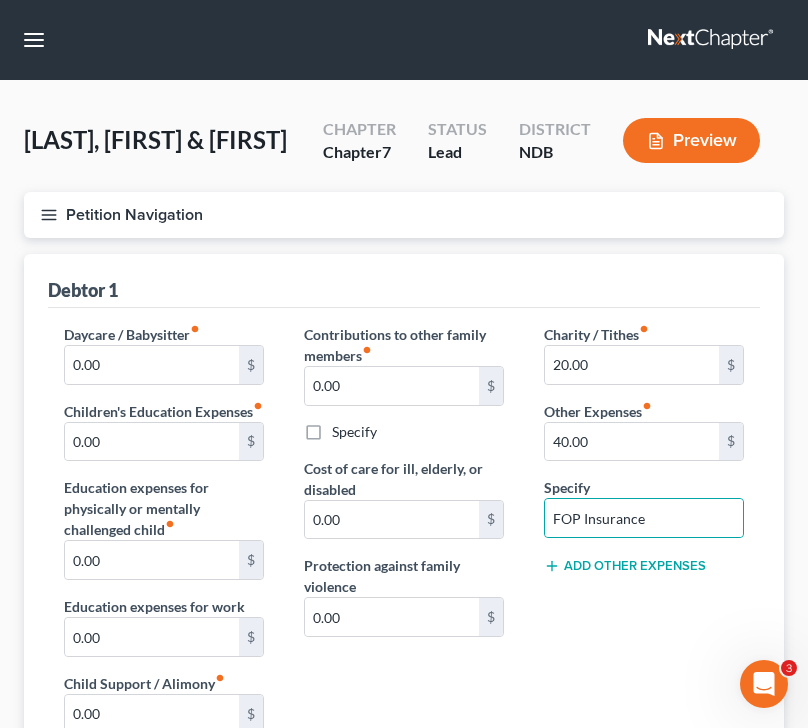 click 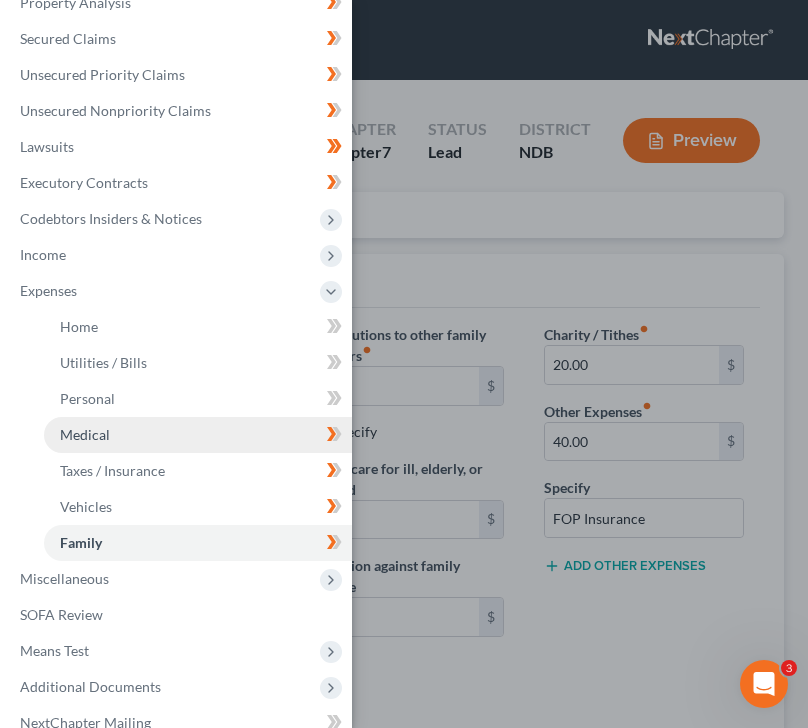 scroll, scrollTop: 254, scrollLeft: 0, axis: vertical 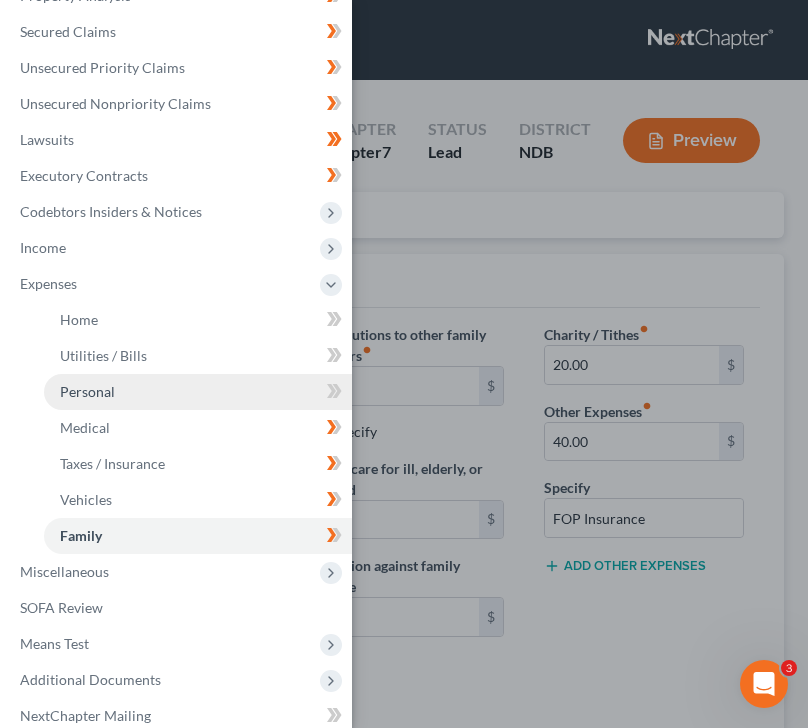 click on "Personal" at bounding box center (198, 392) 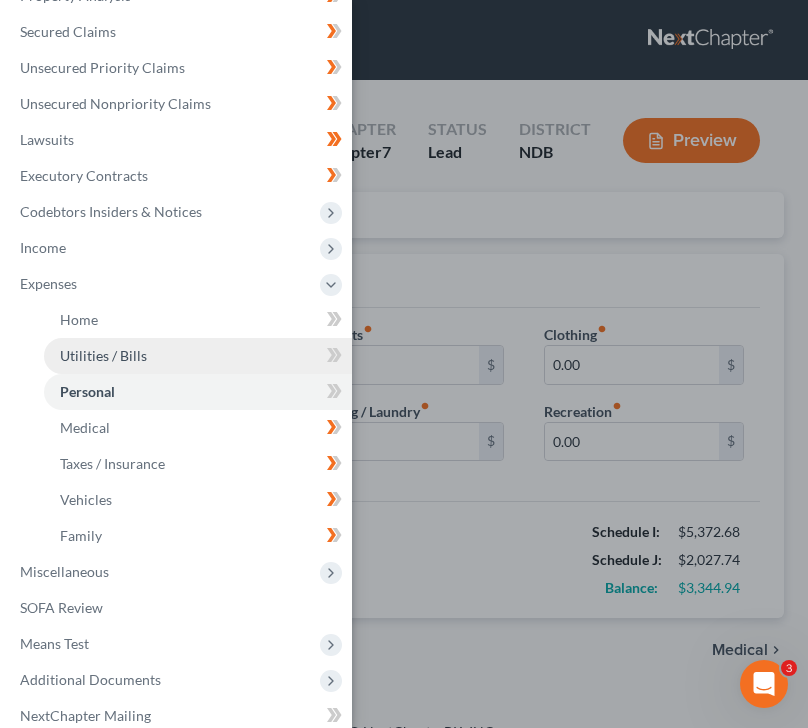 click on "Utilities / Bills" at bounding box center [198, 356] 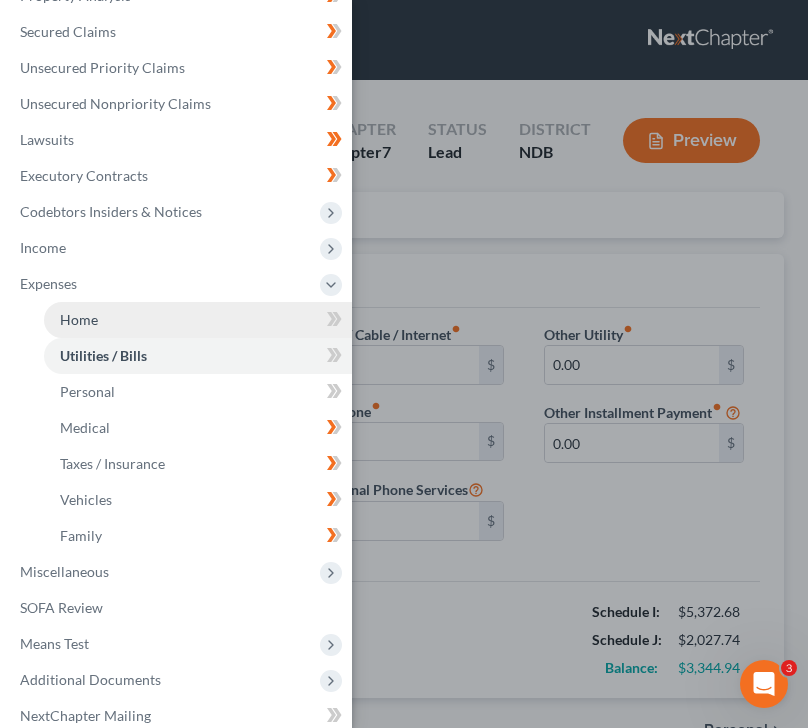 click on "Home" at bounding box center [198, 320] 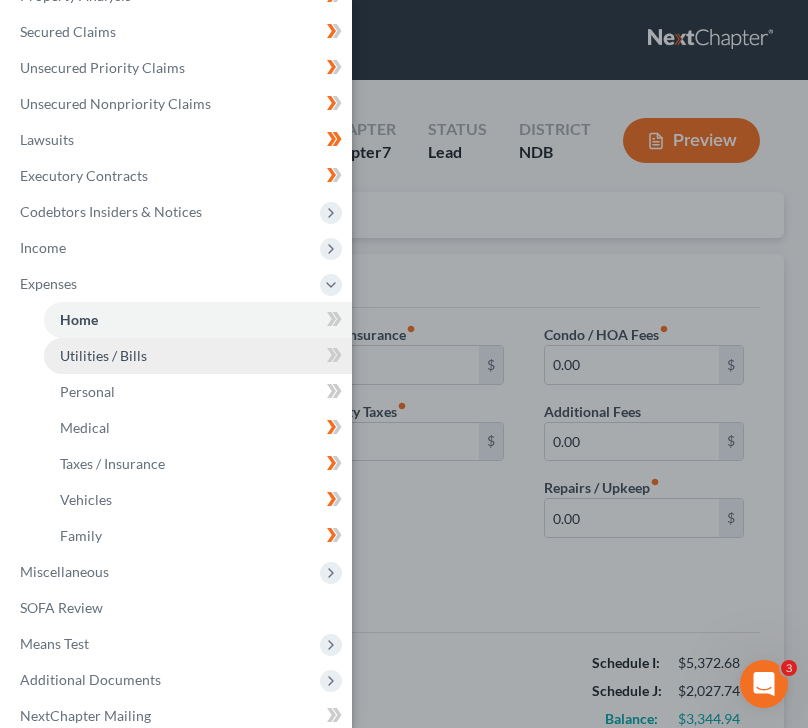 click on "Utilities / Bills" at bounding box center [198, 356] 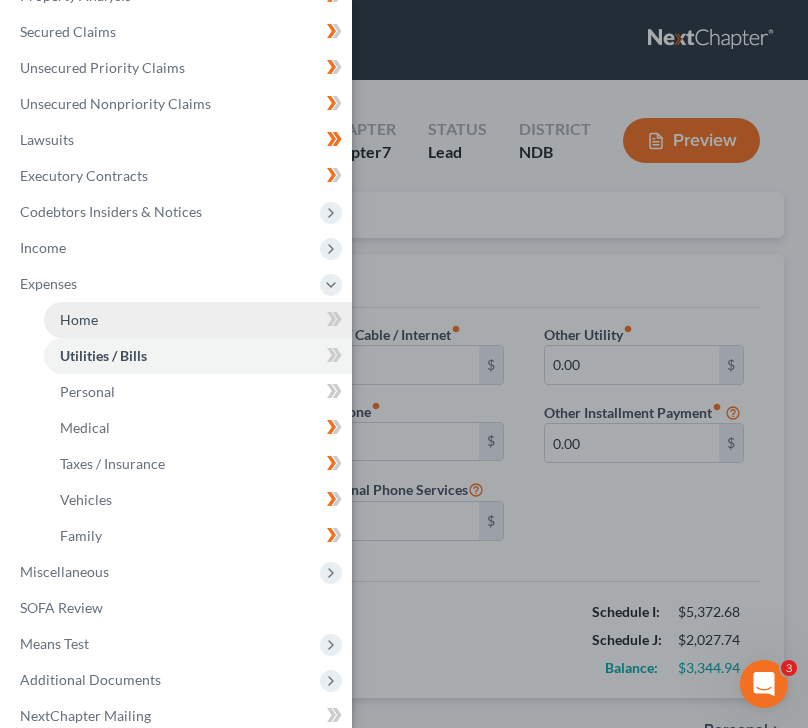 click on "Home" at bounding box center (198, 320) 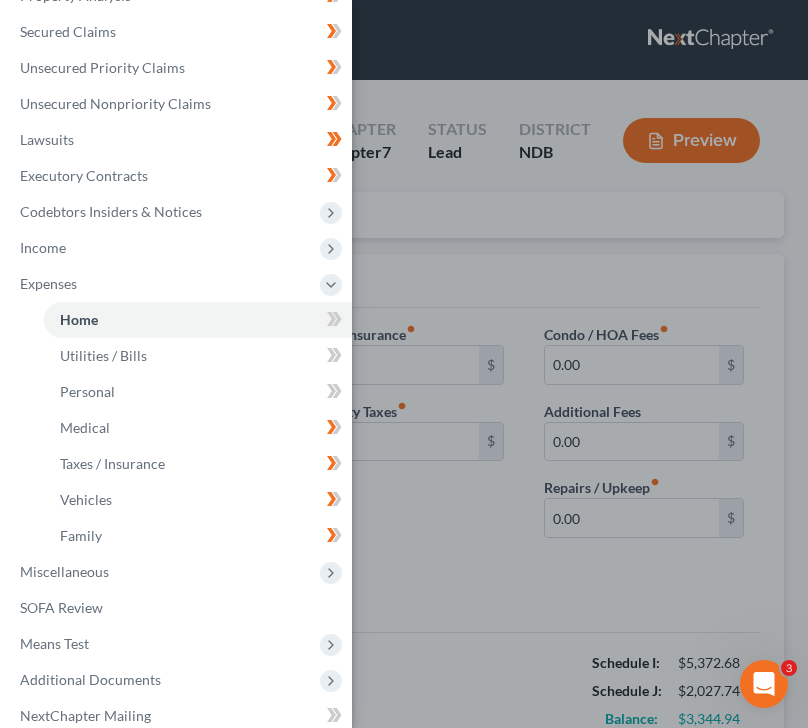 click on "Case Dashboard
Payments
Invoices
Payments
Payments
Credit Report
Client Profile" at bounding box center (404, 364) 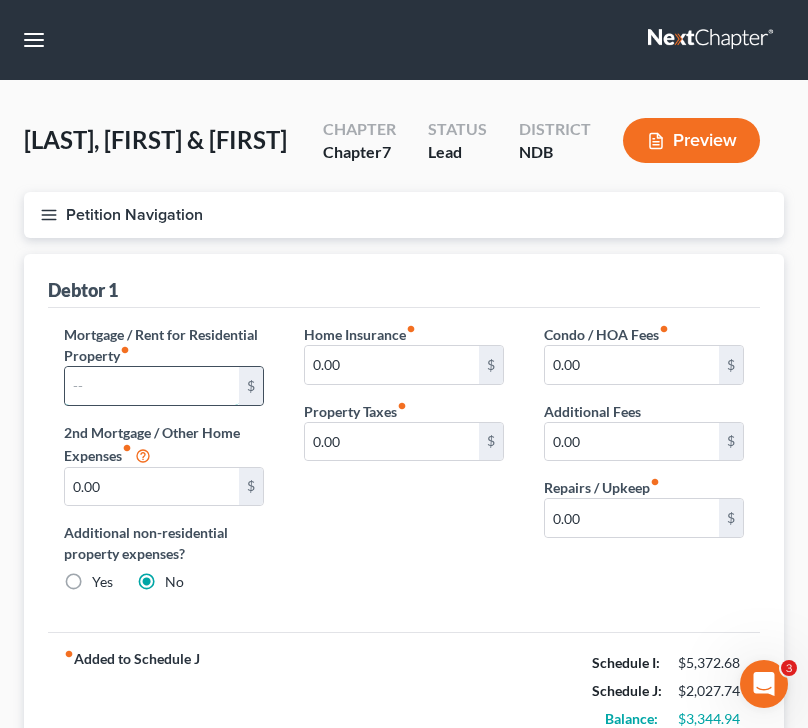 click at bounding box center (152, 386) 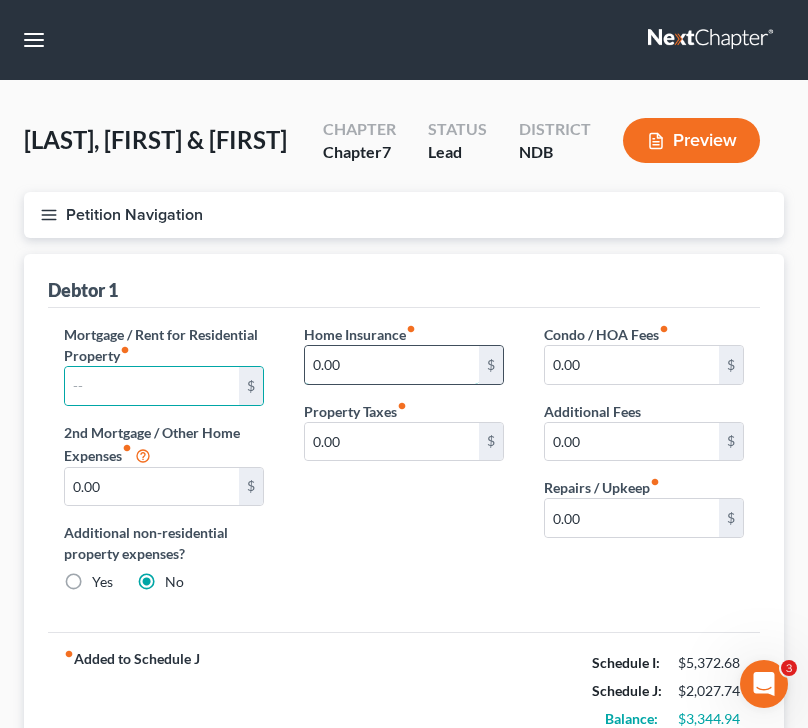 click on "0.00" at bounding box center (392, 365) 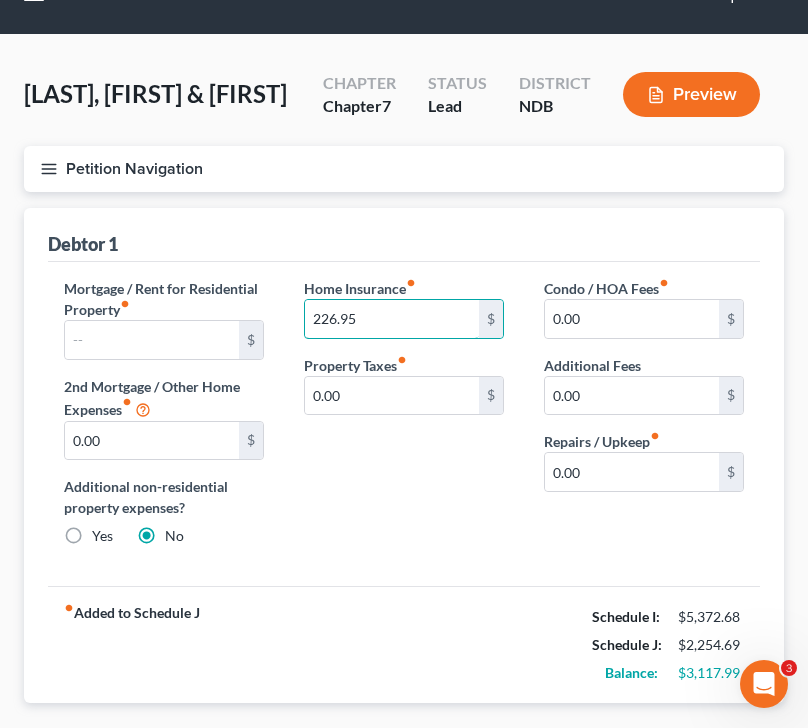 scroll, scrollTop: 51, scrollLeft: 0, axis: vertical 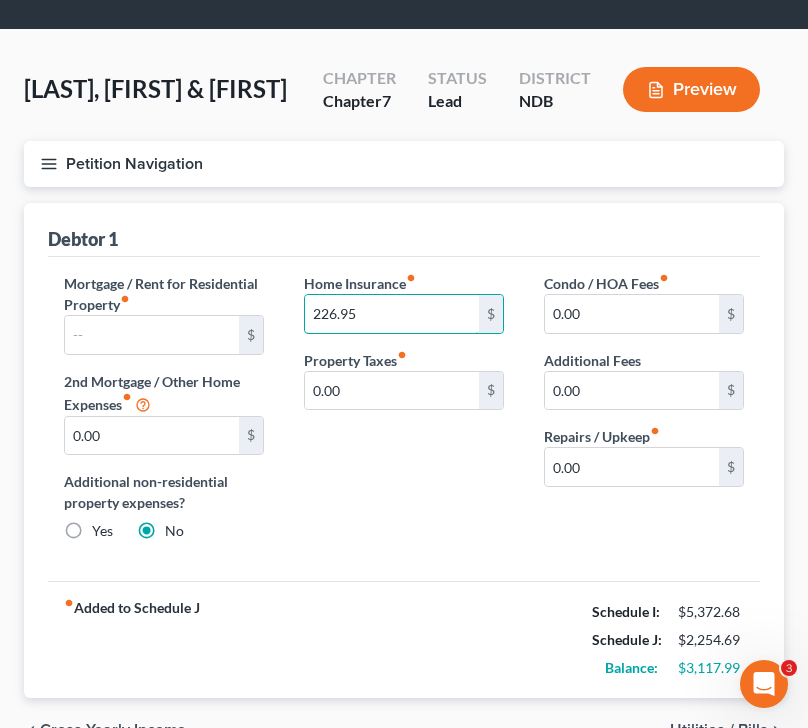 type on "226.95" 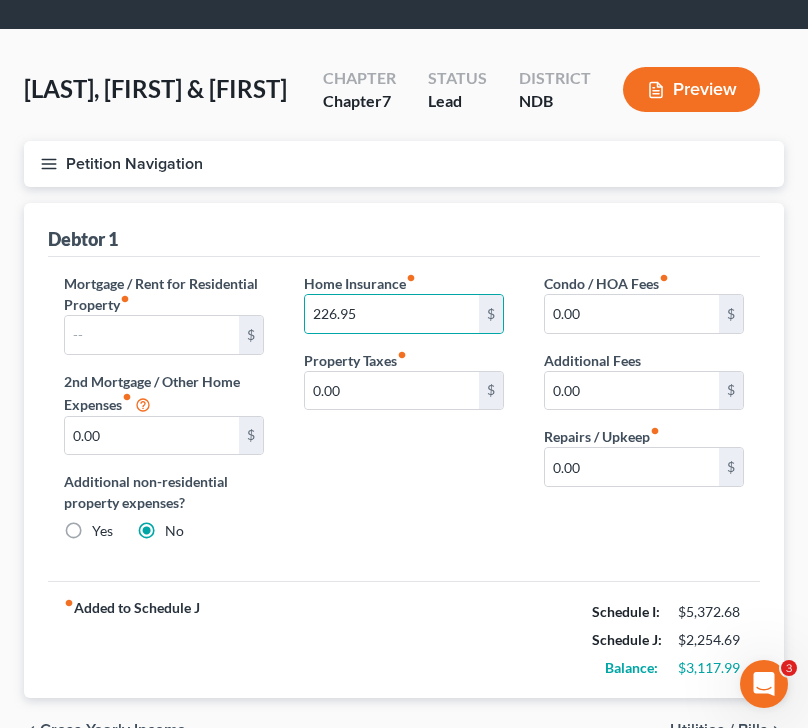 click 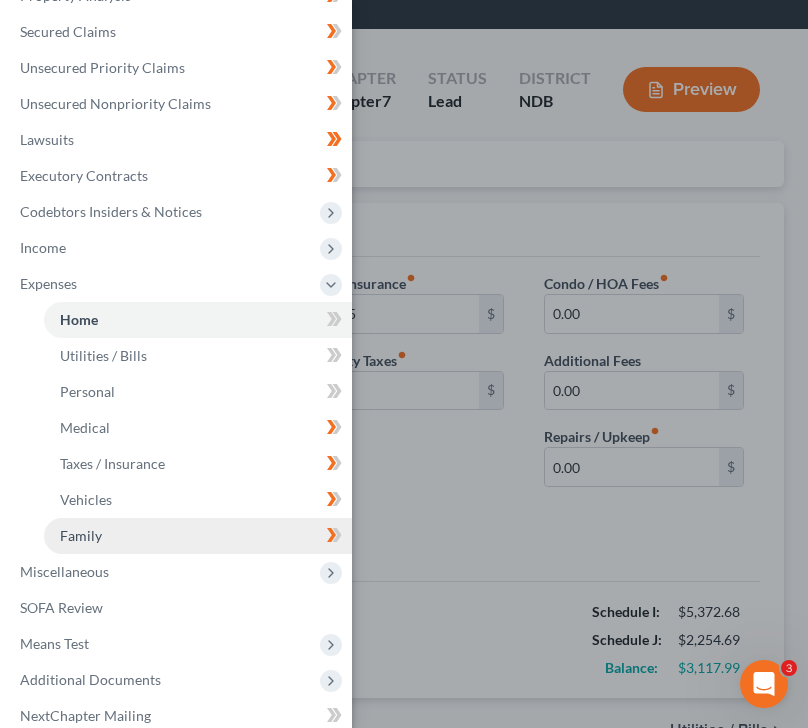 click on "Family" at bounding box center (198, 536) 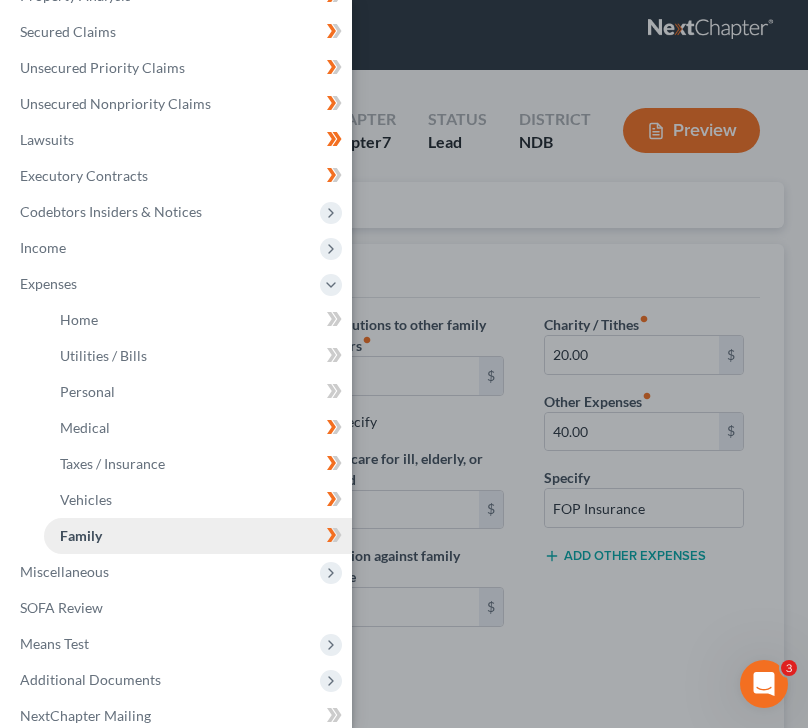 scroll, scrollTop: 0, scrollLeft: 0, axis: both 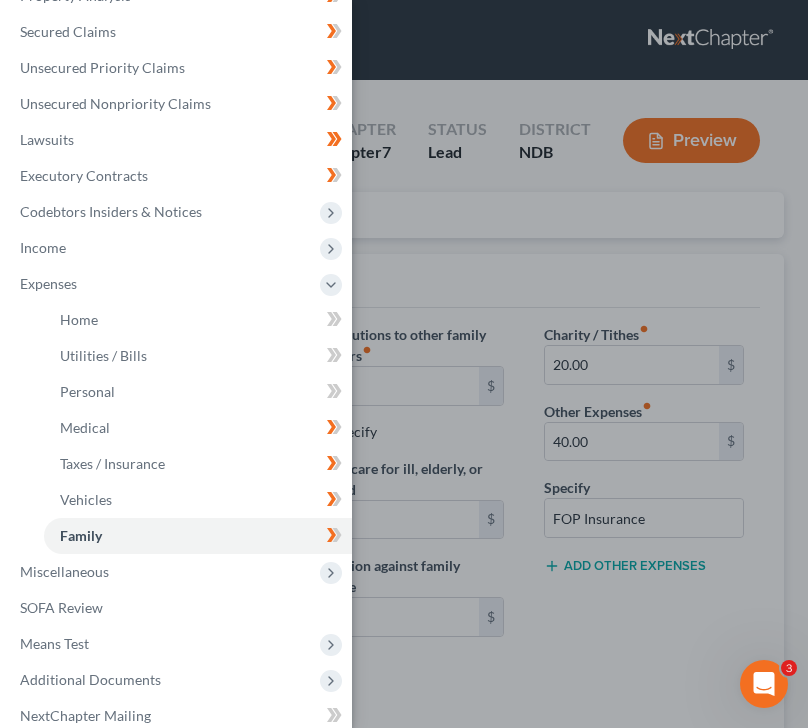 click on "Case Dashboard
Payments
Invoices
Payments
Payments
Credit Report
Client Profile" at bounding box center [404, 364] 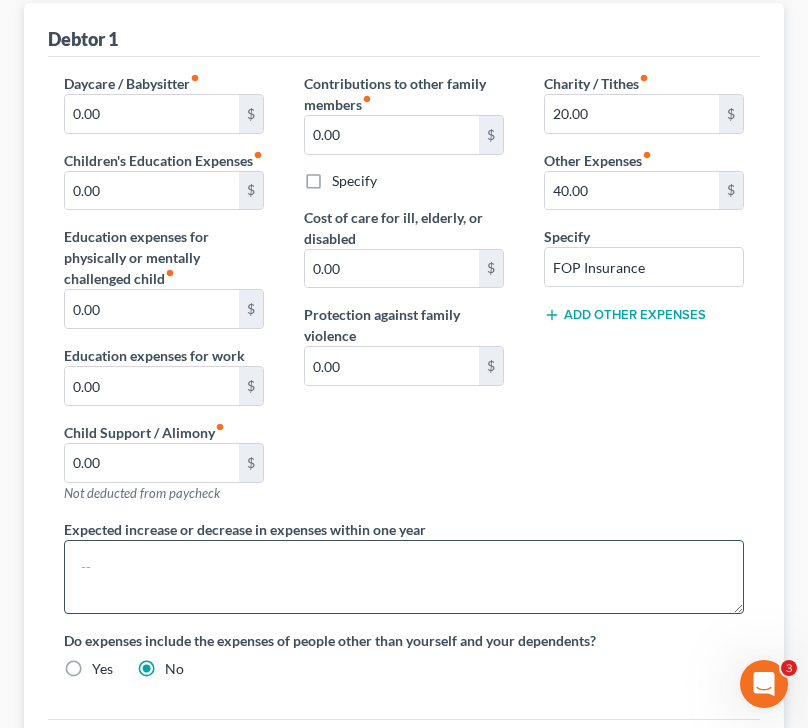 scroll, scrollTop: 253, scrollLeft: 0, axis: vertical 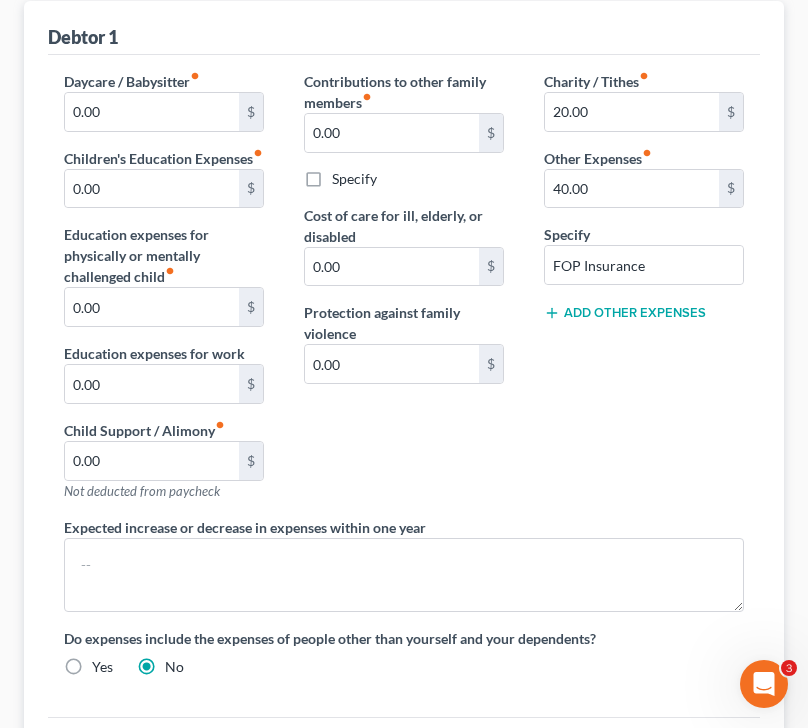 click on "Add Other Expenses" at bounding box center [625, 313] 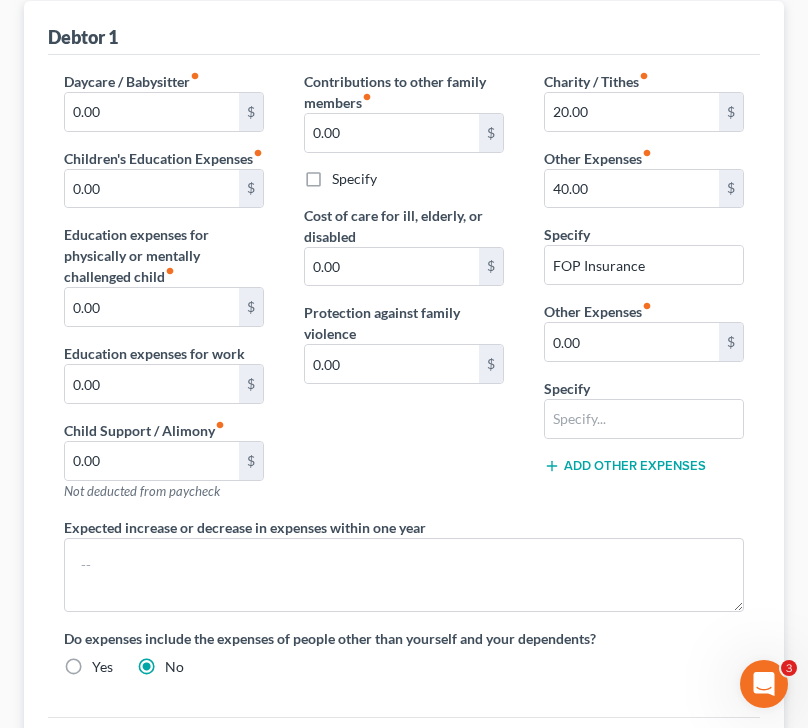 type 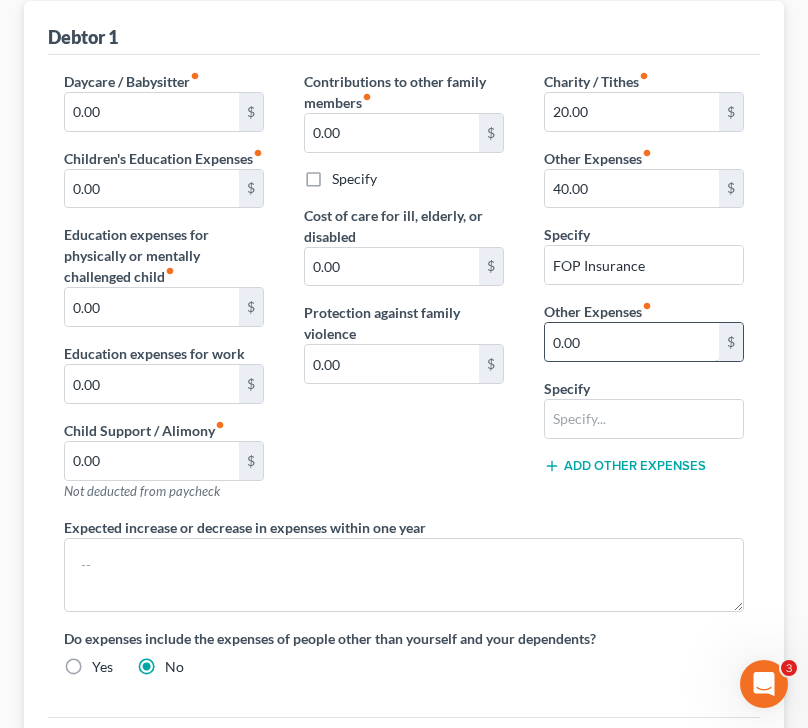 click on "0.00" at bounding box center [632, 342] 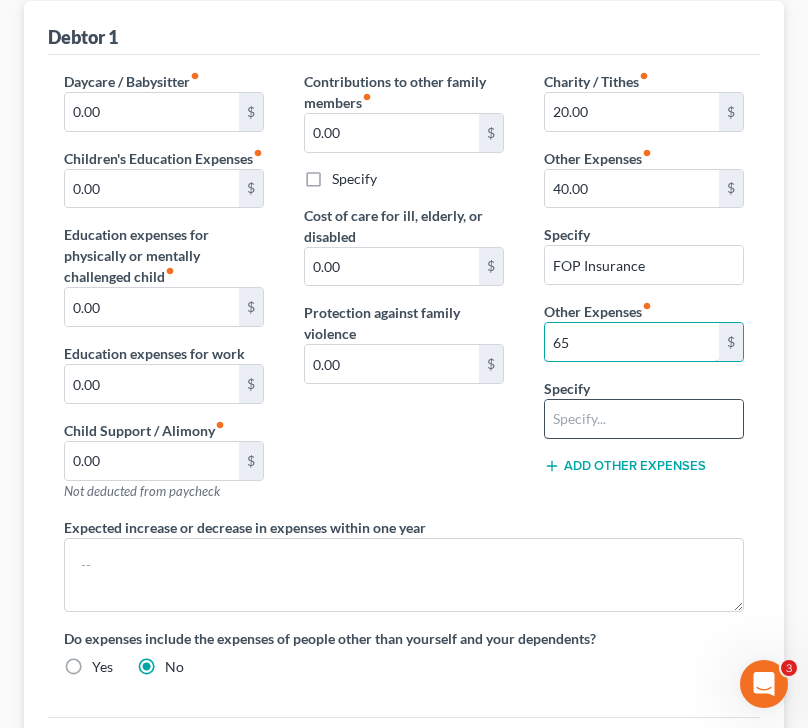 type on "65" 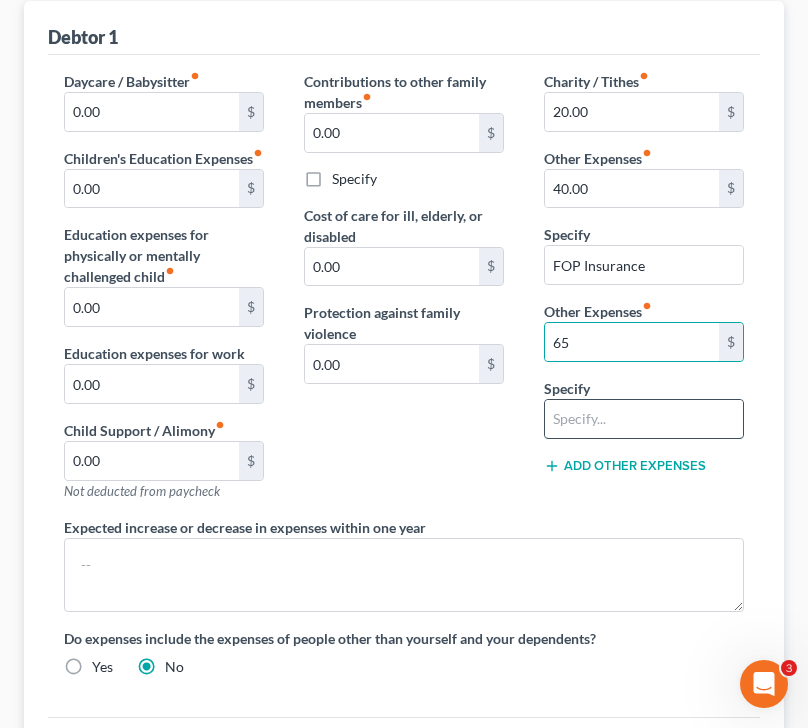 click at bounding box center [644, 419] 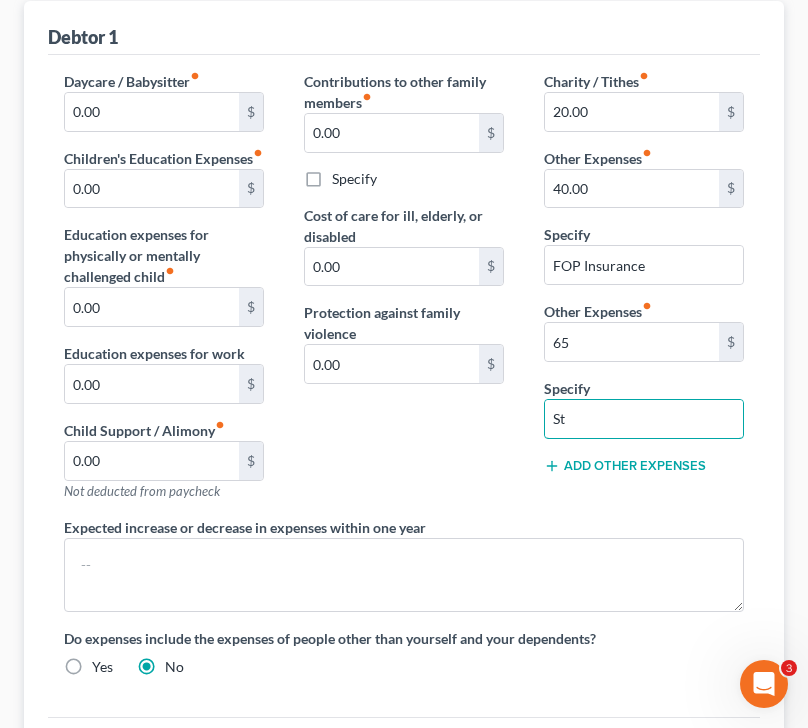 type on "Storage Unit" 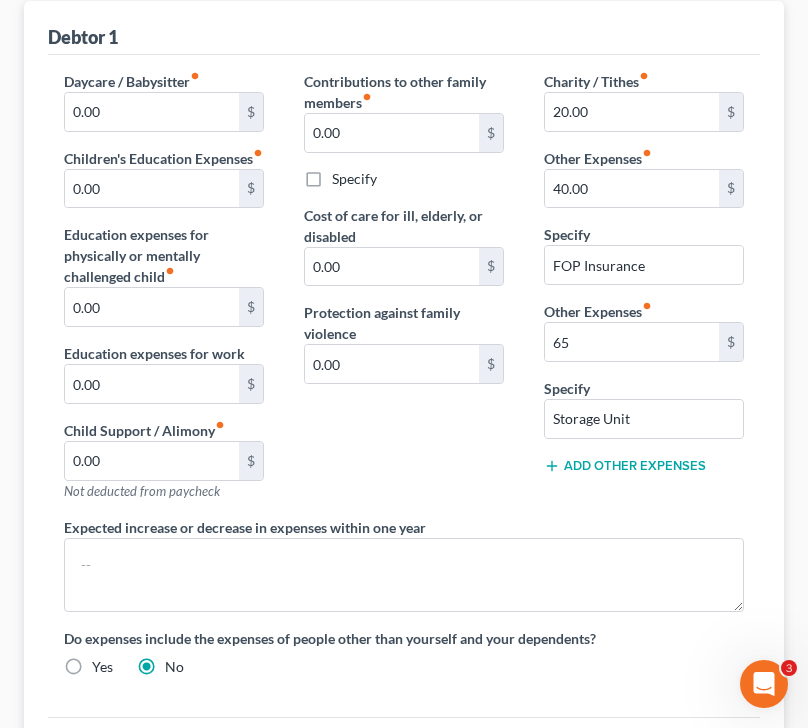click on "Add Other Expenses" at bounding box center [625, 466] 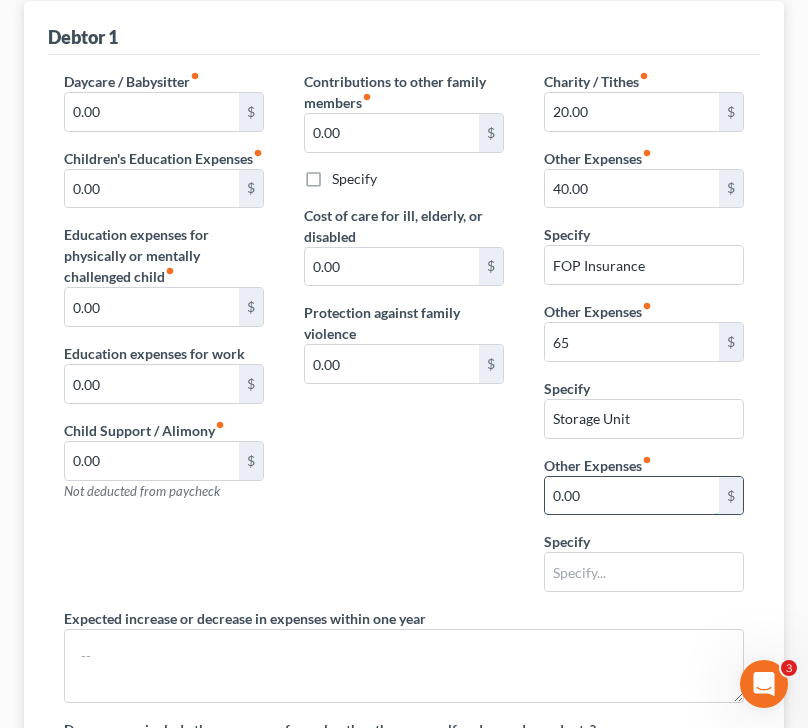 click on "0.00" at bounding box center [632, 496] 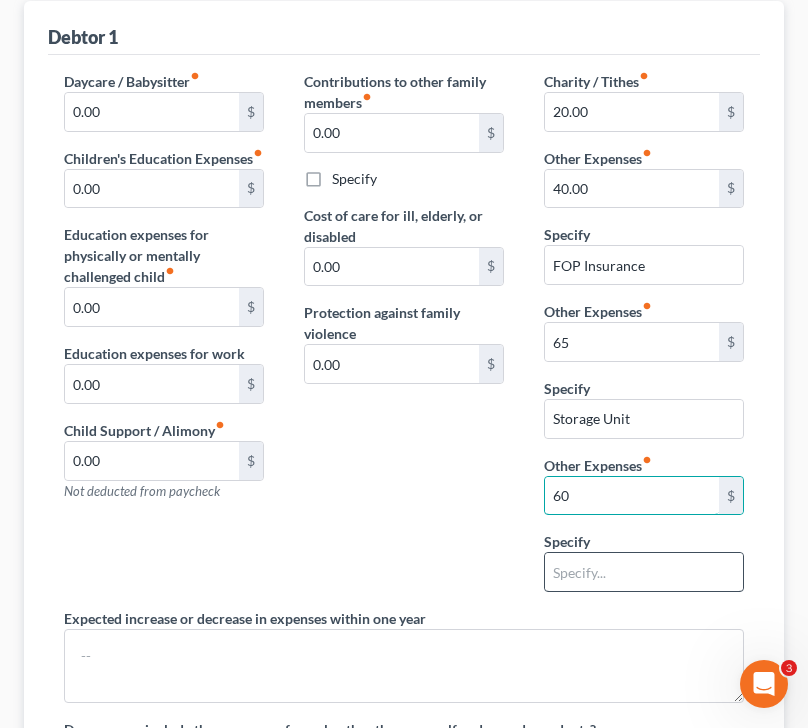 type on "60" 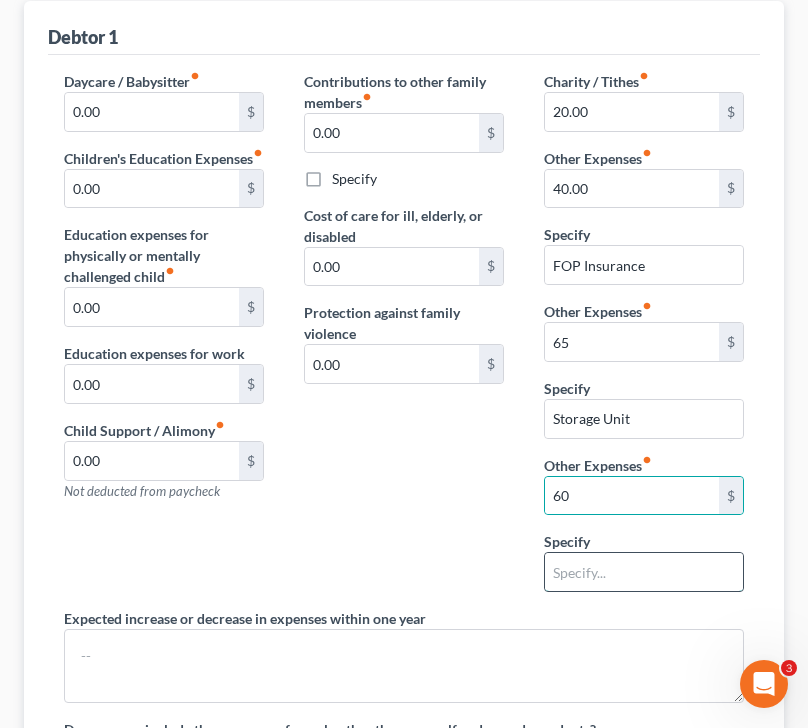 click at bounding box center (644, 572) 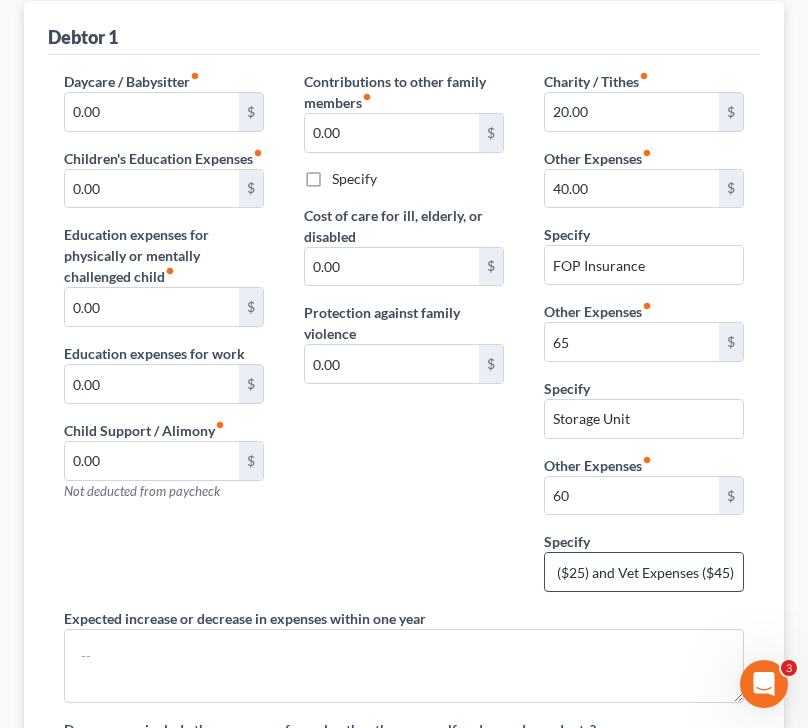 scroll, scrollTop: 0, scrollLeft: 54, axis: horizontal 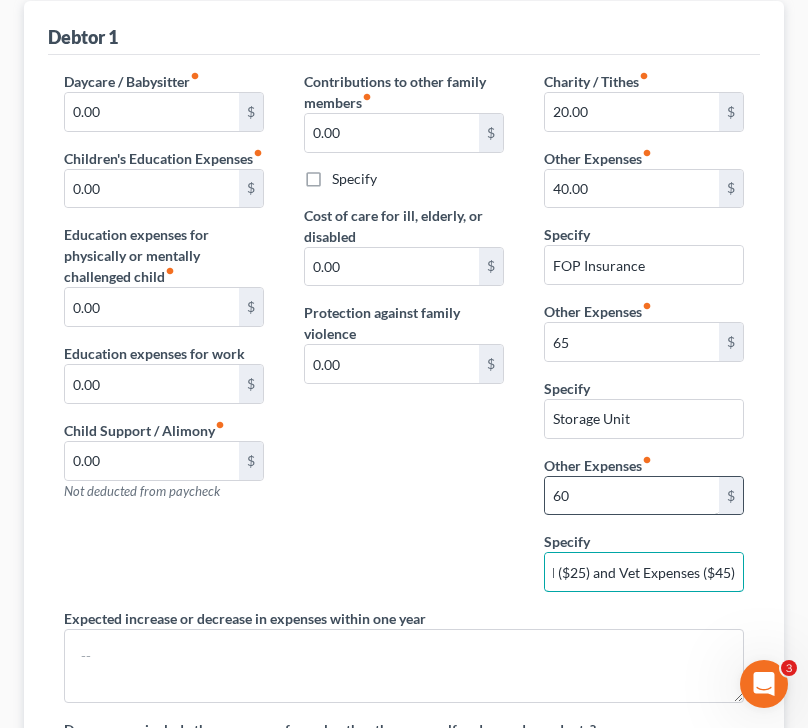 type on "Pet Food ($25) and Vet Expenses ($45)" 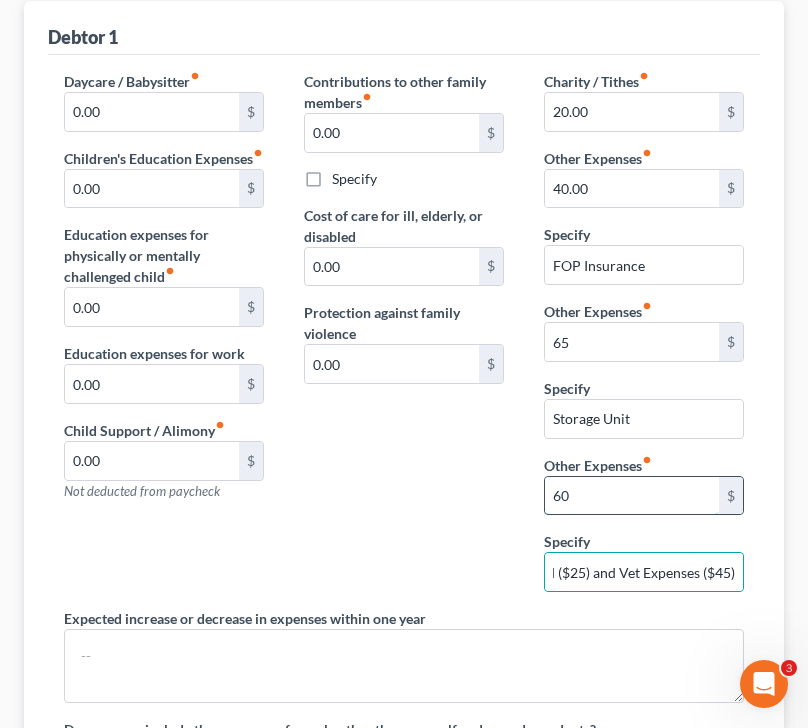 scroll, scrollTop: 0, scrollLeft: 0, axis: both 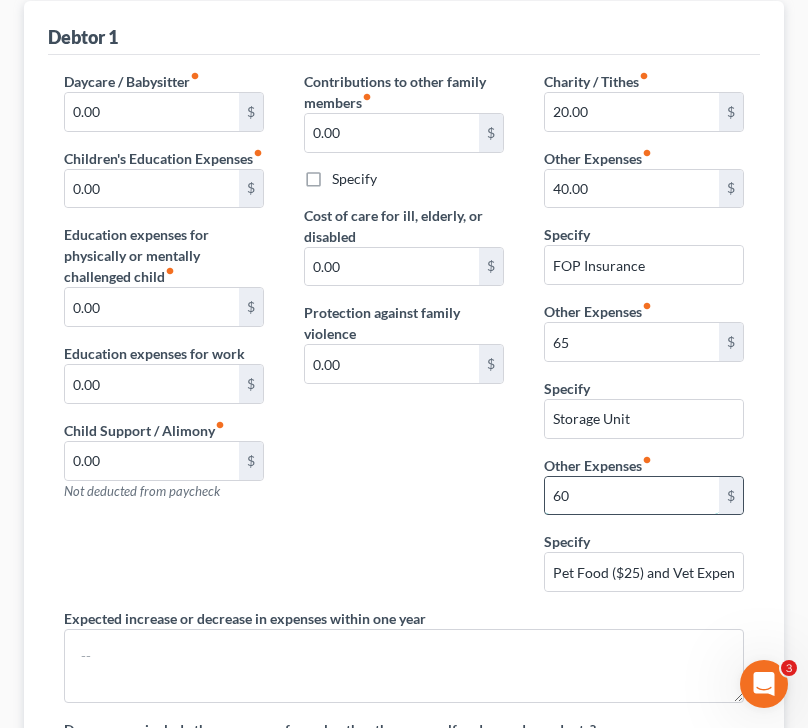 click on "60" at bounding box center [632, 496] 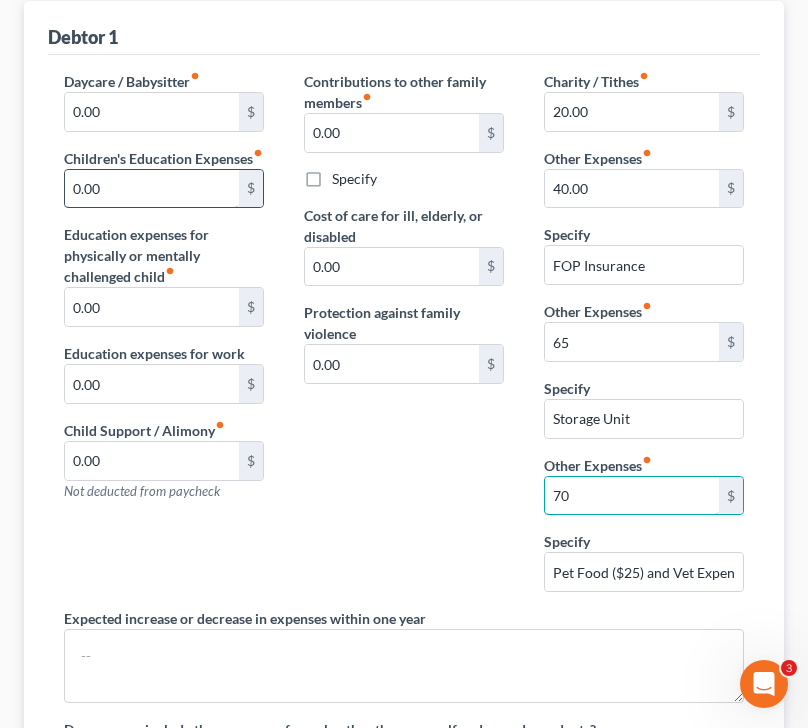 type on "70" 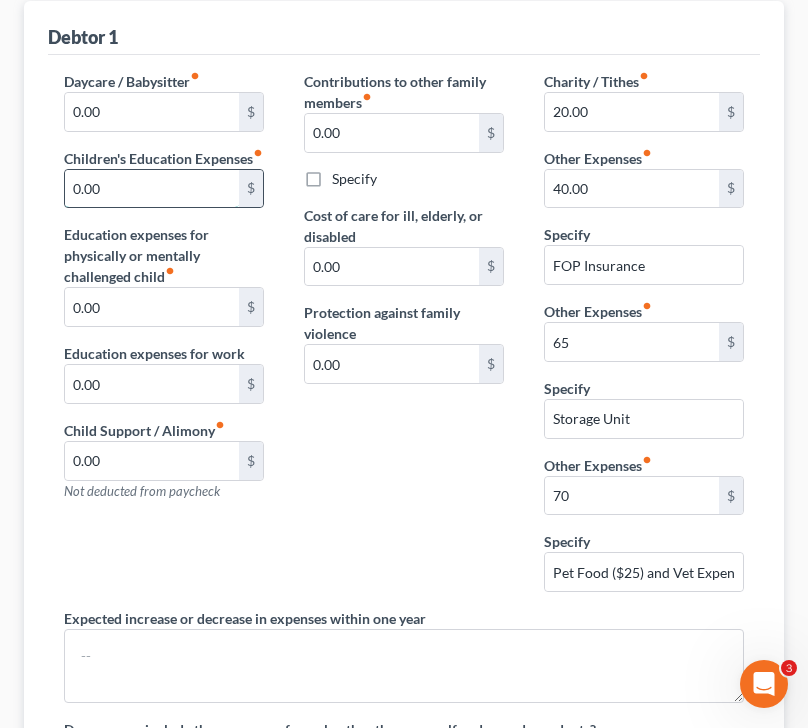 click on "0.00" at bounding box center (152, 189) 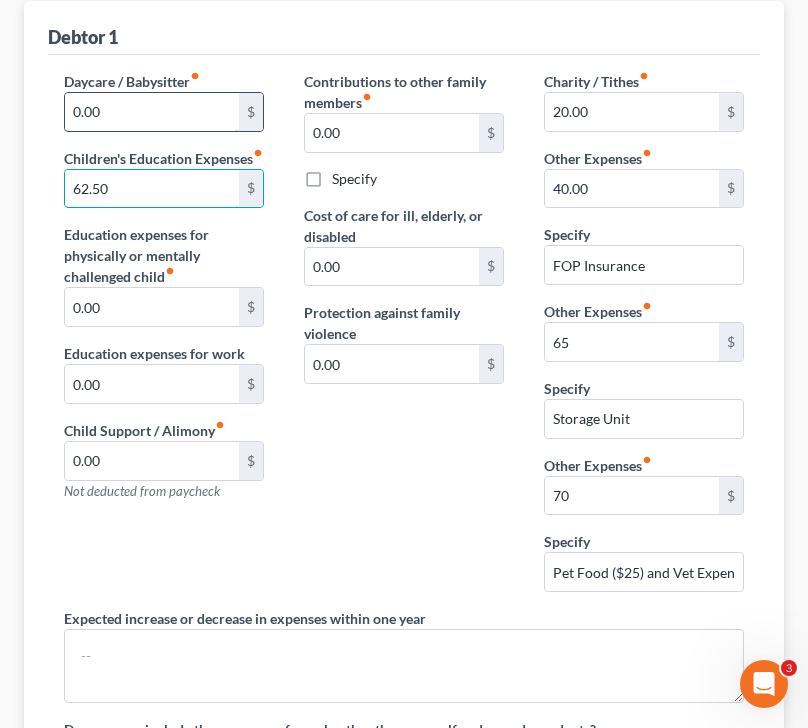 type on "62.50" 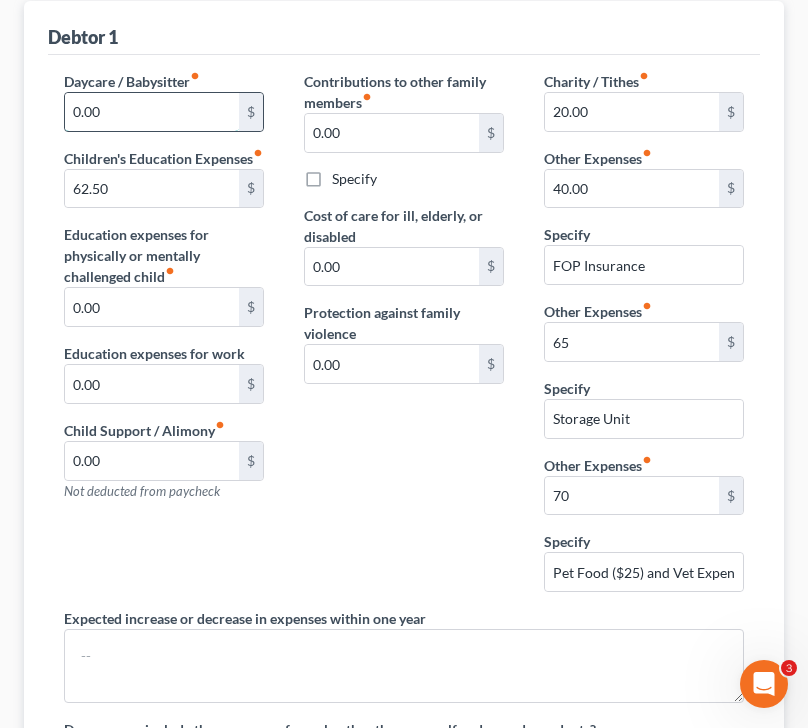 click on "0.00" at bounding box center [152, 112] 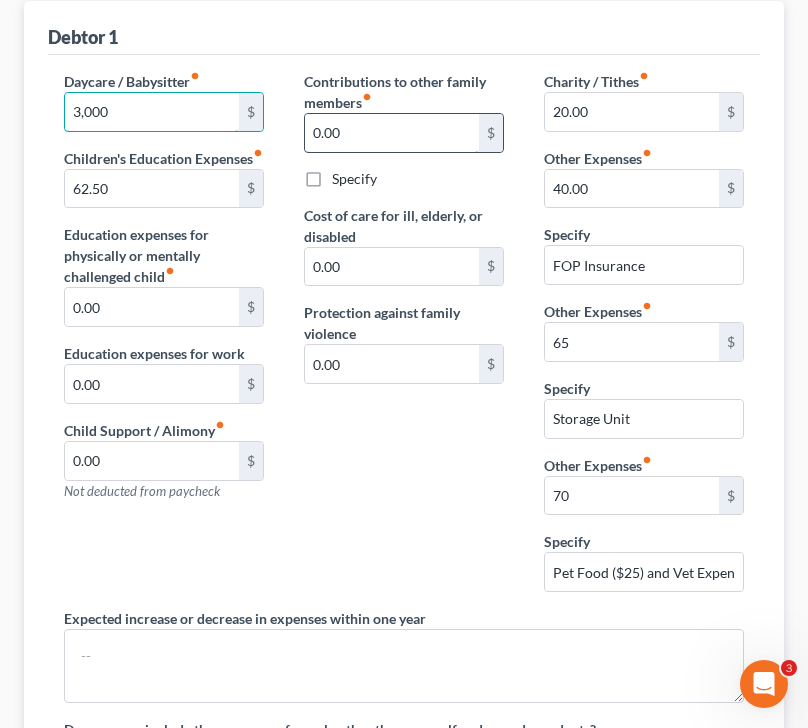 type on "3,000" 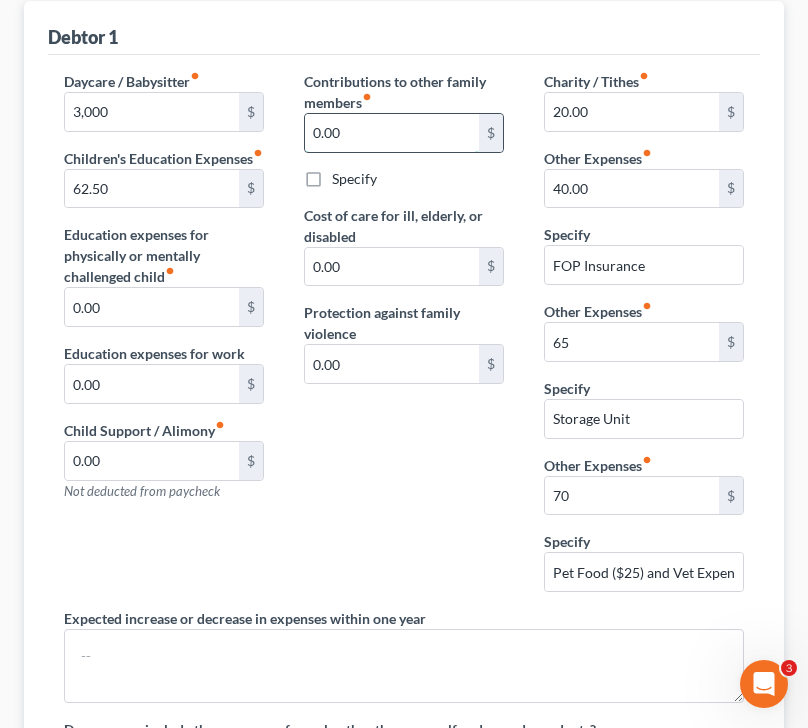 click on "0.00" at bounding box center [392, 133] 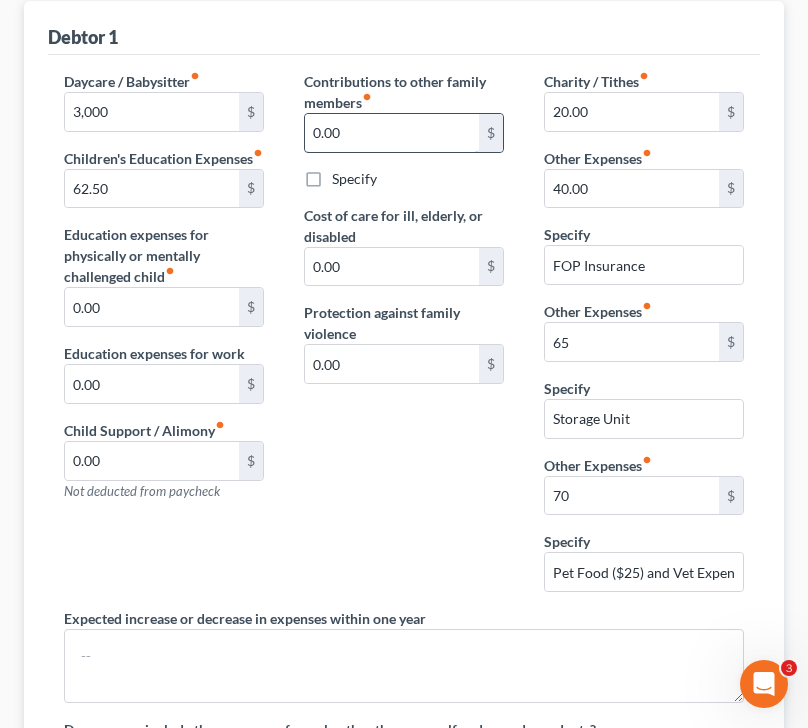 type on "1" 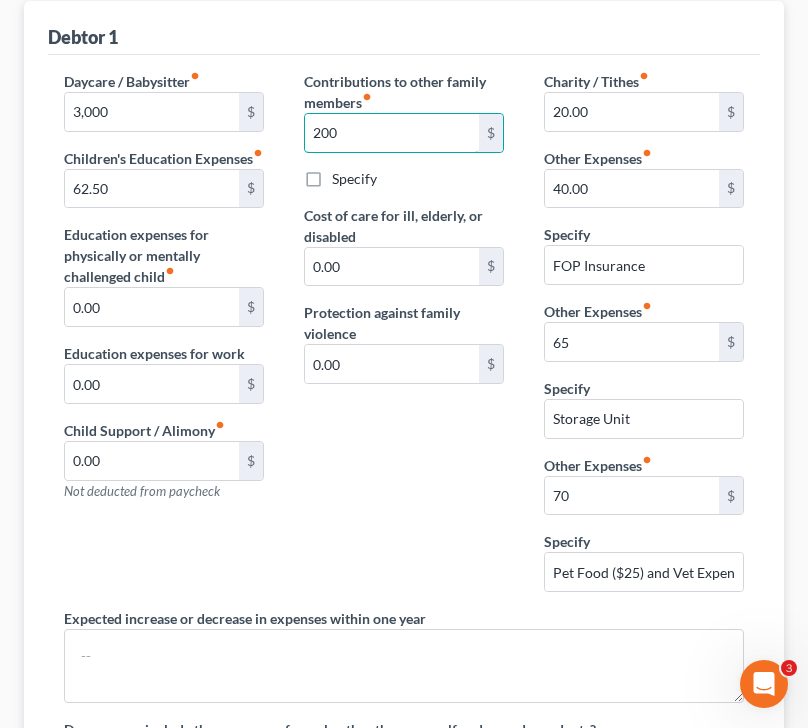 type on "200" 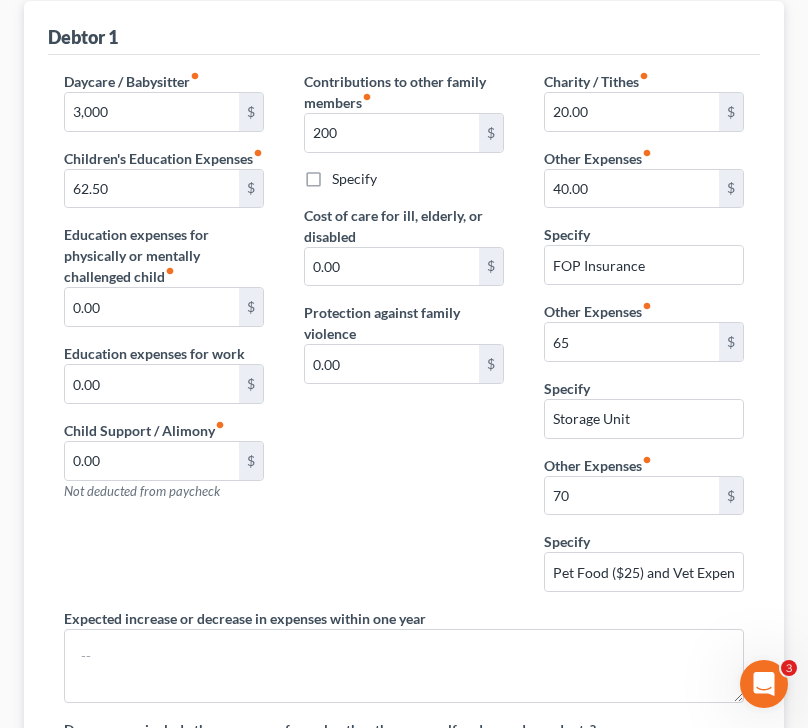 click on "Specify" at bounding box center (354, 179) 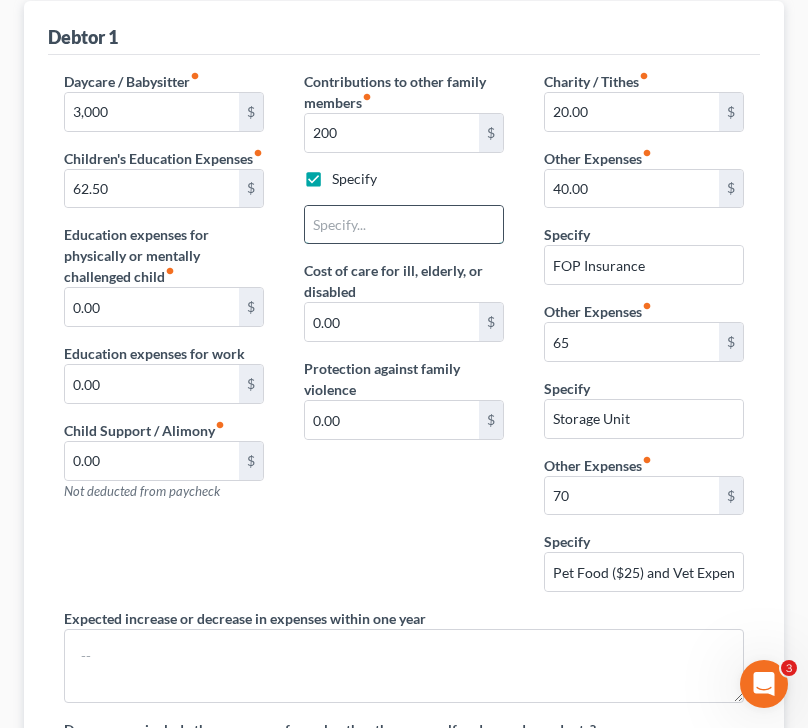click at bounding box center (404, 225) 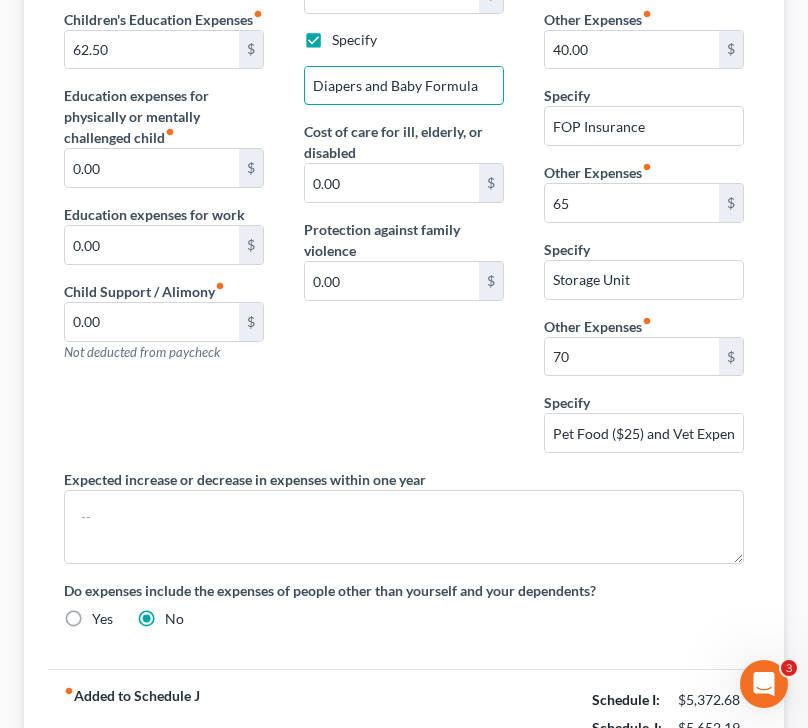 scroll, scrollTop: 589, scrollLeft: 0, axis: vertical 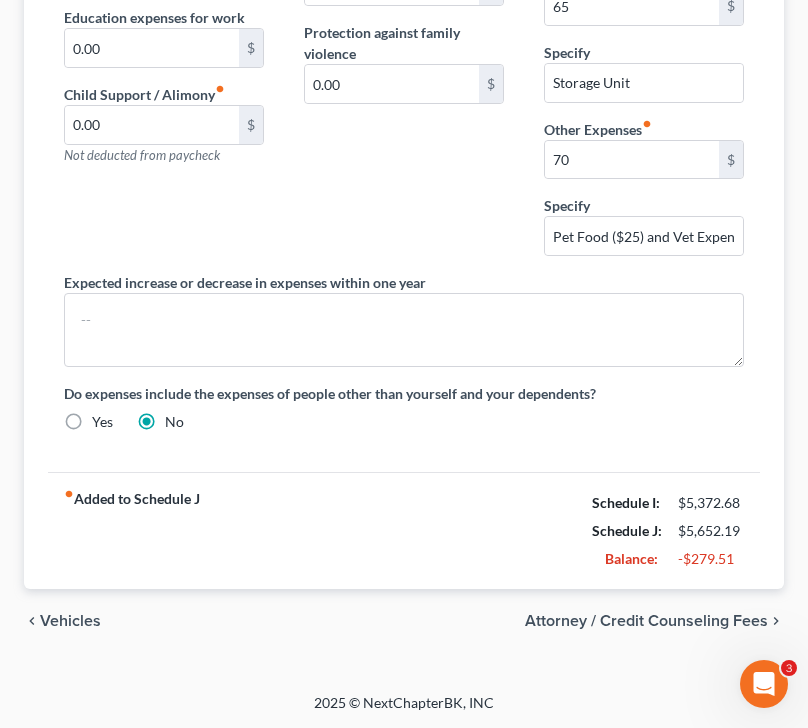 type on "Diapers and Baby Formula" 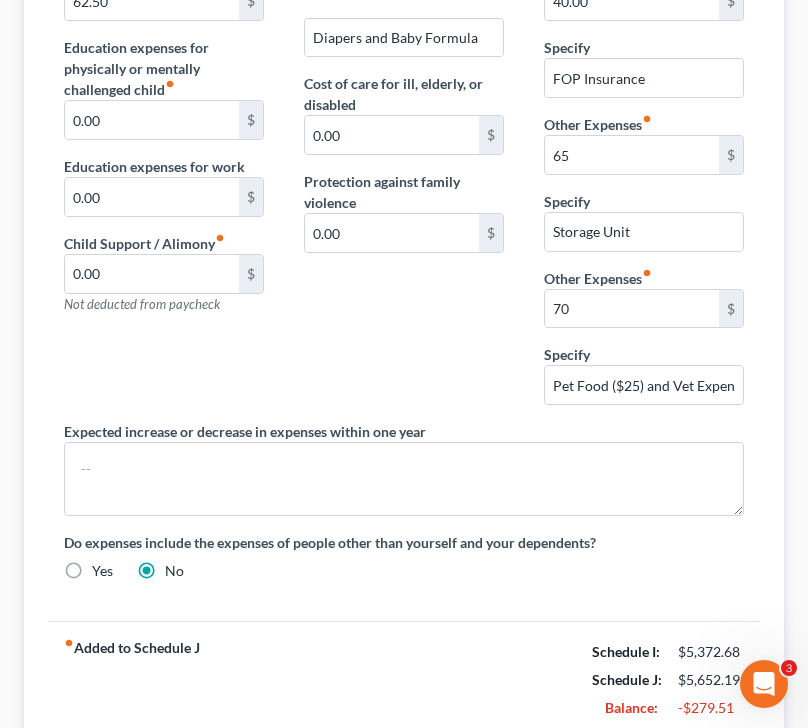 scroll, scrollTop: 0, scrollLeft: 0, axis: both 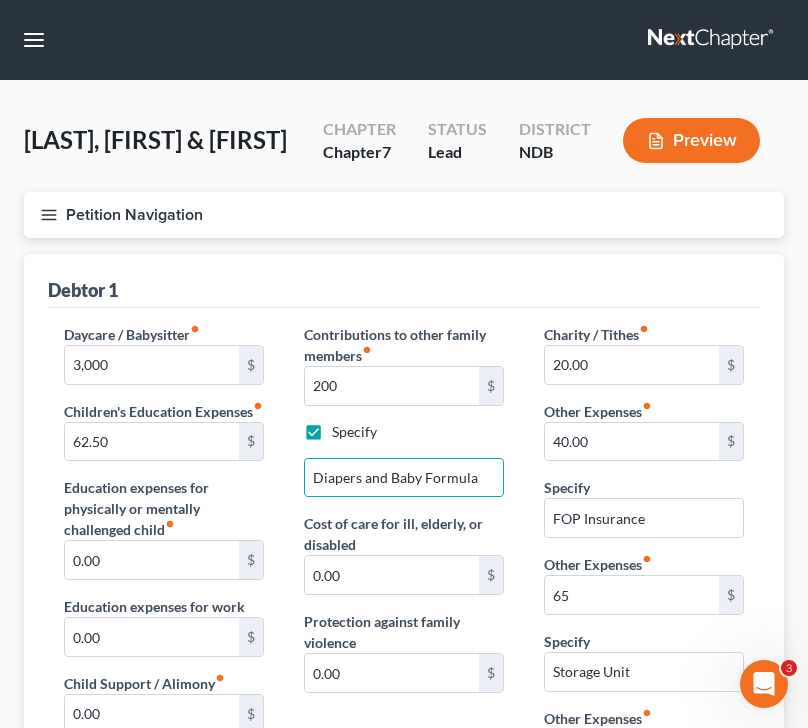 click 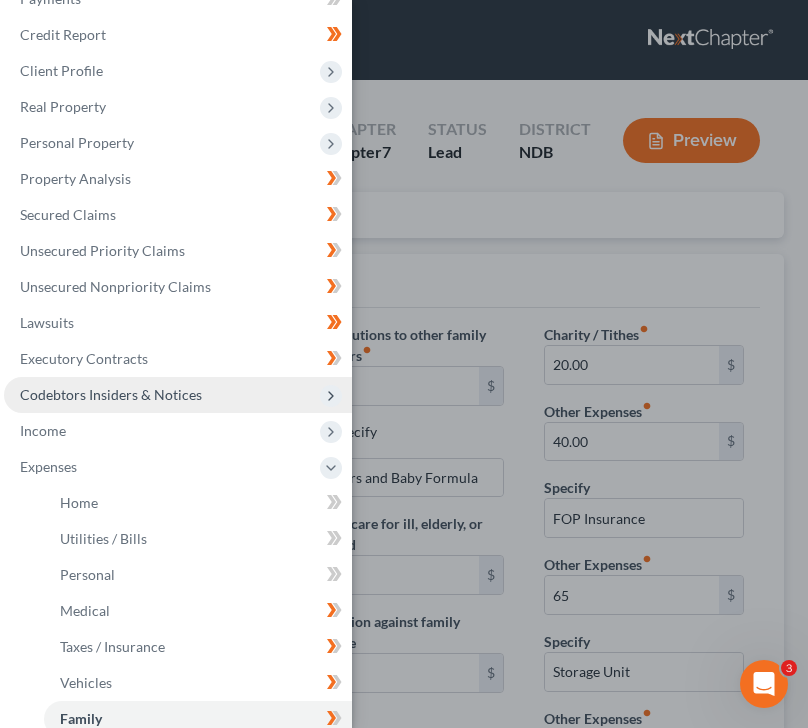 scroll, scrollTop: 0, scrollLeft: 0, axis: both 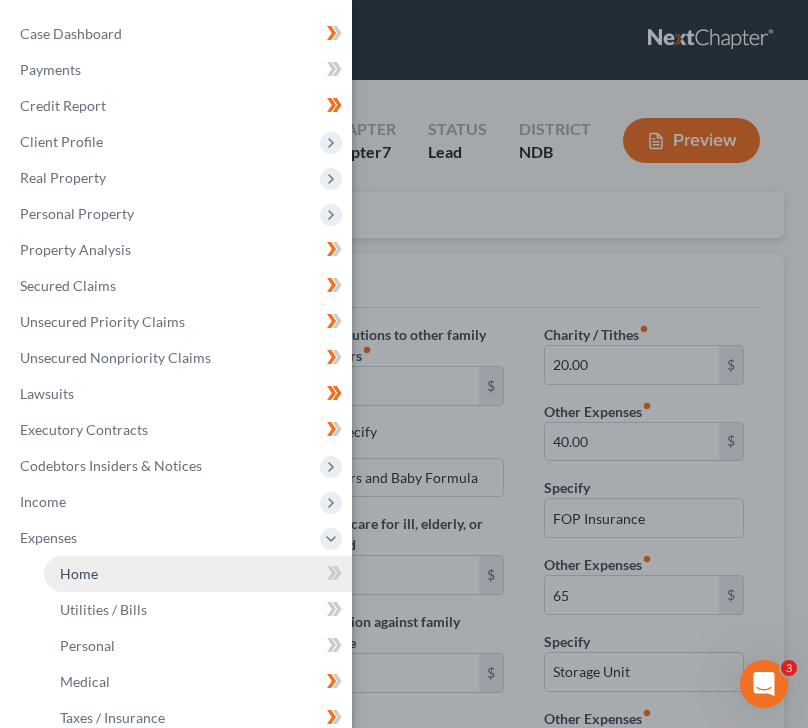 click on "Home" at bounding box center (198, 574) 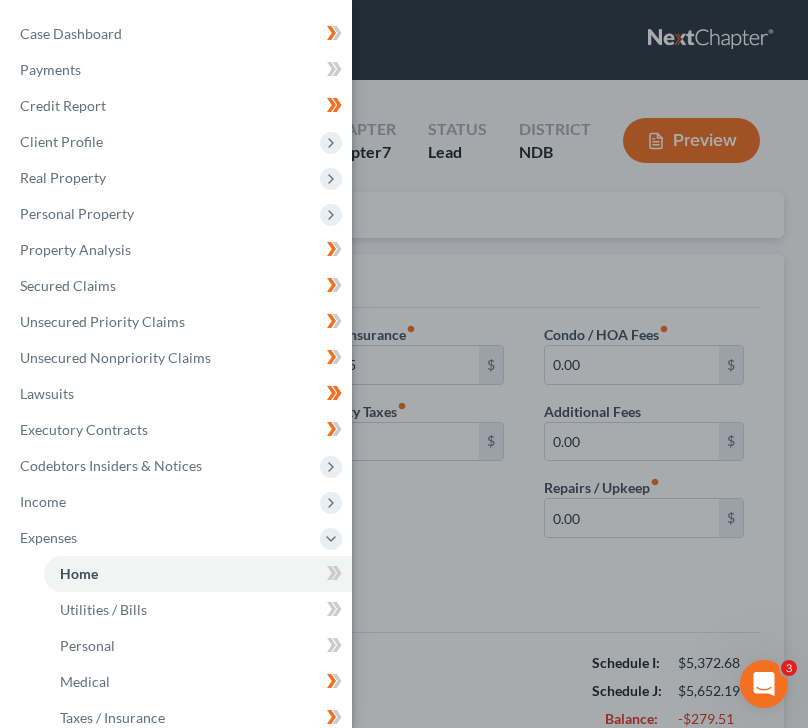 click on "Case Dashboard
Payments
Invoices
Payments
Payments
Credit Report
Client Profile" at bounding box center (404, 364) 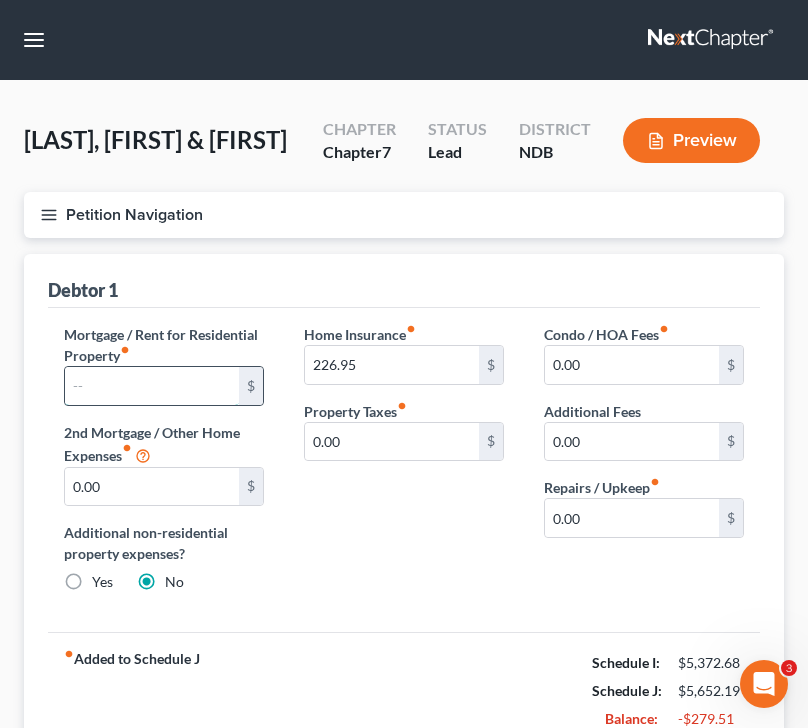 click at bounding box center [152, 386] 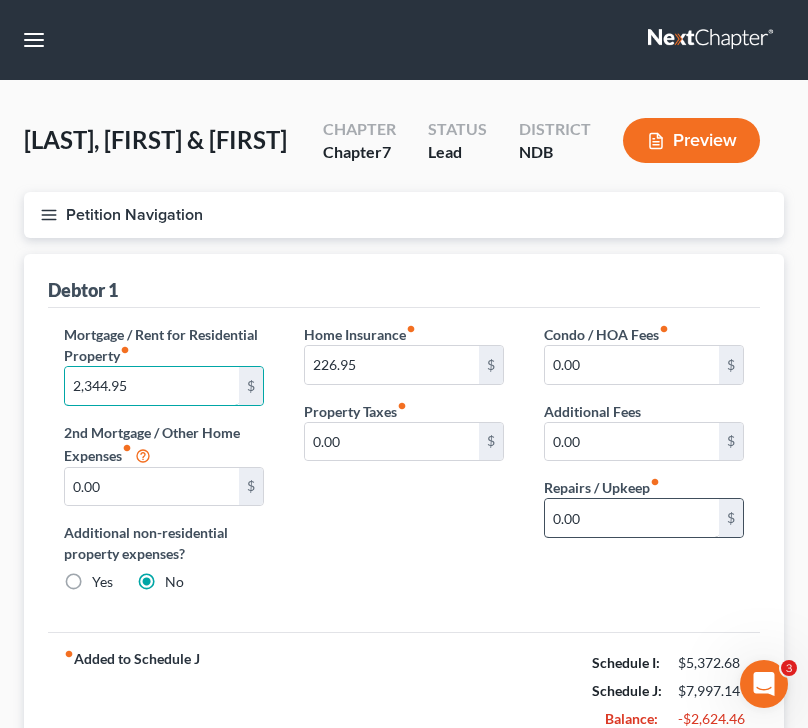 type on "2,344.95" 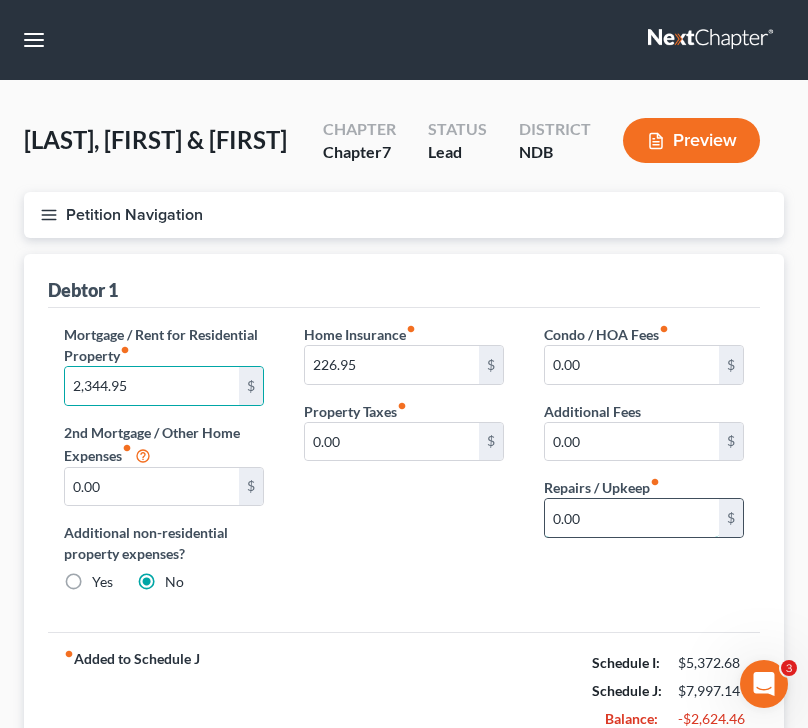 click on "0.00" at bounding box center (632, 518) 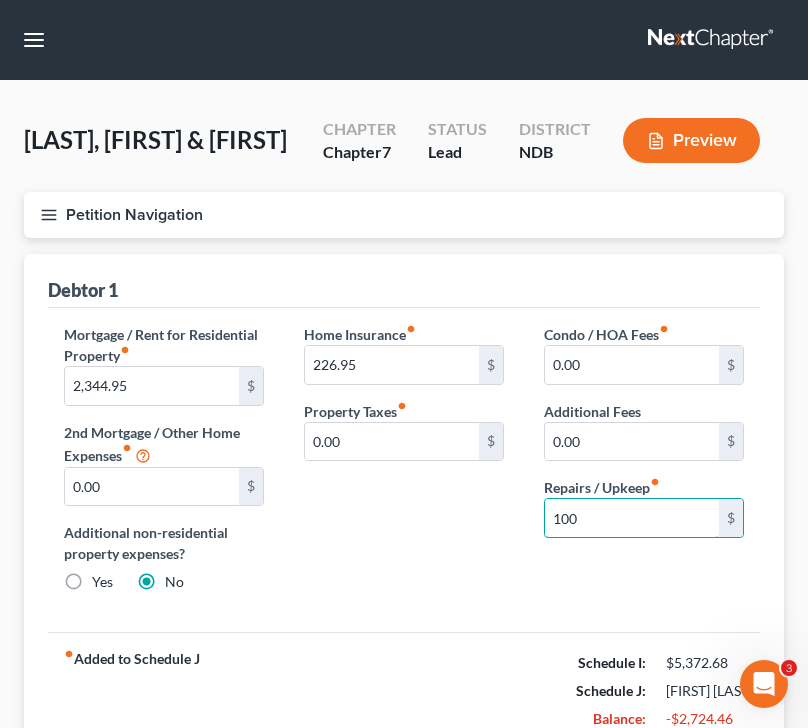 type on "100" 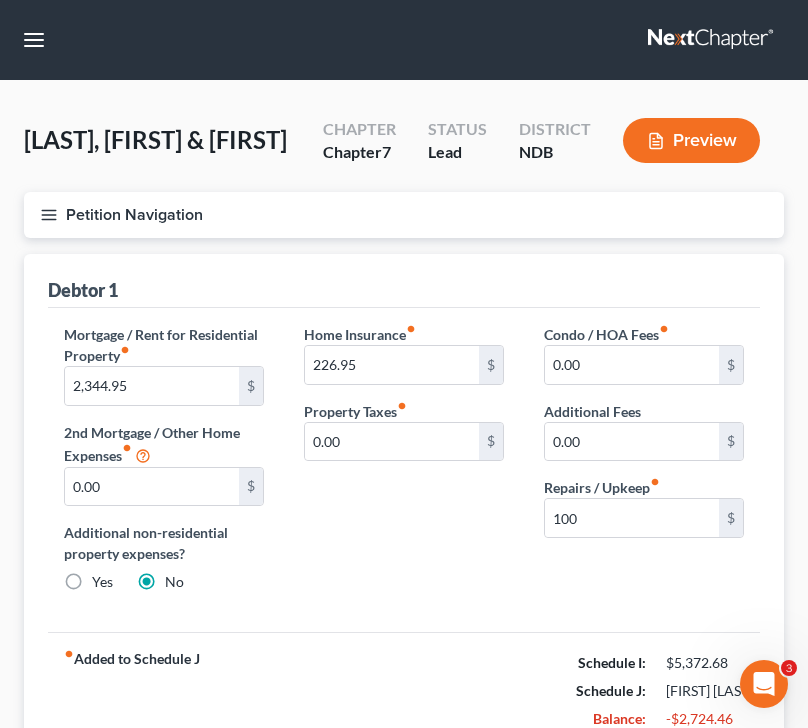 click 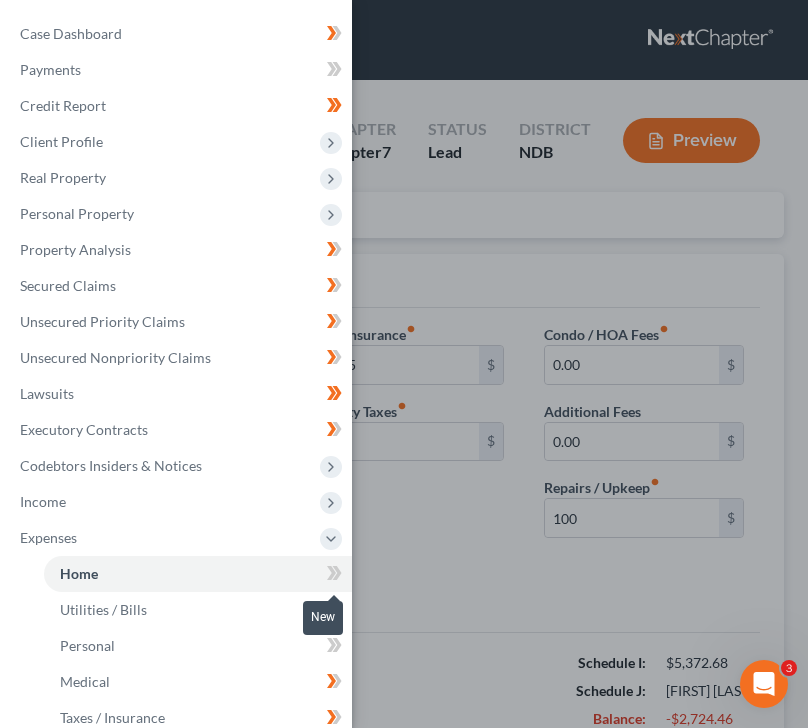 click 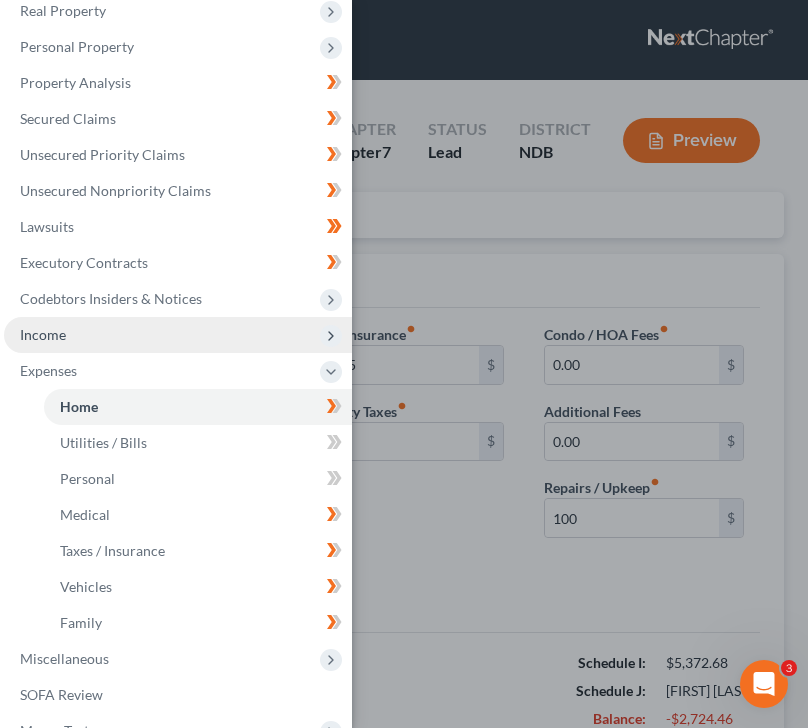 scroll, scrollTop: 171, scrollLeft: 0, axis: vertical 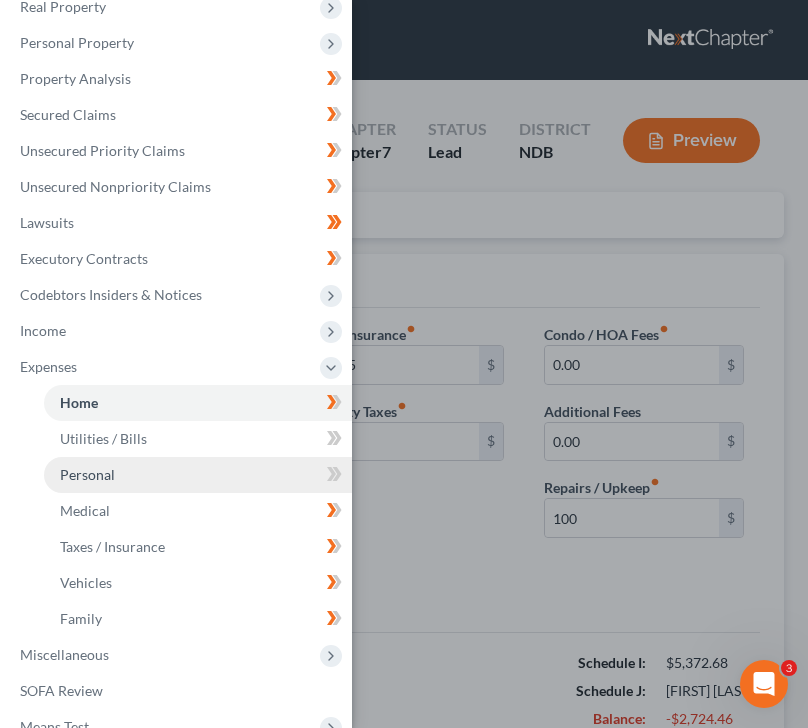 click on "Personal" at bounding box center (198, 475) 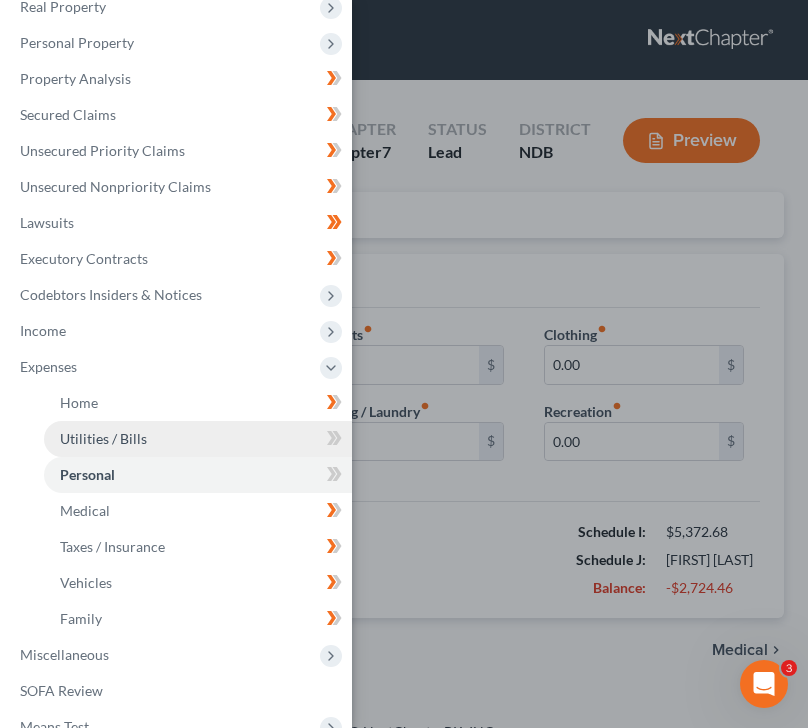 click on "Utilities / Bills" at bounding box center (198, 439) 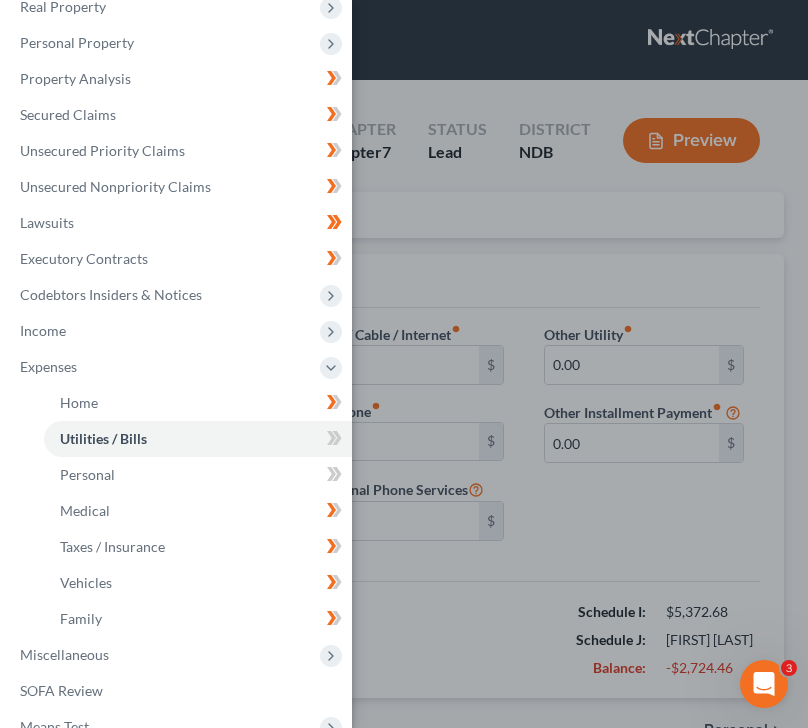 click on "Case Dashboard
Payments
Invoices
Payments
Payments
Credit Report
Client Profile" at bounding box center [404, 364] 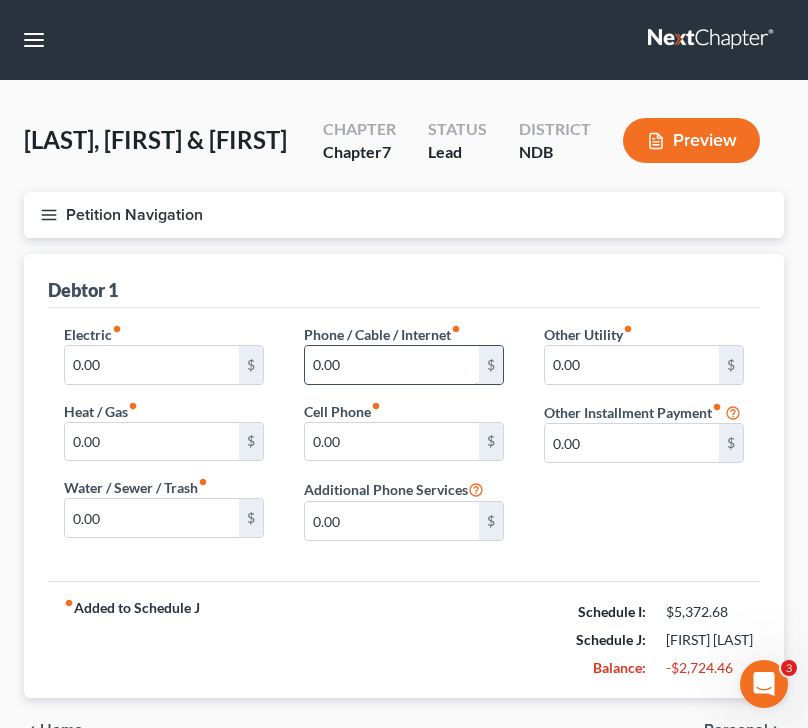 click on "0.00" at bounding box center (392, 365) 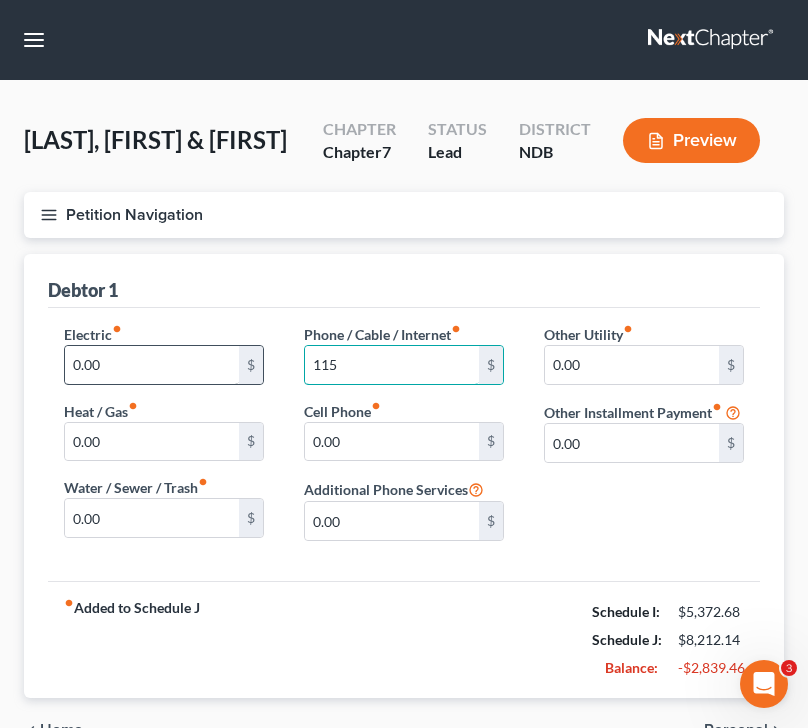 type on "115" 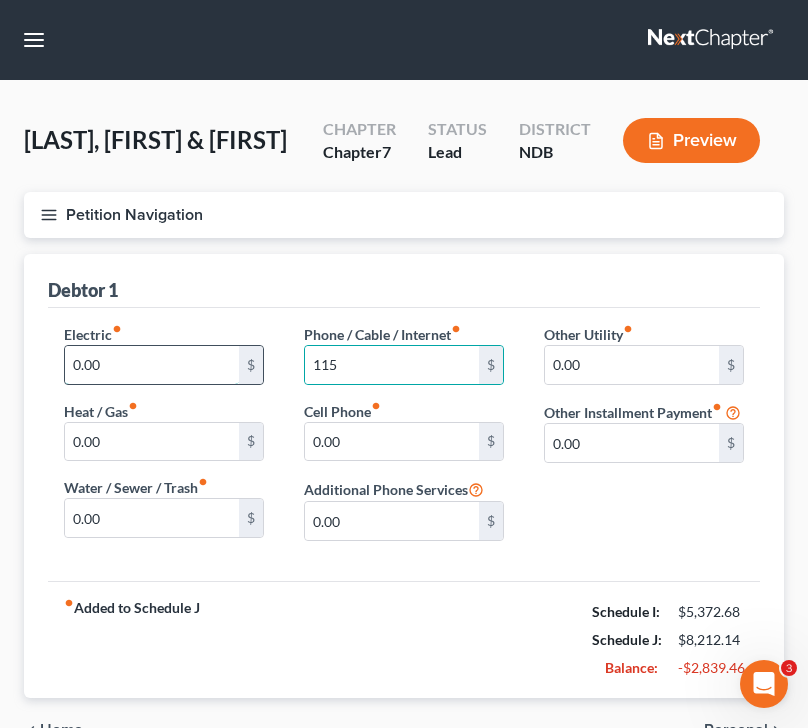 click on "0.00" at bounding box center [152, 365] 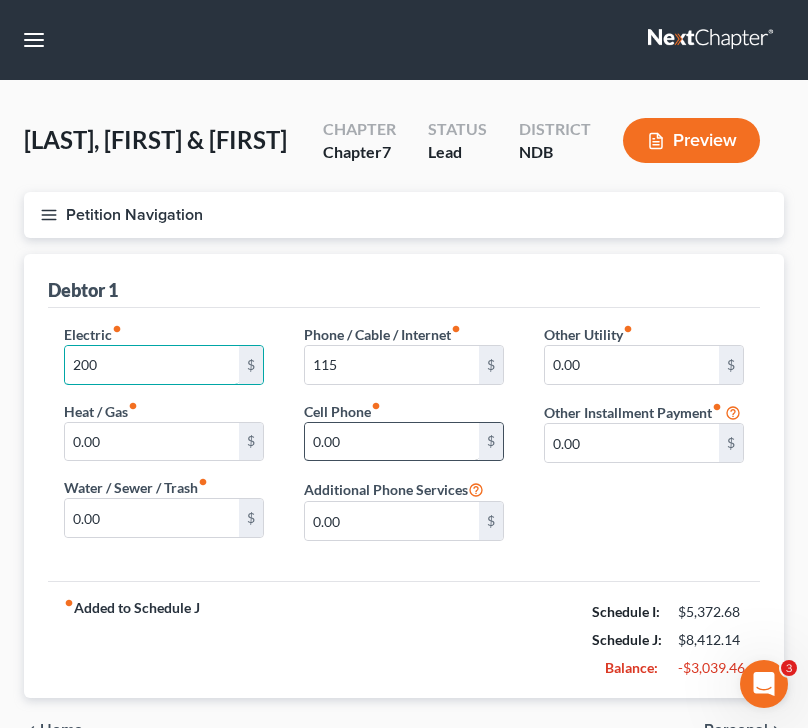type on "200" 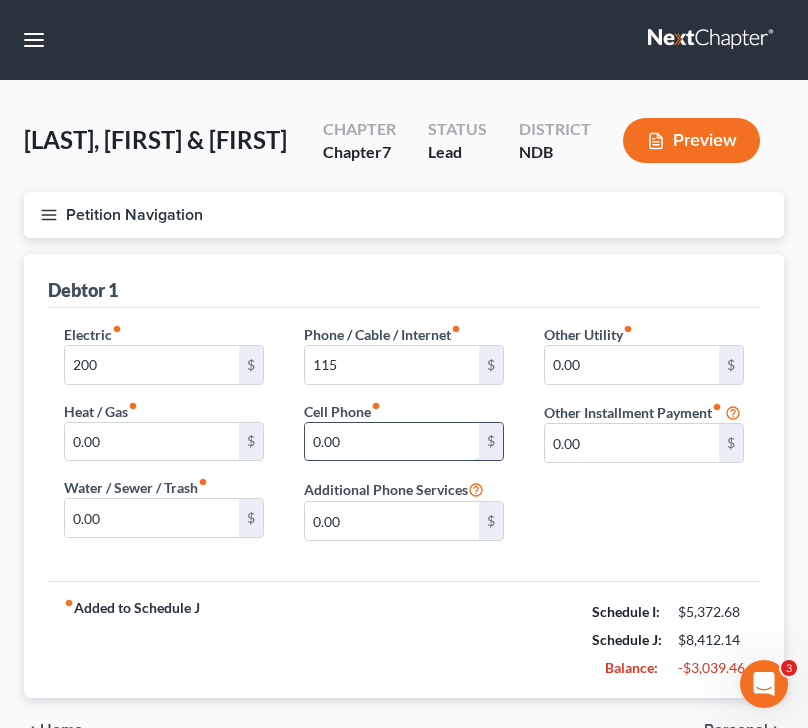 click on "0.00" at bounding box center (392, 442) 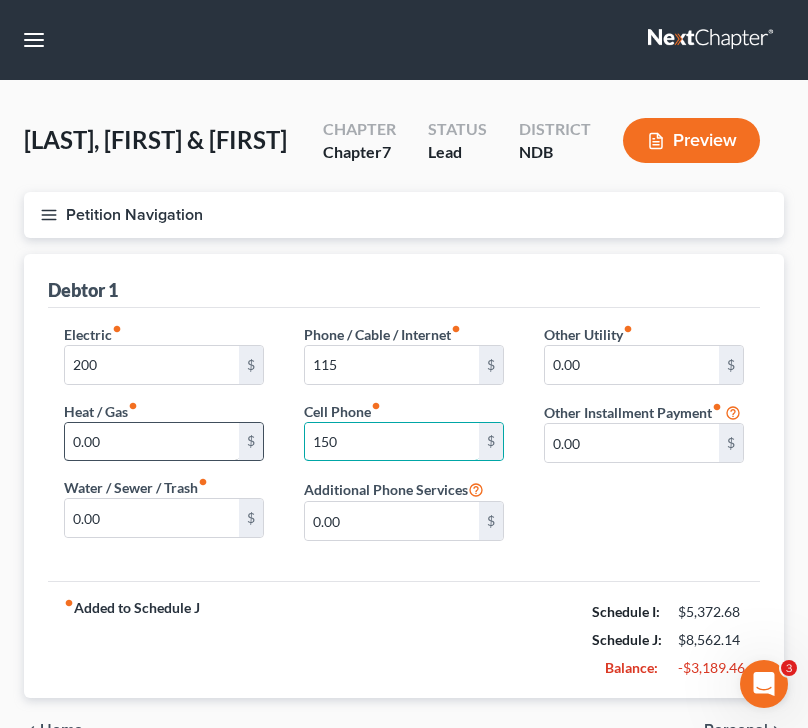 scroll, scrollTop: 109, scrollLeft: 0, axis: vertical 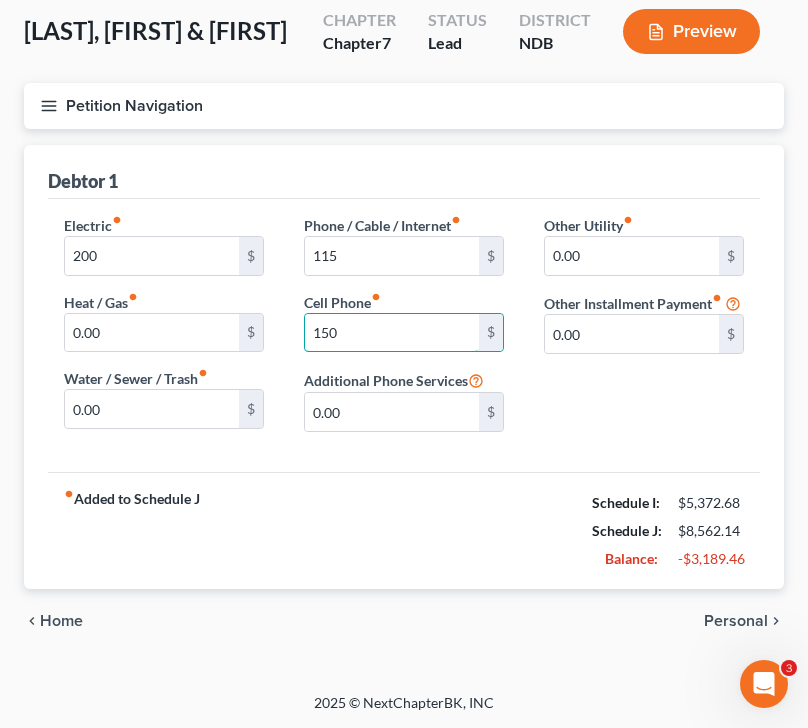 type on "150" 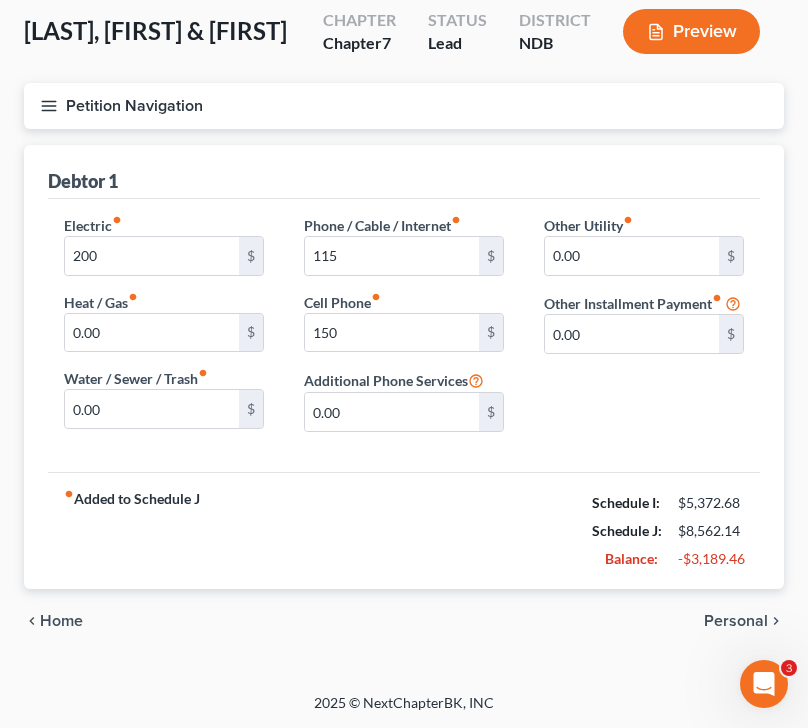 click on "Personal" at bounding box center (736, 621) 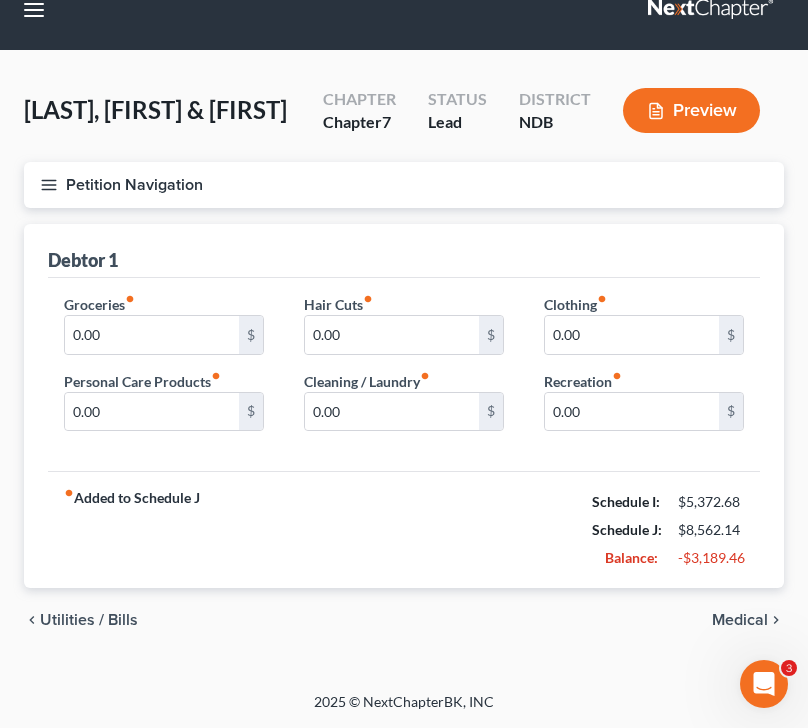 scroll, scrollTop: 0, scrollLeft: 0, axis: both 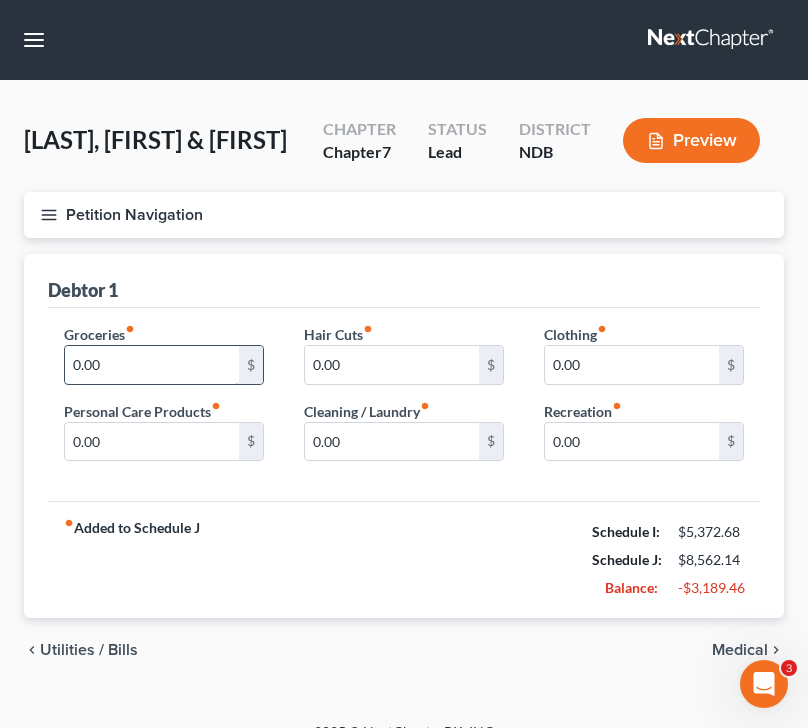 click on "0.00" at bounding box center (152, 365) 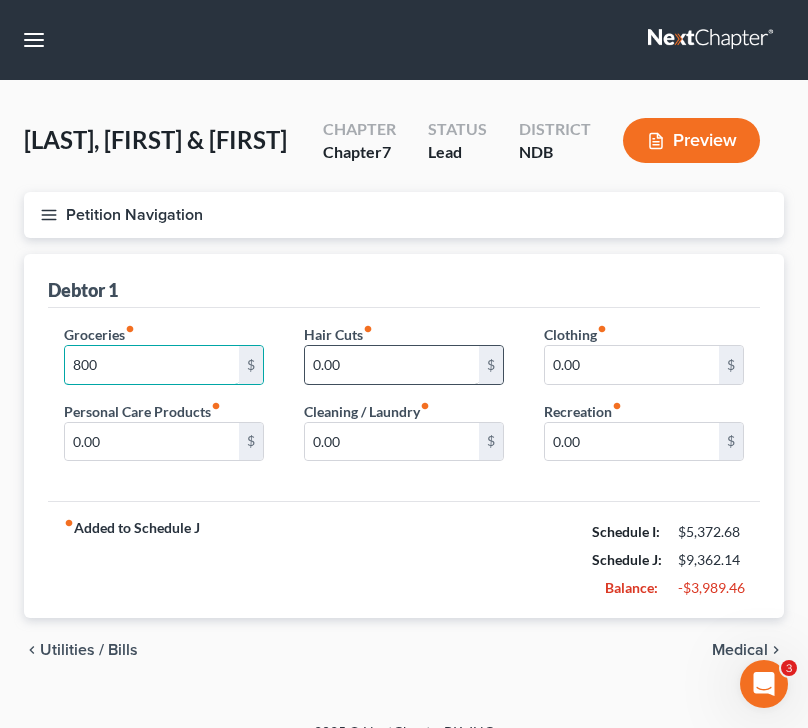 type on "800" 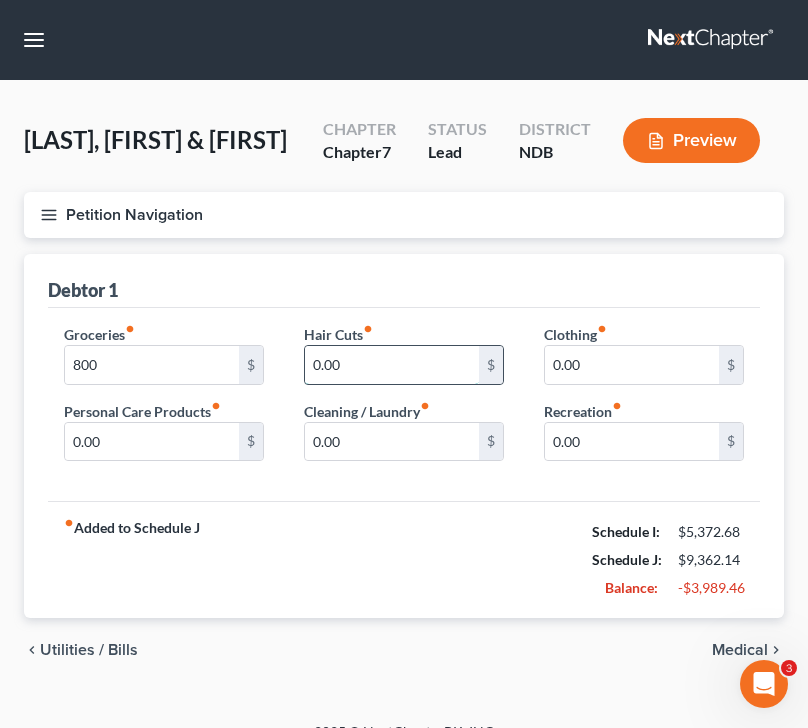 click on "0.00" at bounding box center (392, 365) 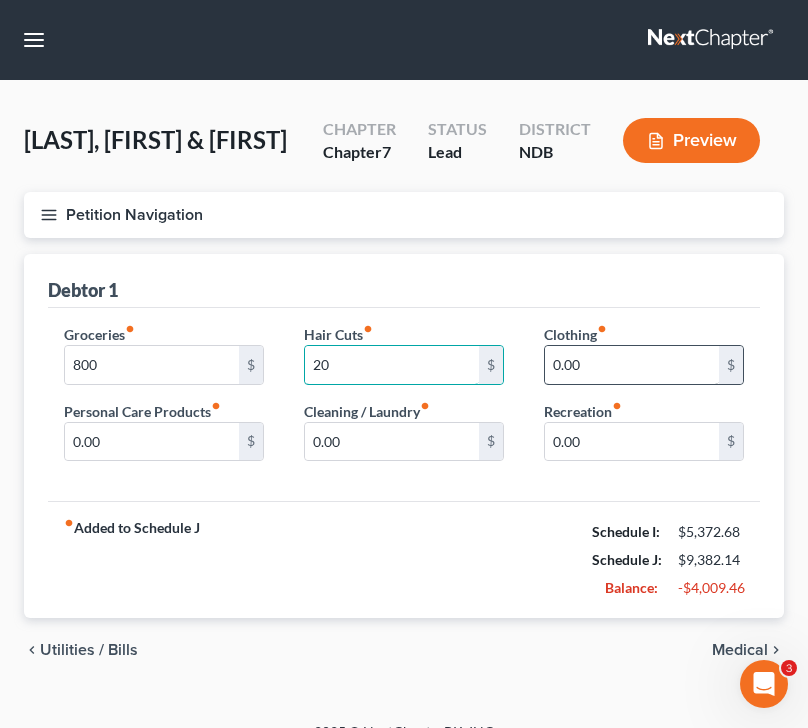 type on "20" 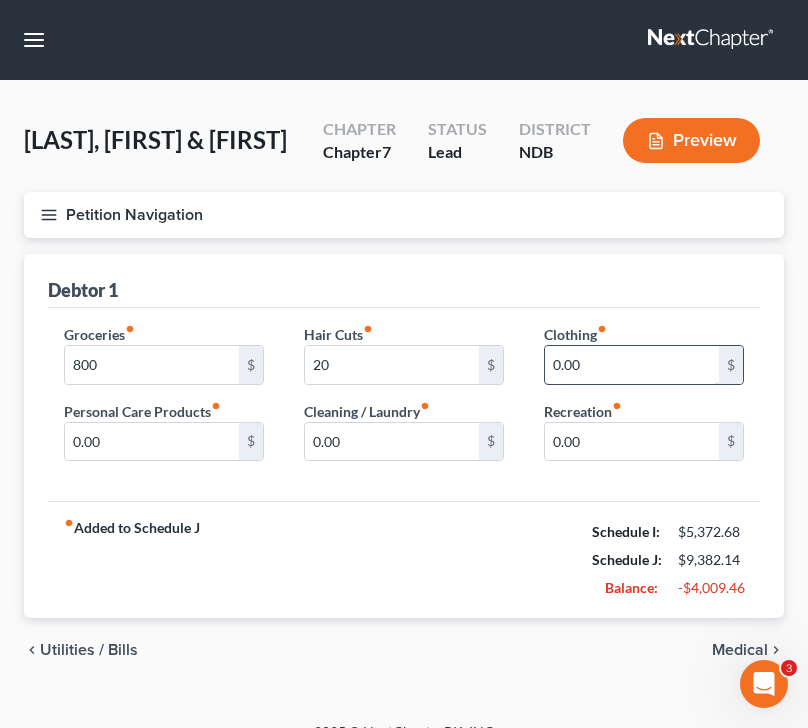 click on "0.00" at bounding box center (632, 365) 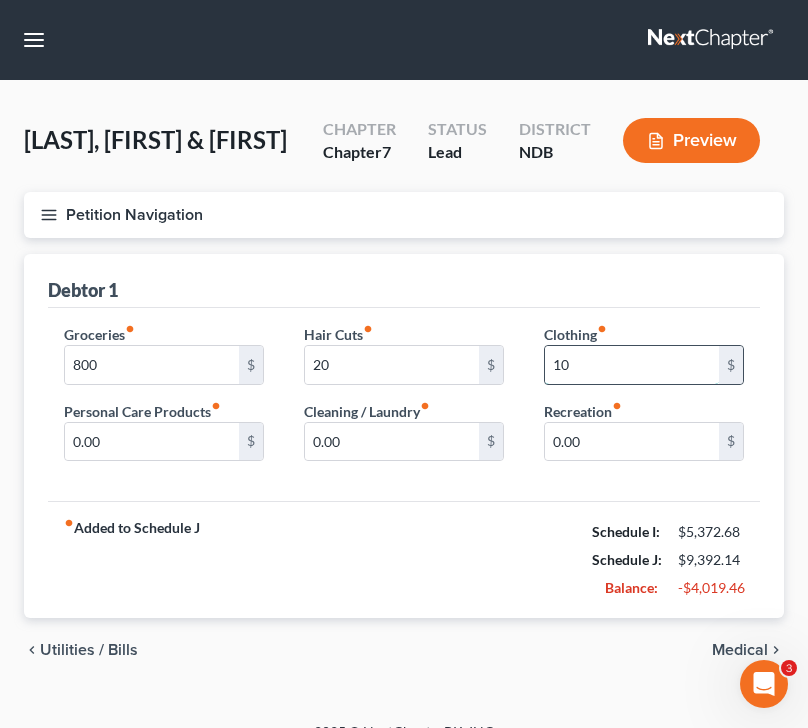 type on "1" 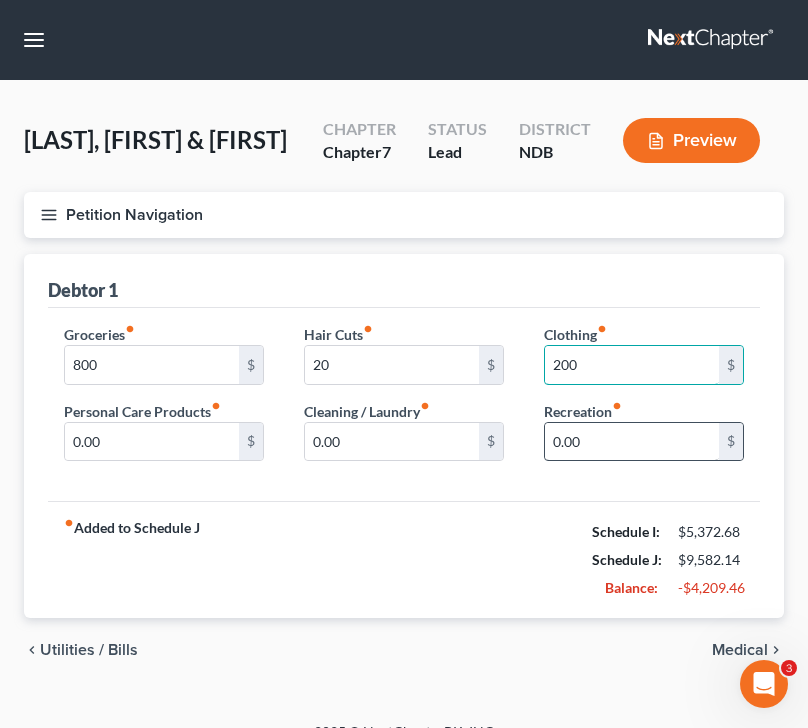 type on "200" 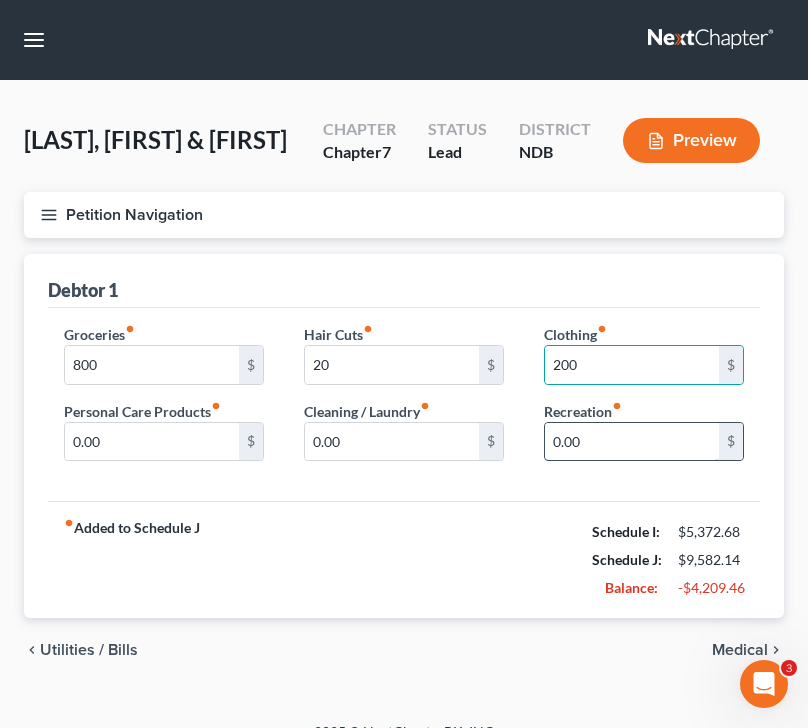 click on "0.00" at bounding box center (632, 442) 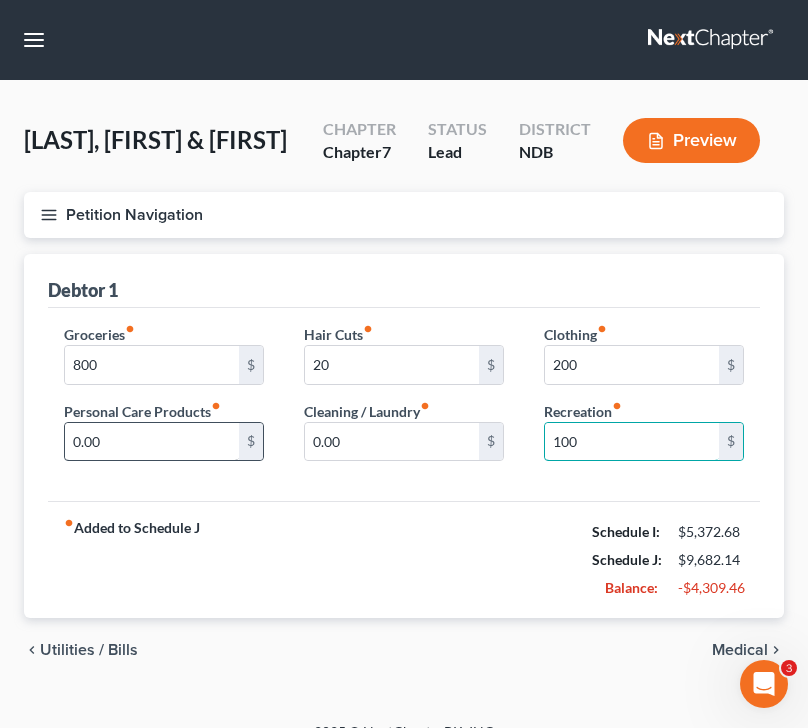 type on "100" 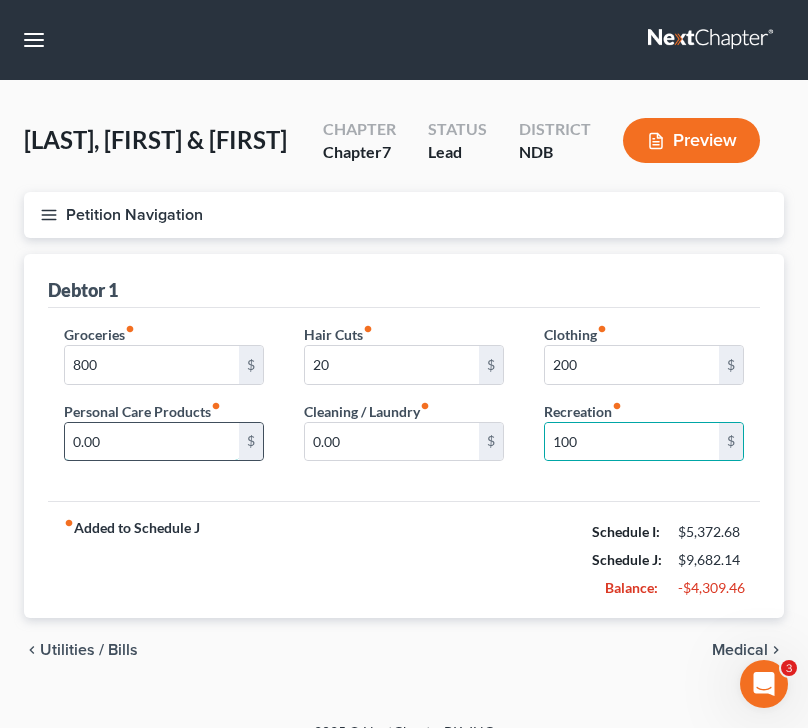 click on "0.00" at bounding box center [152, 442] 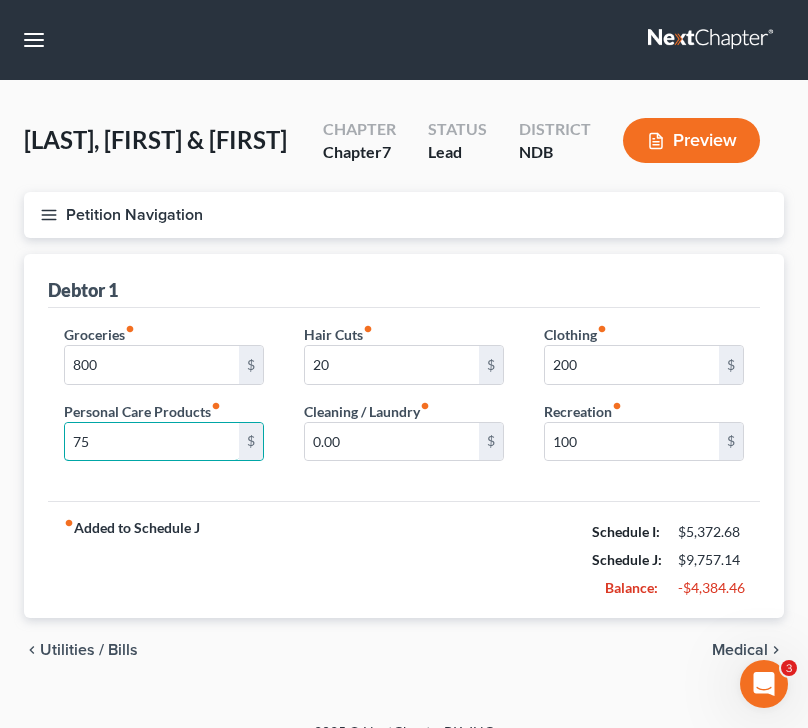 type on "75" 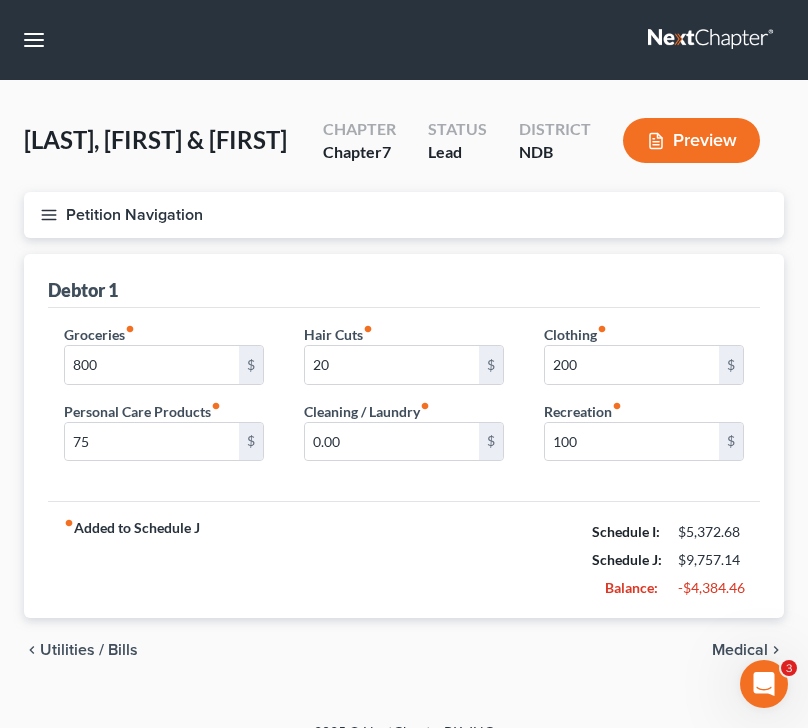 click on "Medical" at bounding box center [740, 650] 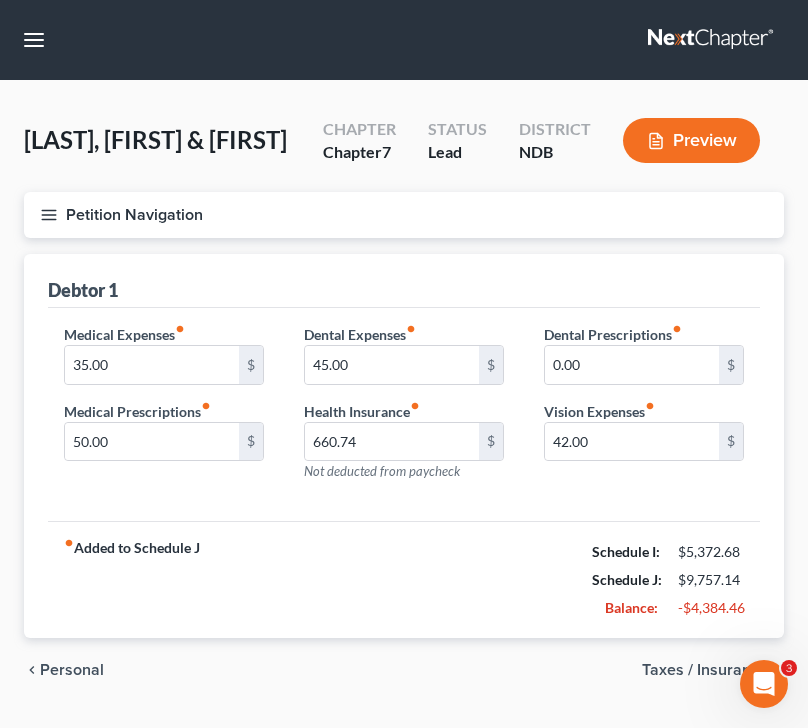 click 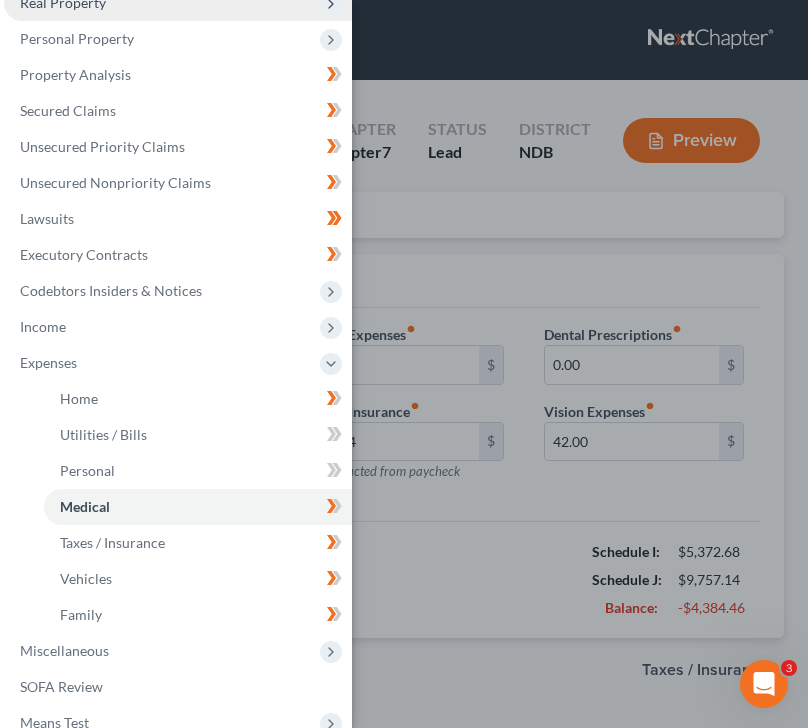 scroll, scrollTop: 178, scrollLeft: 0, axis: vertical 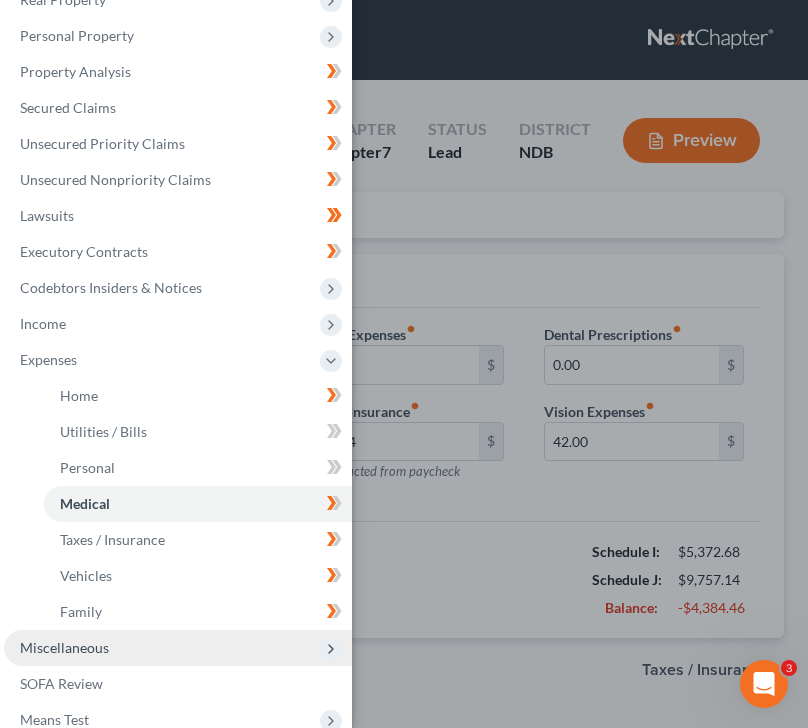 click on "Miscellaneous" at bounding box center [178, 648] 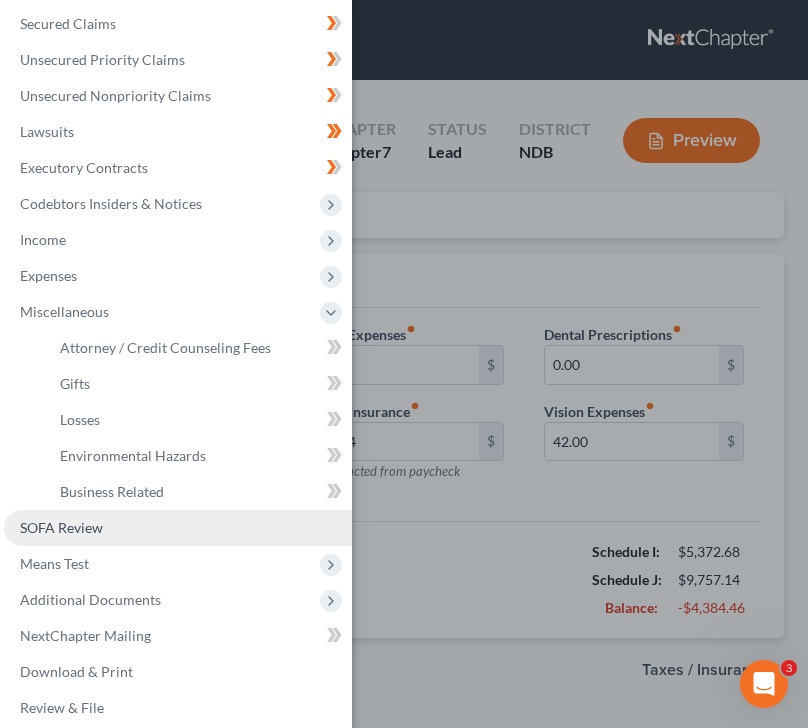 scroll, scrollTop: 276, scrollLeft: 0, axis: vertical 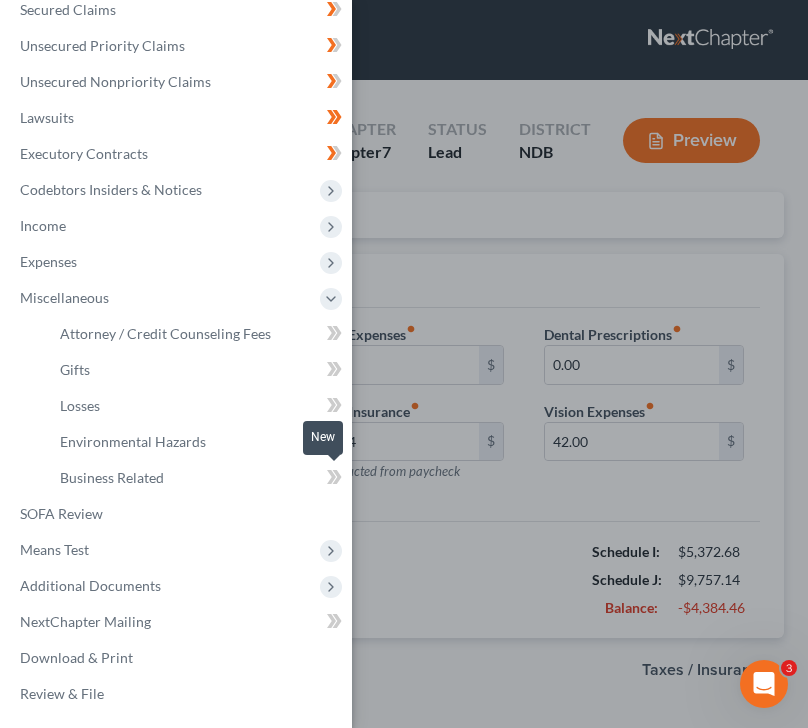 click 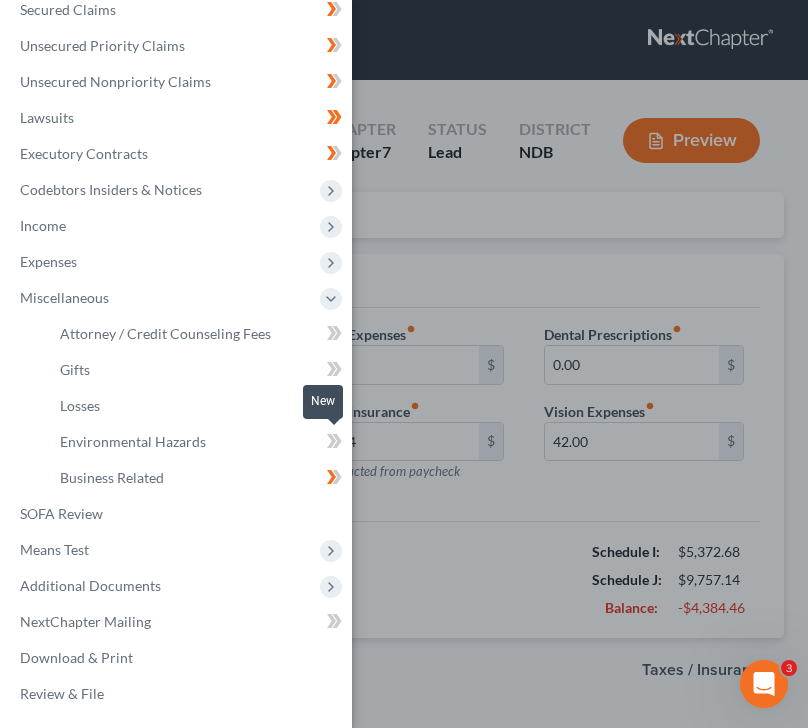 click 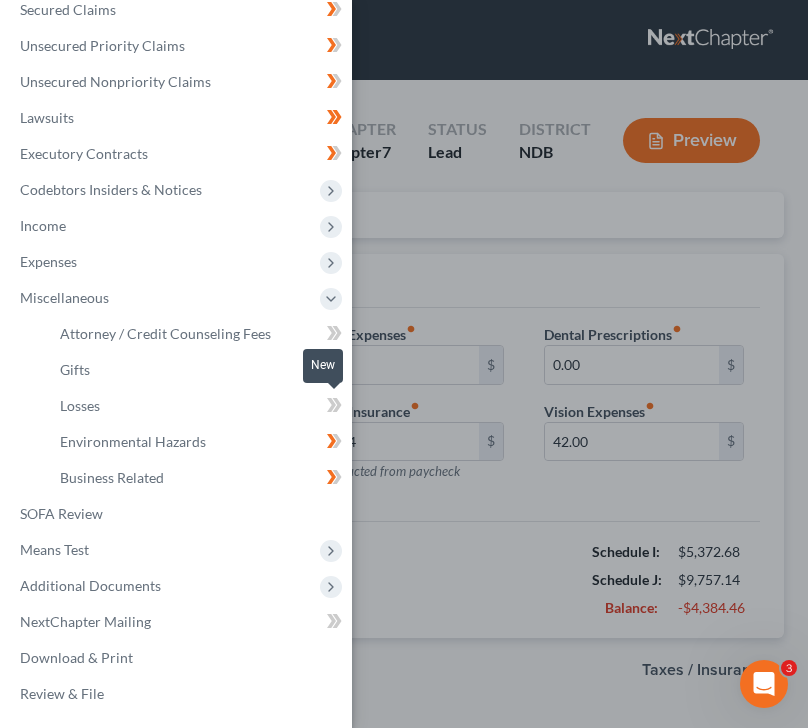 click 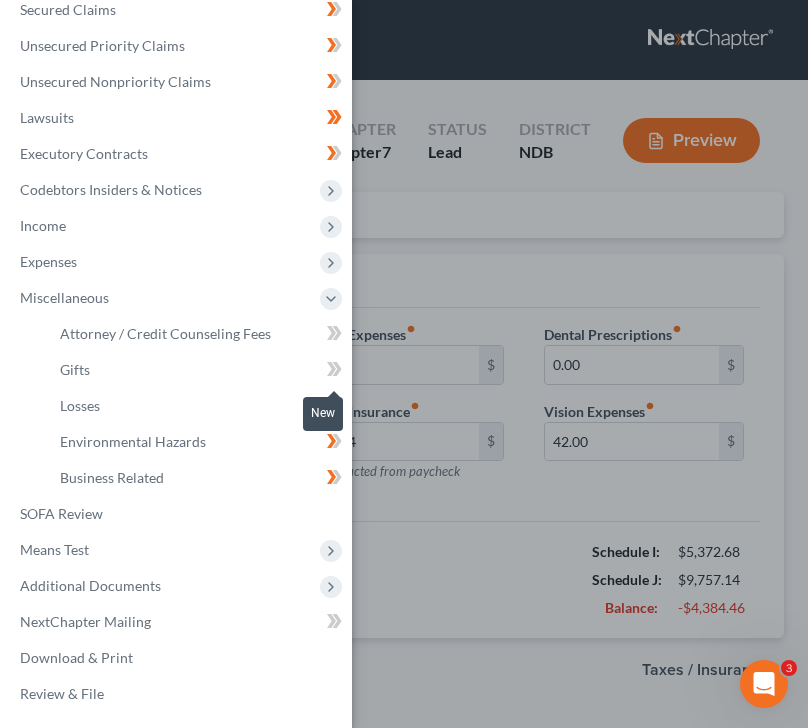 click 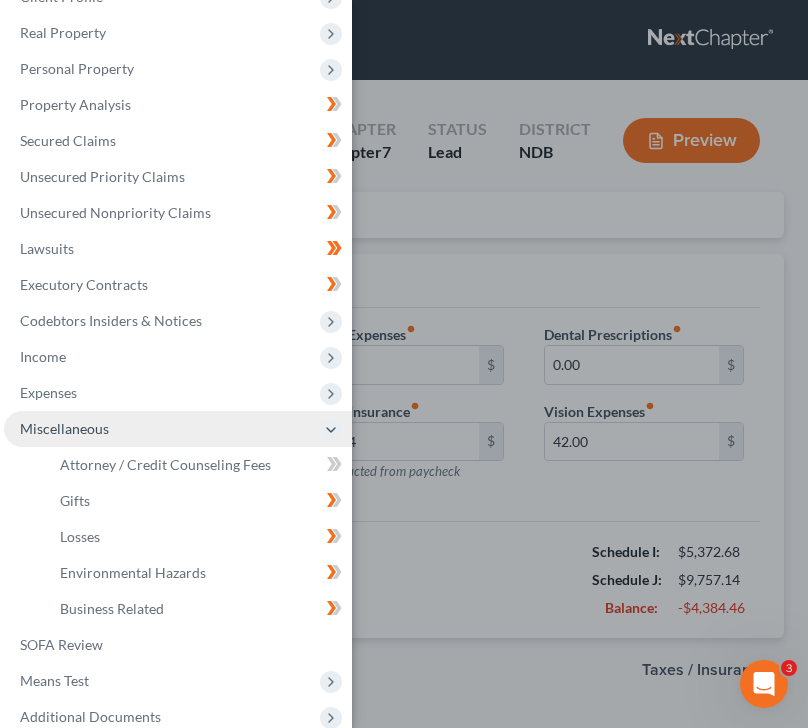 scroll, scrollTop: 0, scrollLeft: 0, axis: both 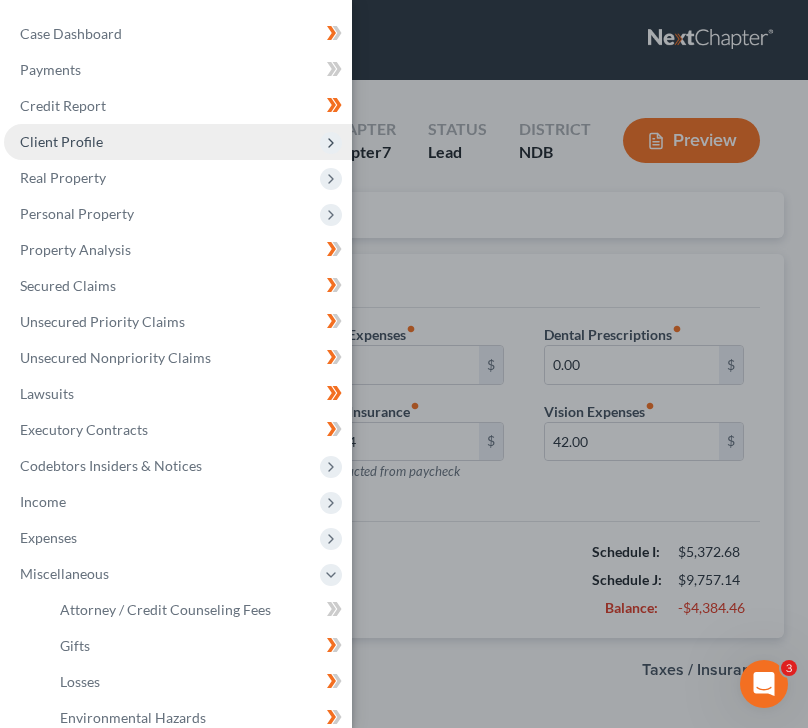 click on "Client Profile" at bounding box center [178, 142] 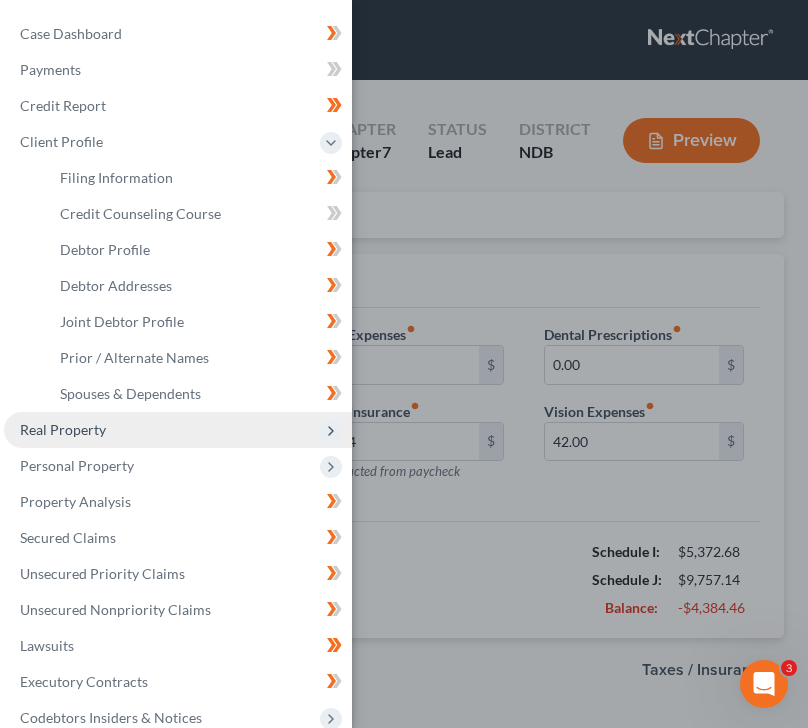 click on "Real Property" at bounding box center (178, 430) 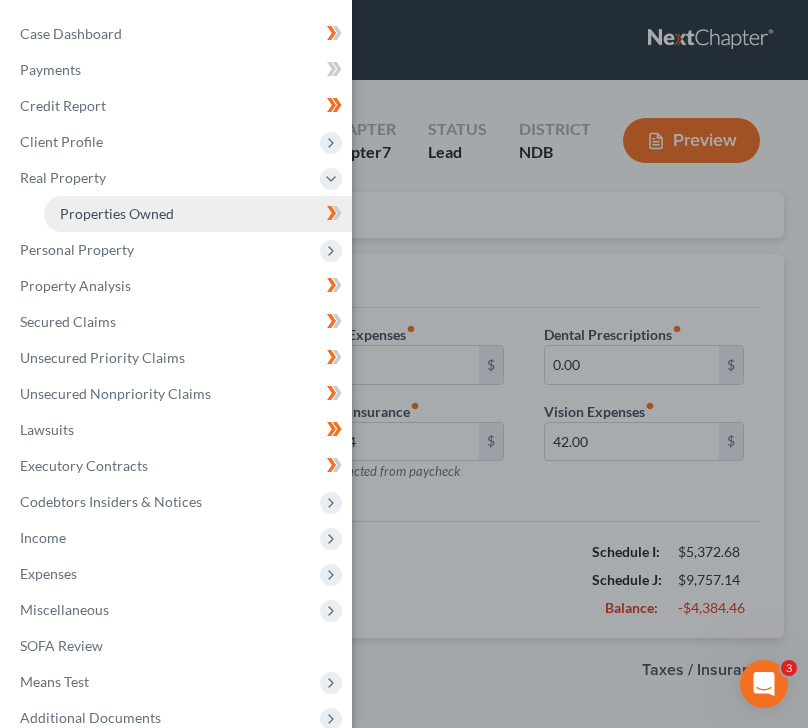 click on "Properties Owned" at bounding box center [117, 213] 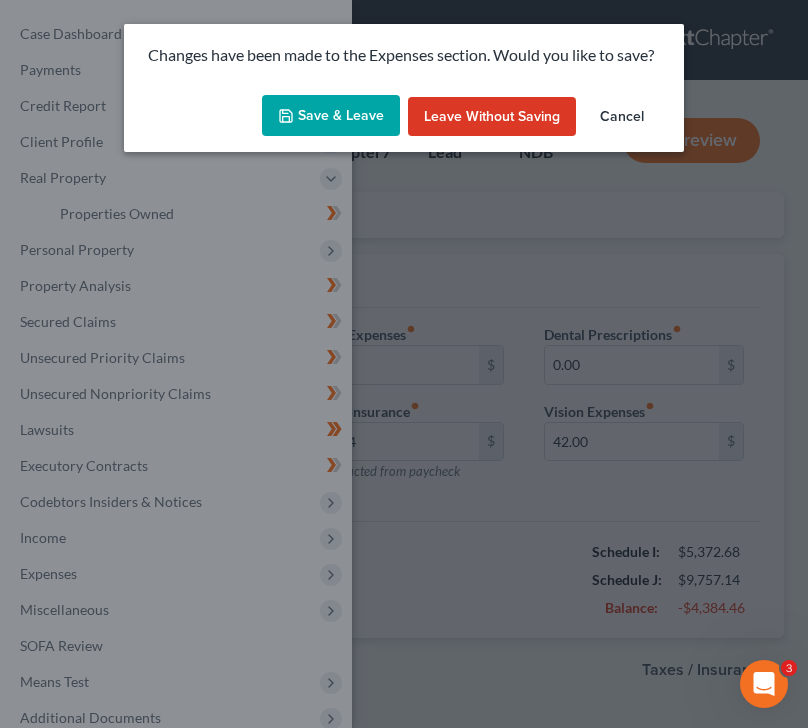 click on "Save & Leave" at bounding box center [331, 116] 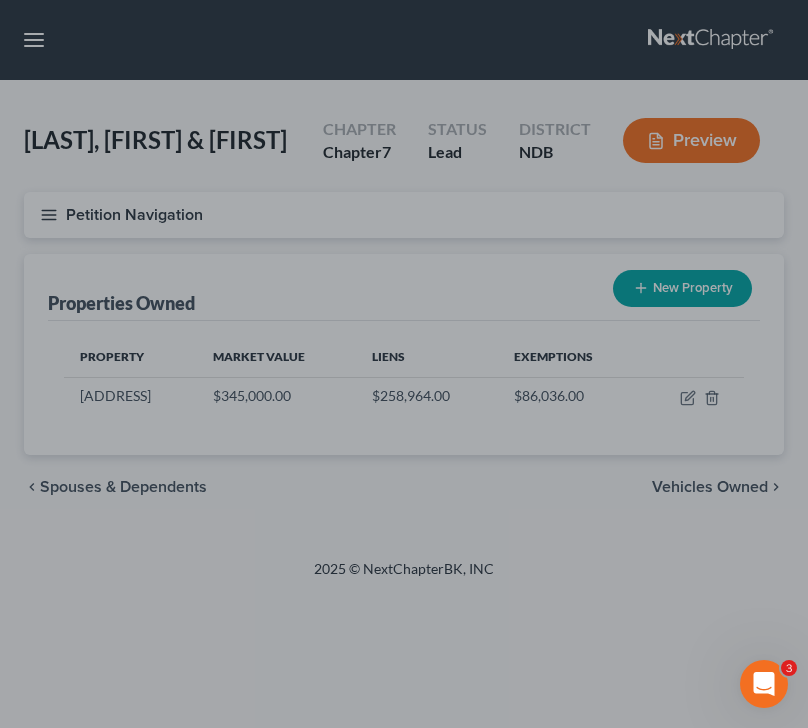 click at bounding box center [404, 364] 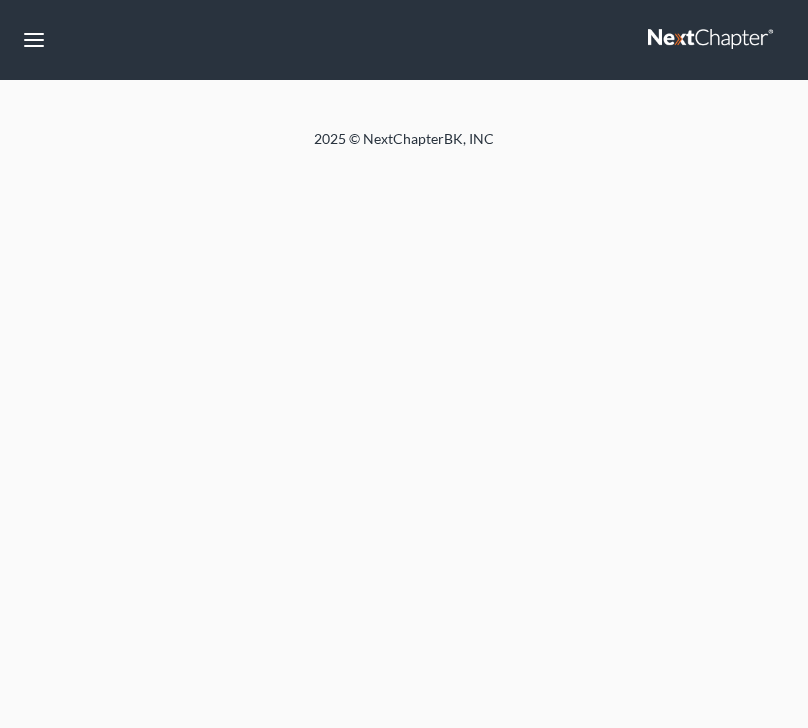 scroll, scrollTop: 0, scrollLeft: 0, axis: both 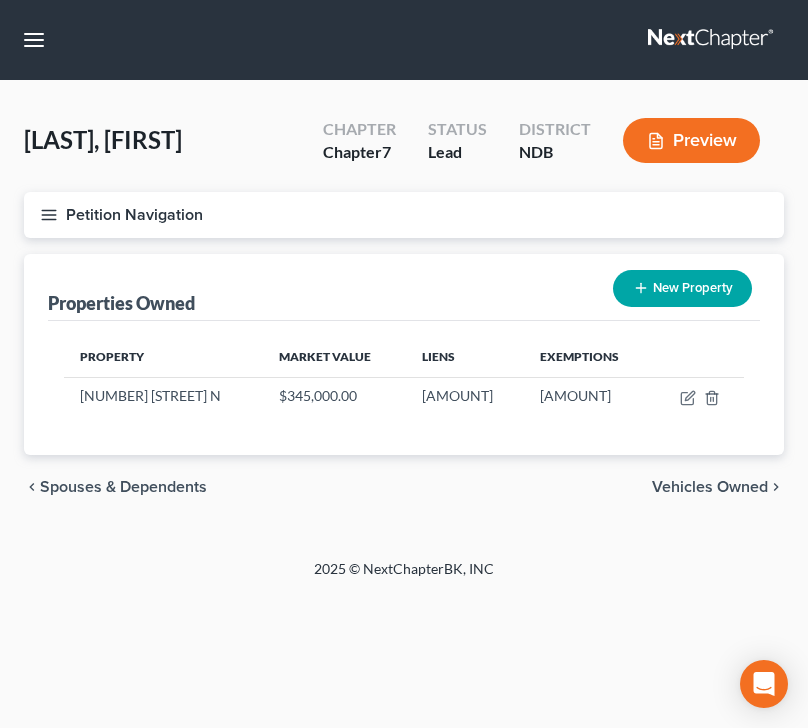 click on "Petition Navigation" at bounding box center (404, 215) 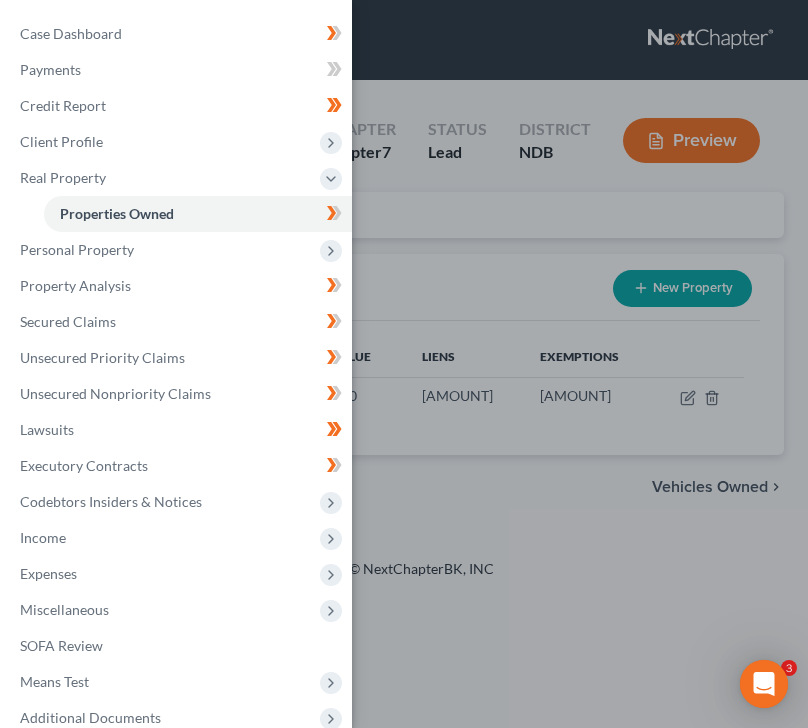 scroll, scrollTop: 0, scrollLeft: 0, axis: both 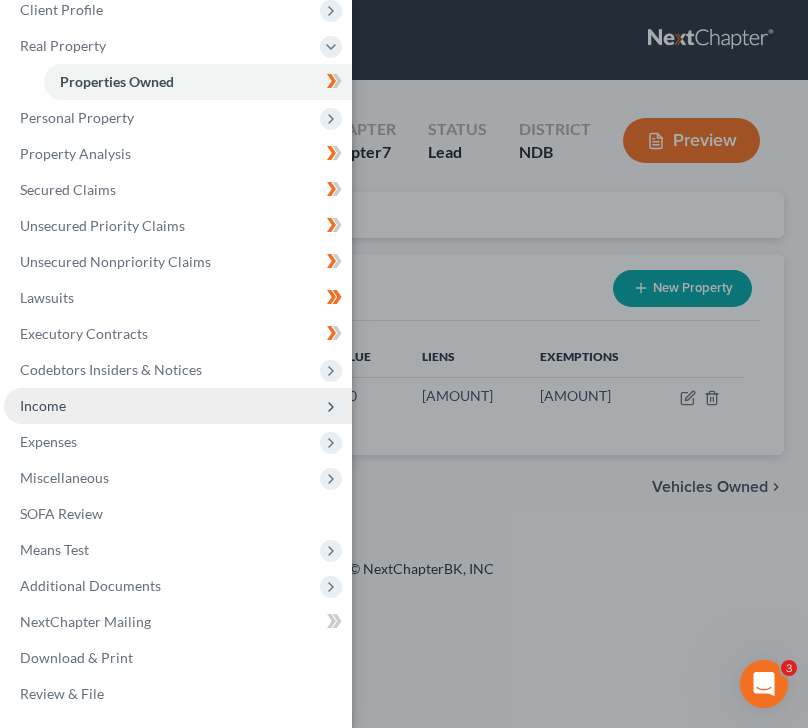 click on "Income" at bounding box center (43, 405) 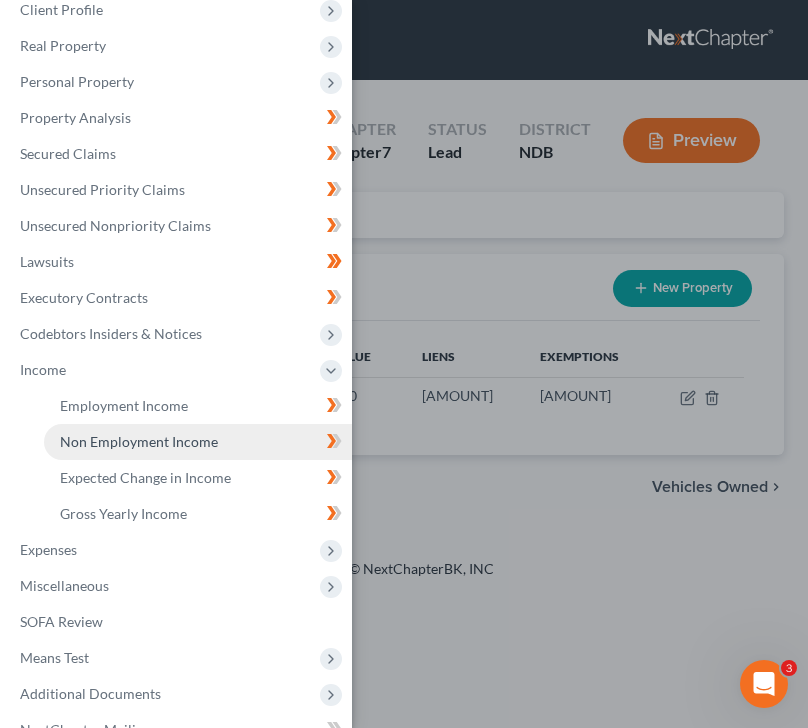 click on "Non Employment Income" at bounding box center (198, 442) 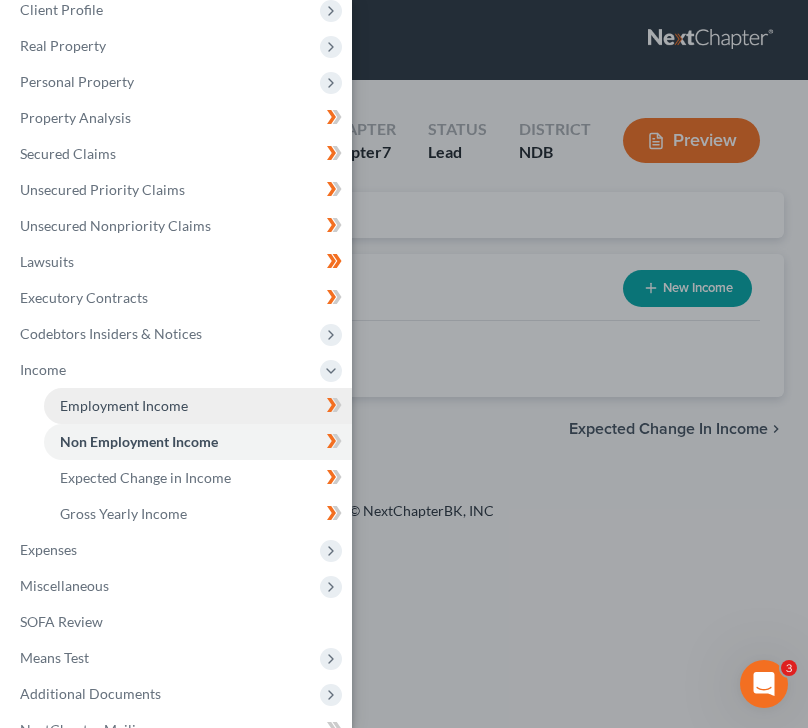 click on "Employment Income" at bounding box center (198, 406) 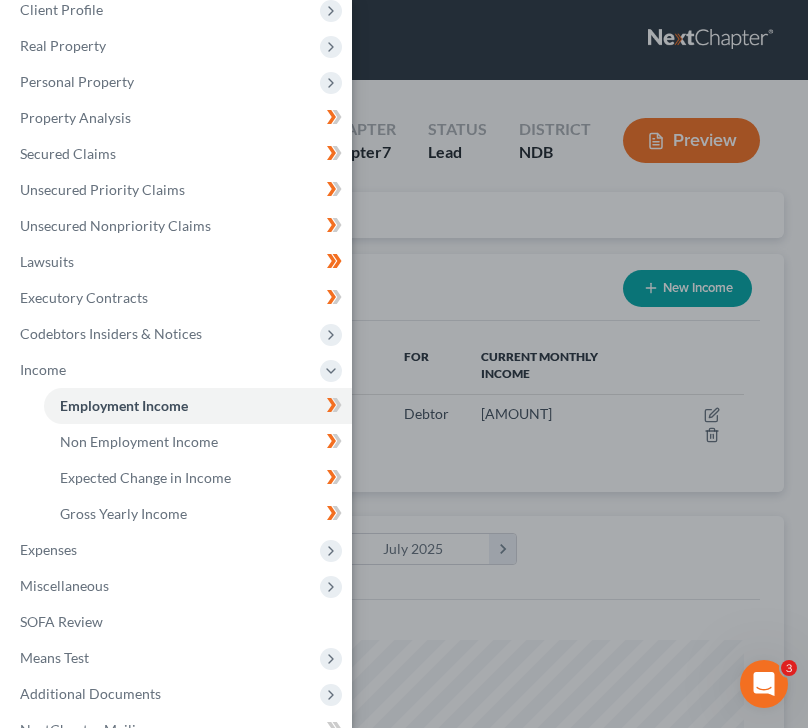 scroll, scrollTop: 999660, scrollLeft: 999280, axis: both 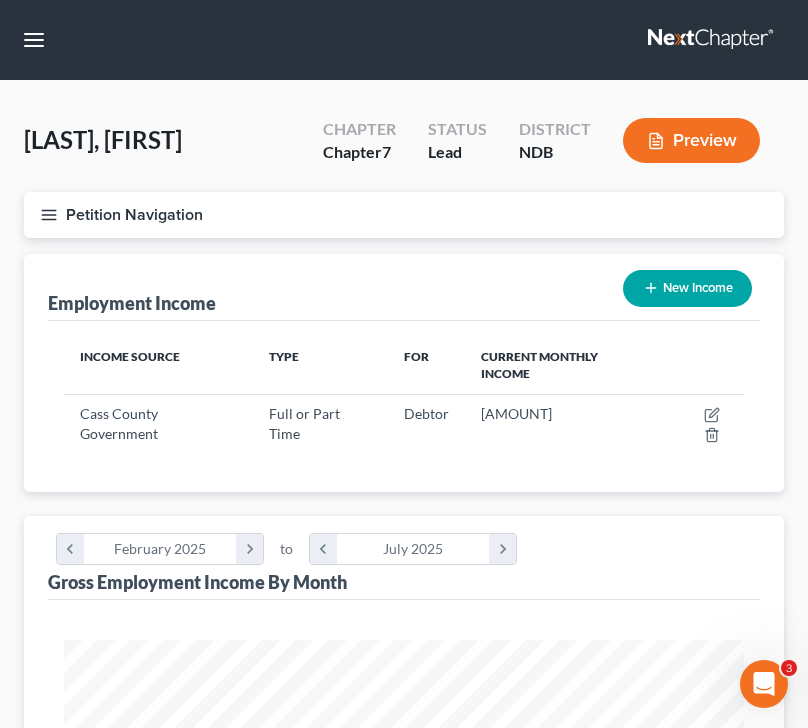 click 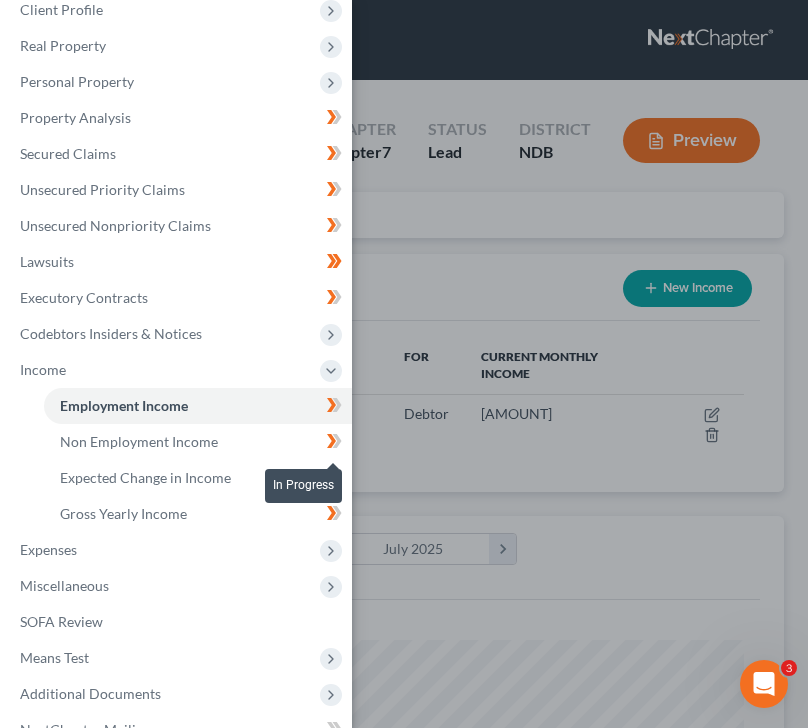 click 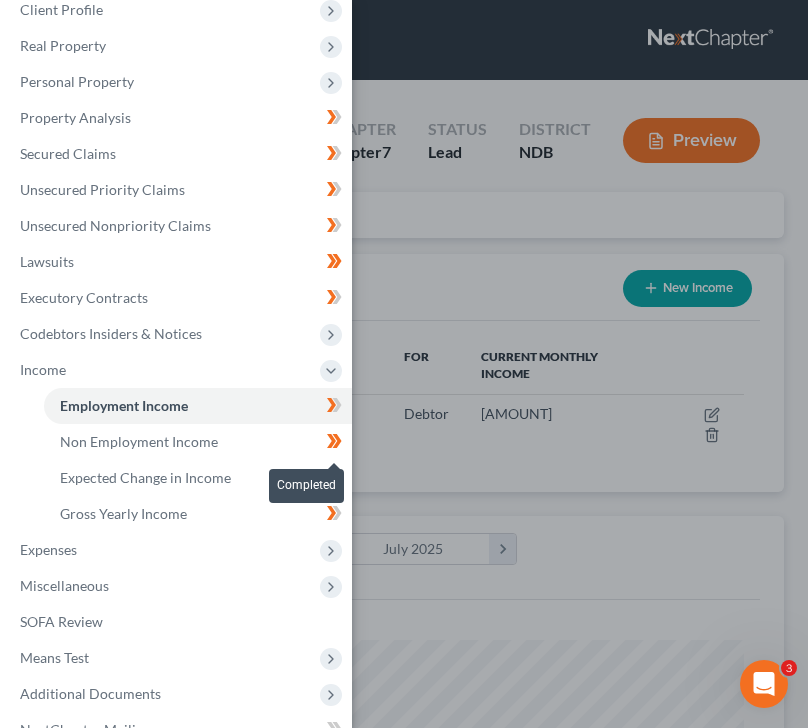 click 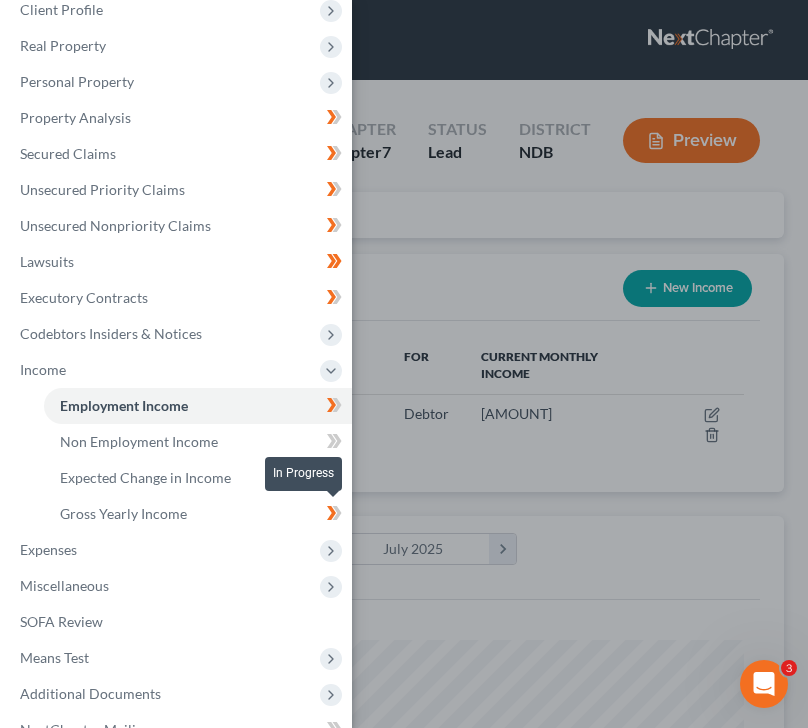 click 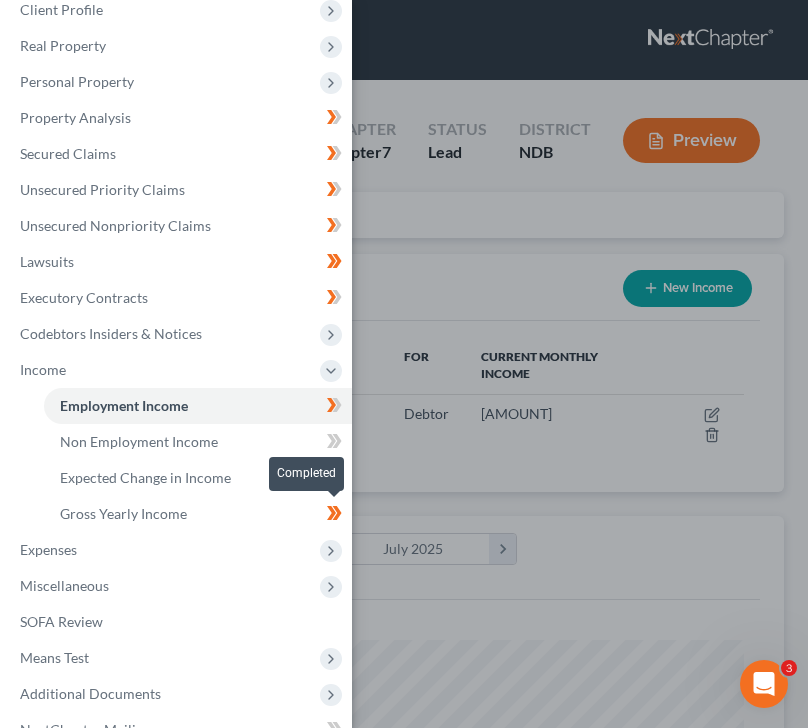 click 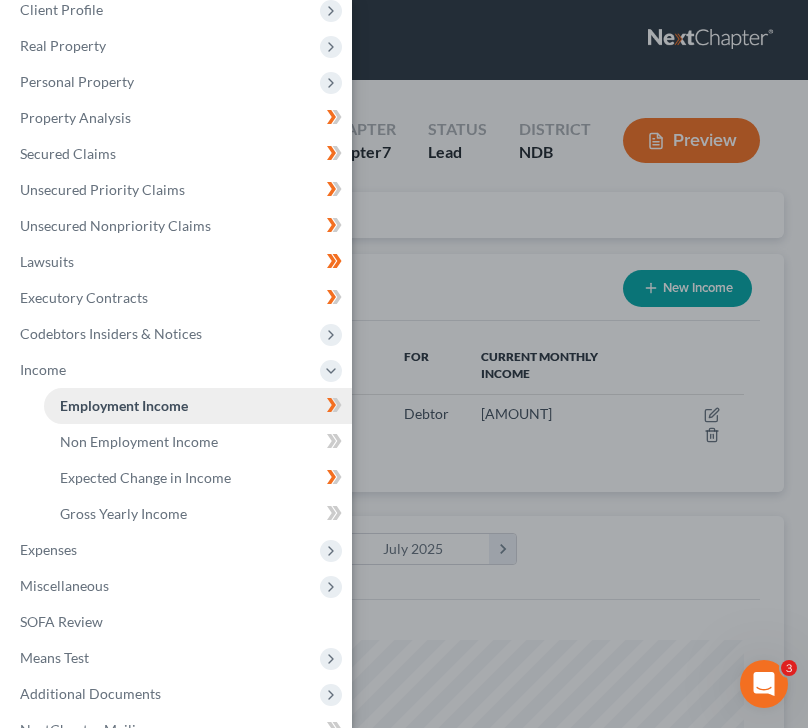 click on "Employment Income" at bounding box center [198, 406] 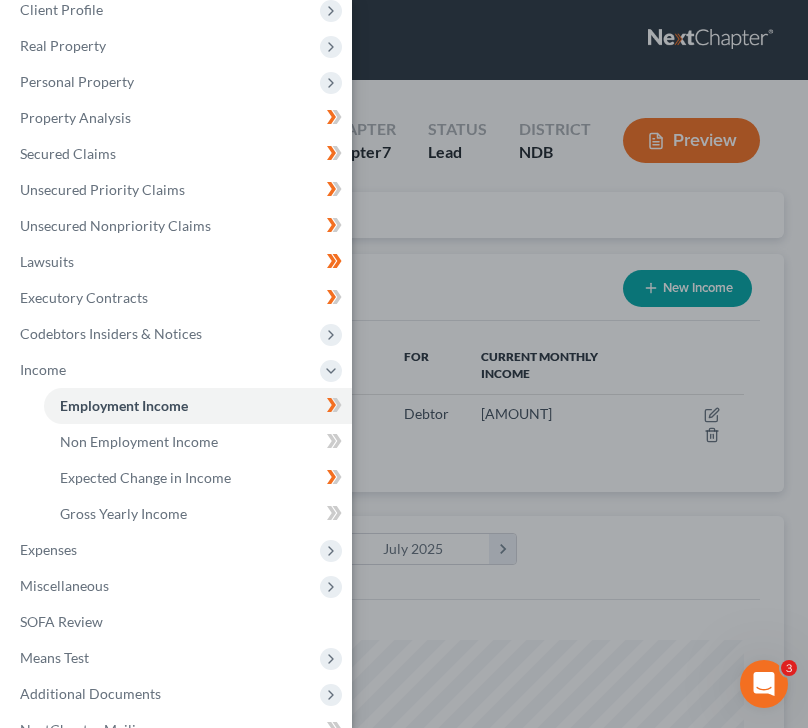 click on "Case Dashboard
Payments
Invoices
Payments
Payments
Credit Report
Client Profile" at bounding box center [404, 364] 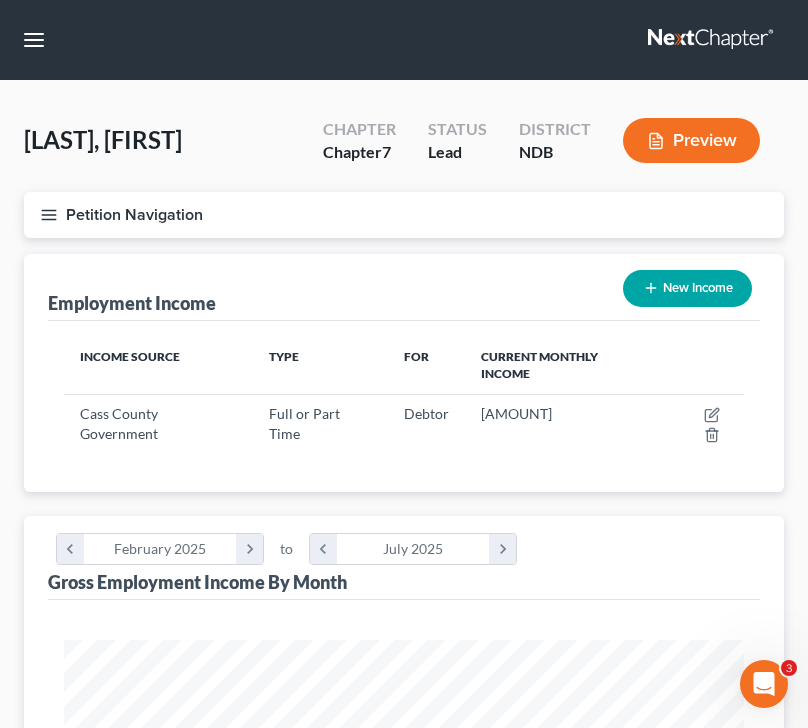 click on "New Income" at bounding box center [687, 288] 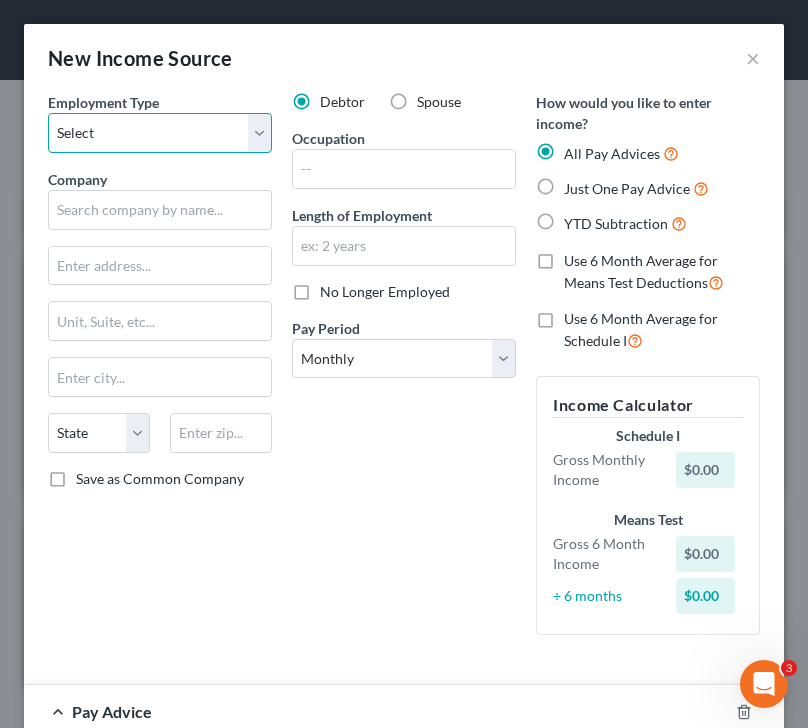 click on "Select Full or Part Time Employment Self Employment" at bounding box center (160, 133) 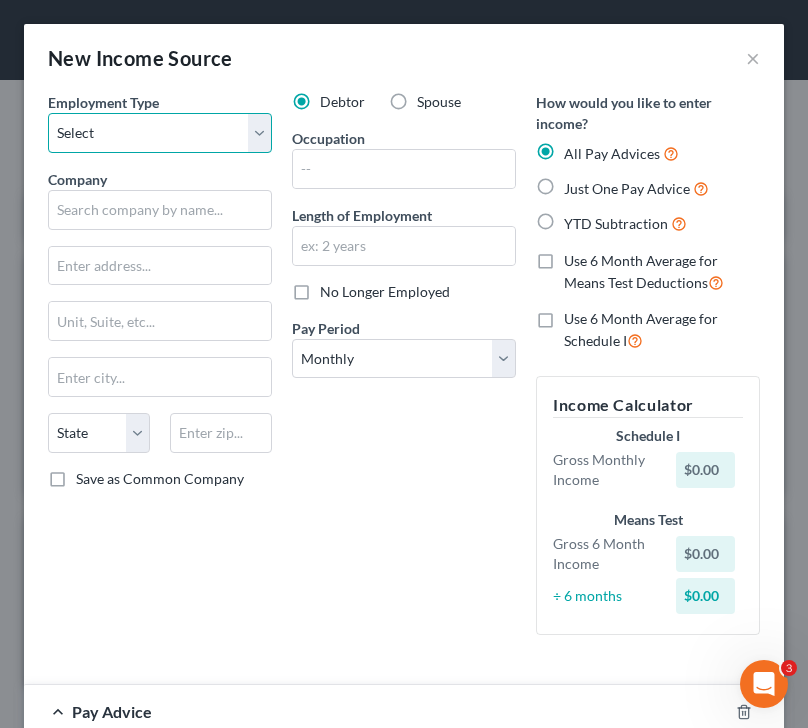 select on "0" 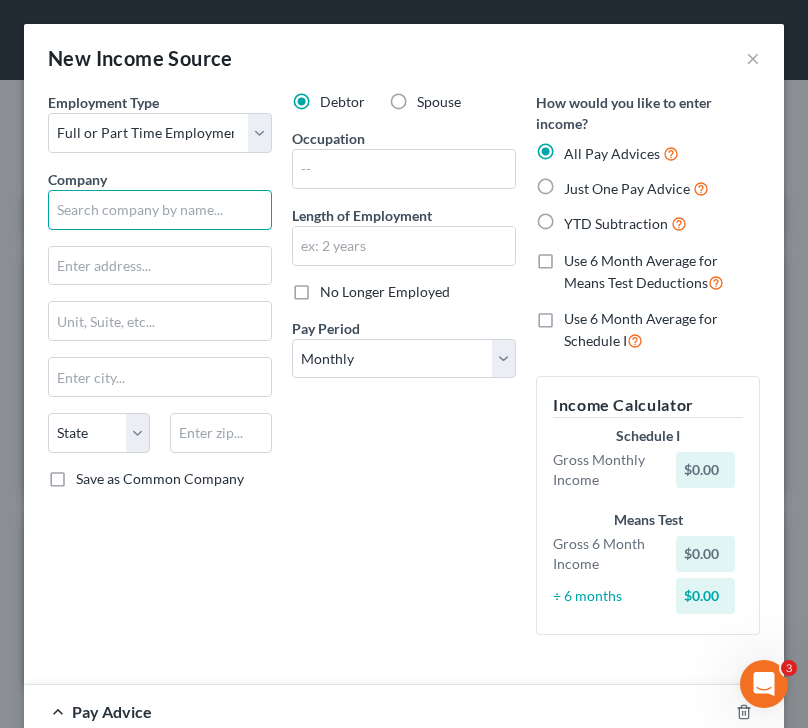 click at bounding box center [160, 210] 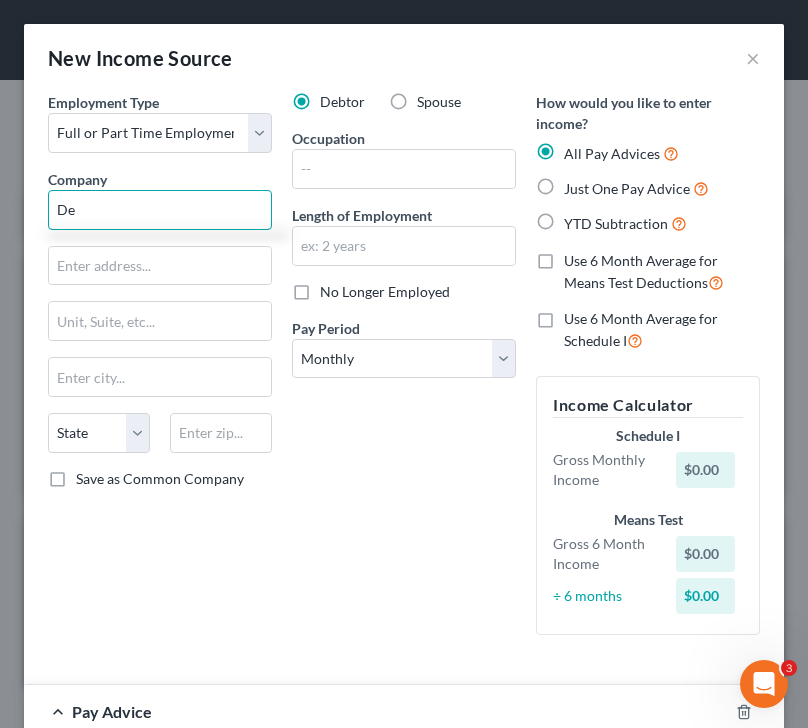 type on "D" 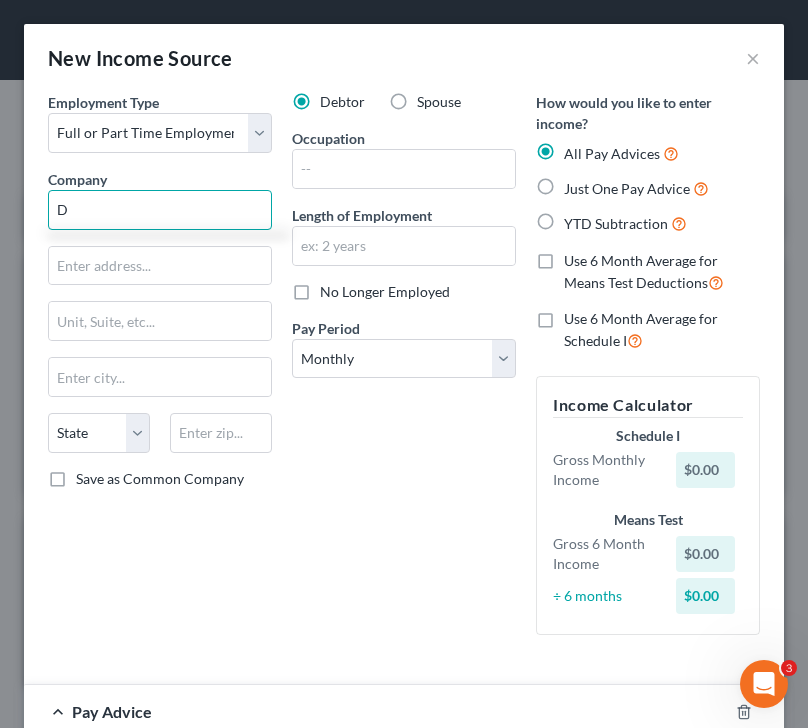 type 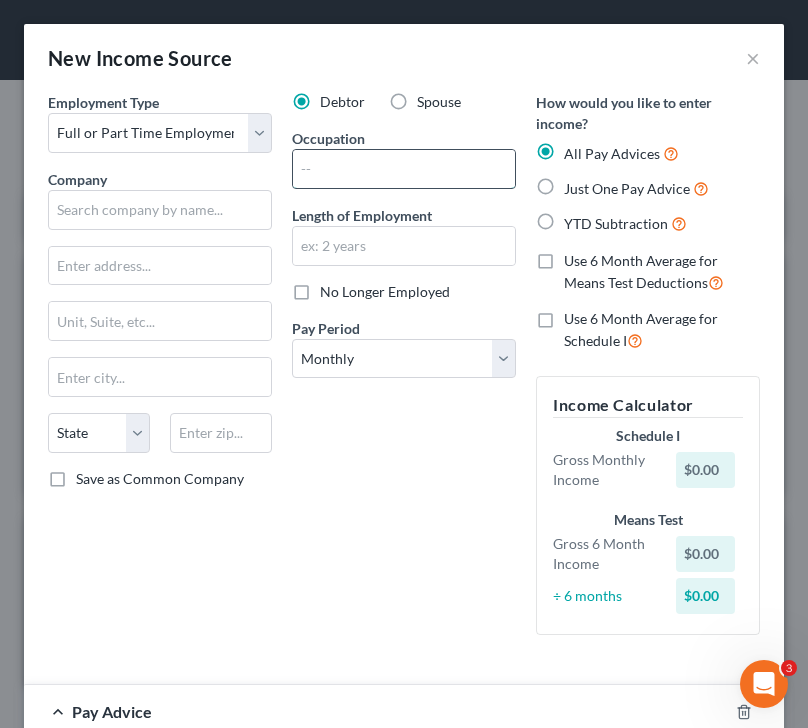 click at bounding box center [404, 169] 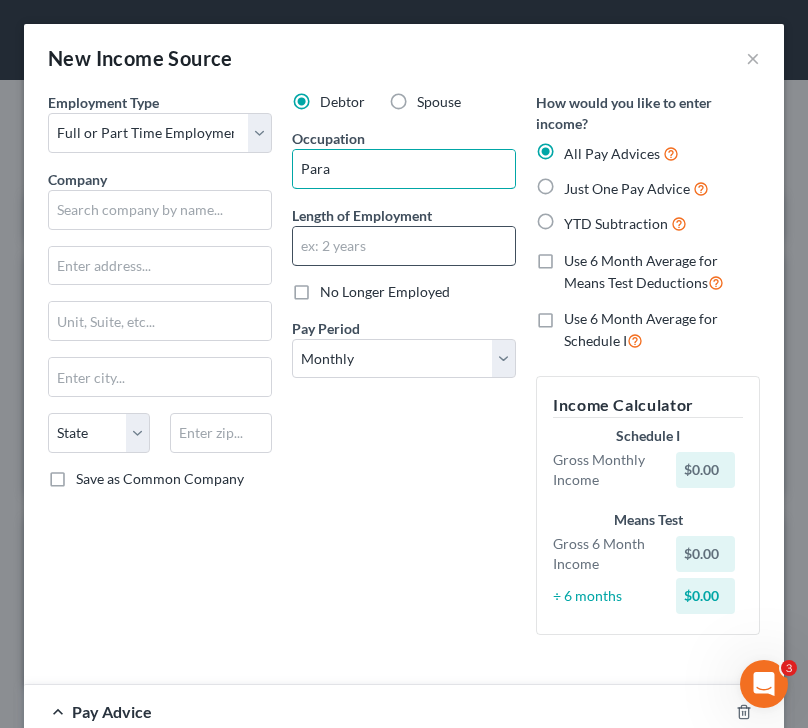 type on "Paramedic" 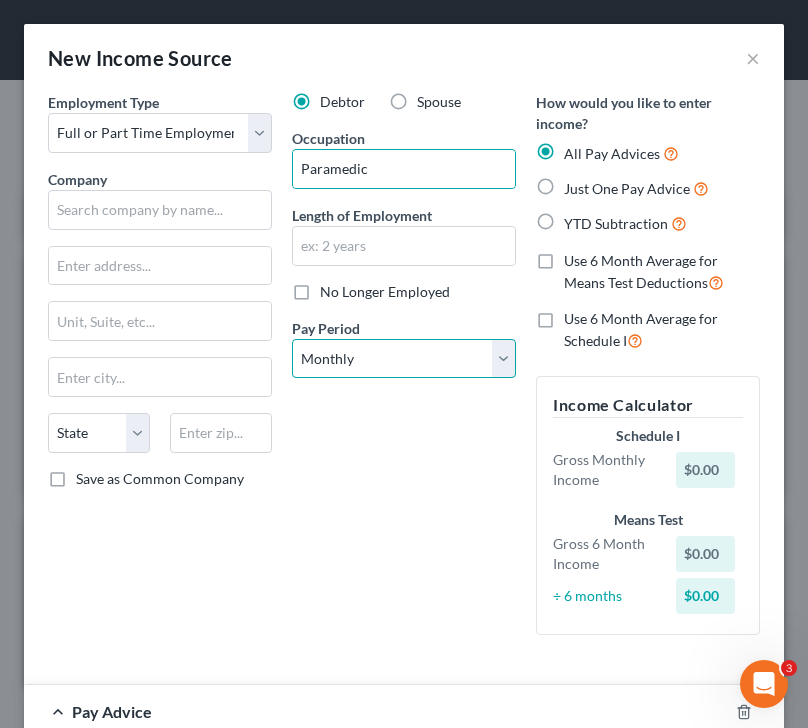 click on "Select Monthly Twice Monthly Every Other Week Weekly" at bounding box center (404, 359) 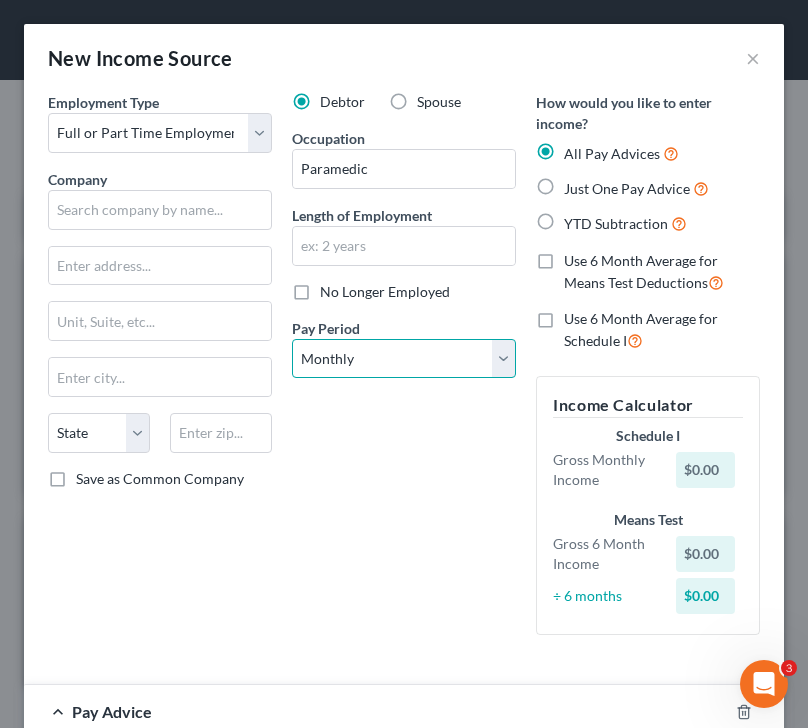 select on "1" 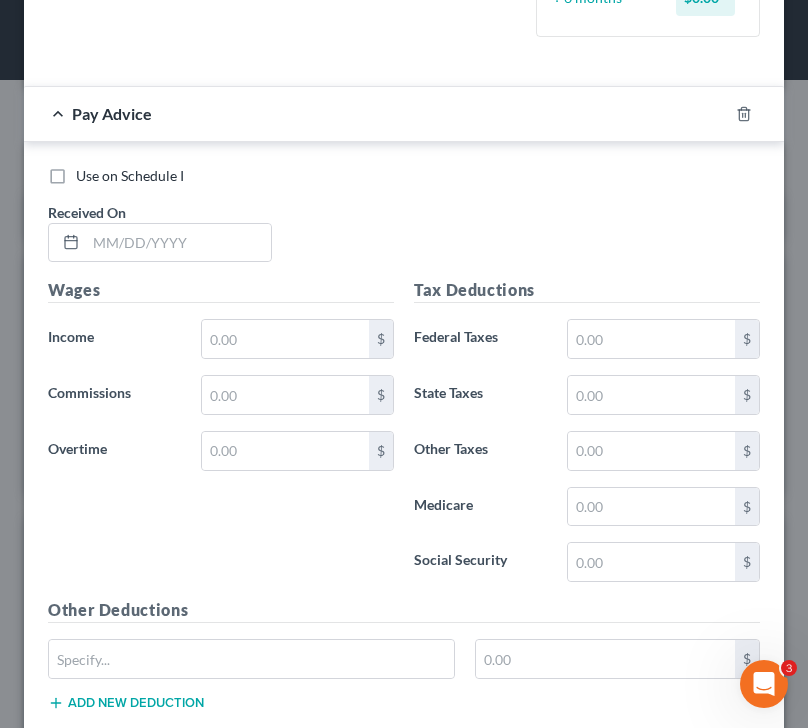 scroll, scrollTop: 643, scrollLeft: 0, axis: vertical 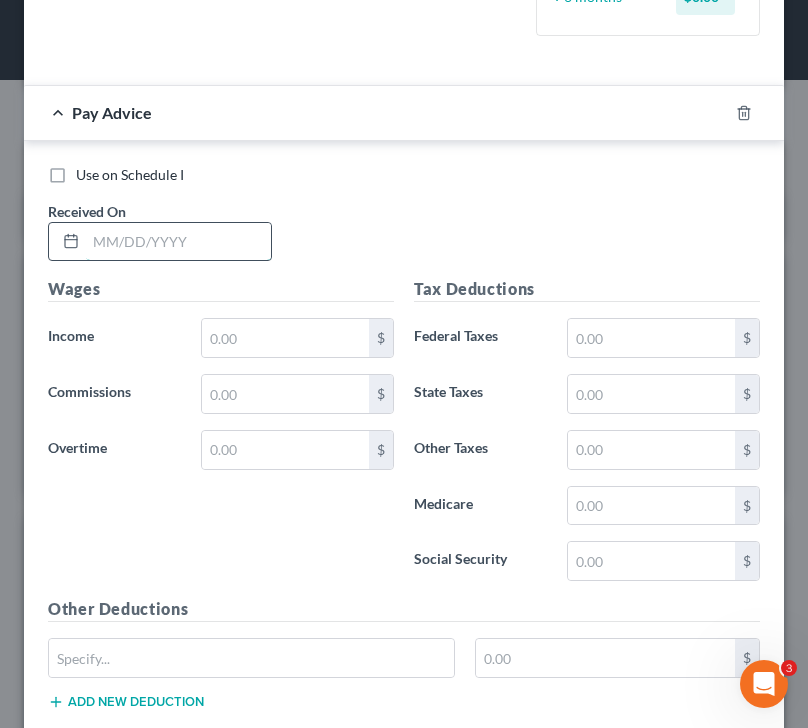 click at bounding box center (178, 242) 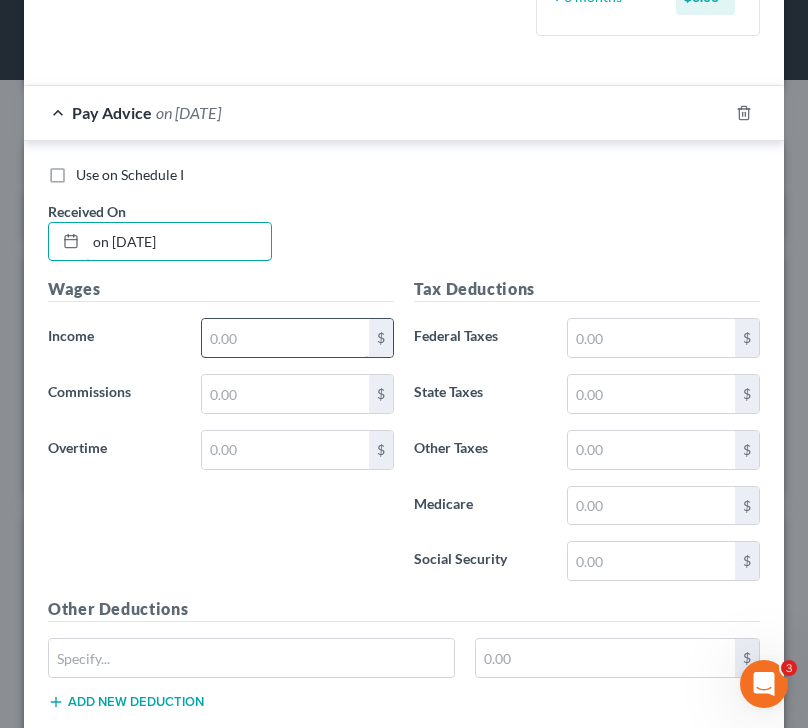 type on "on [DATE]" 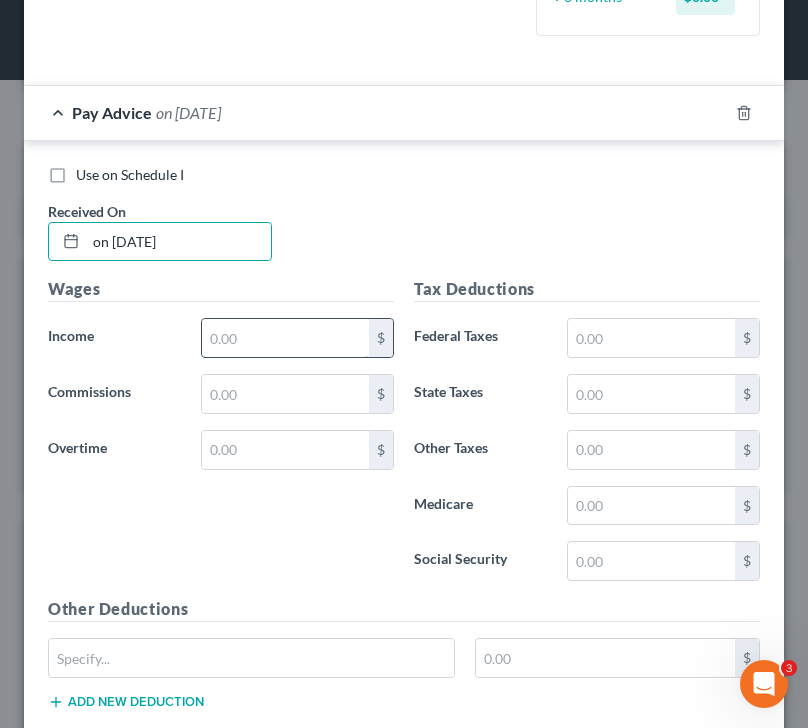 click at bounding box center [286, 338] 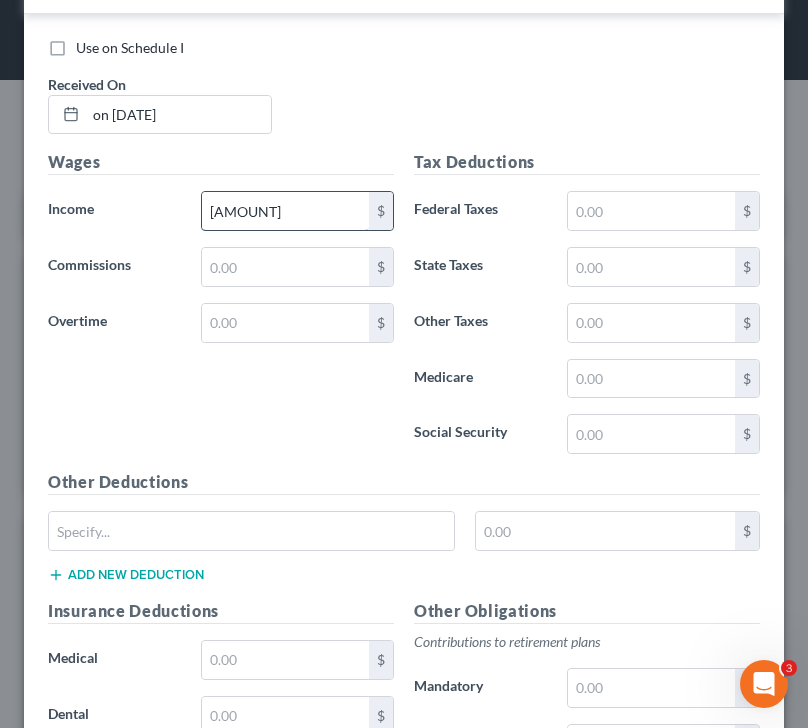 scroll, scrollTop: 773, scrollLeft: 0, axis: vertical 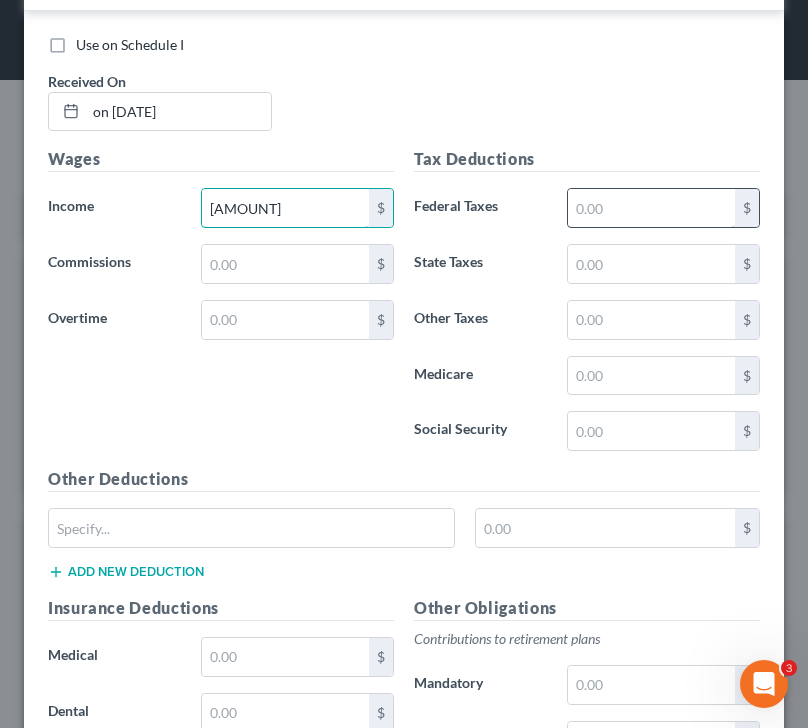 type on "[AMOUNT]" 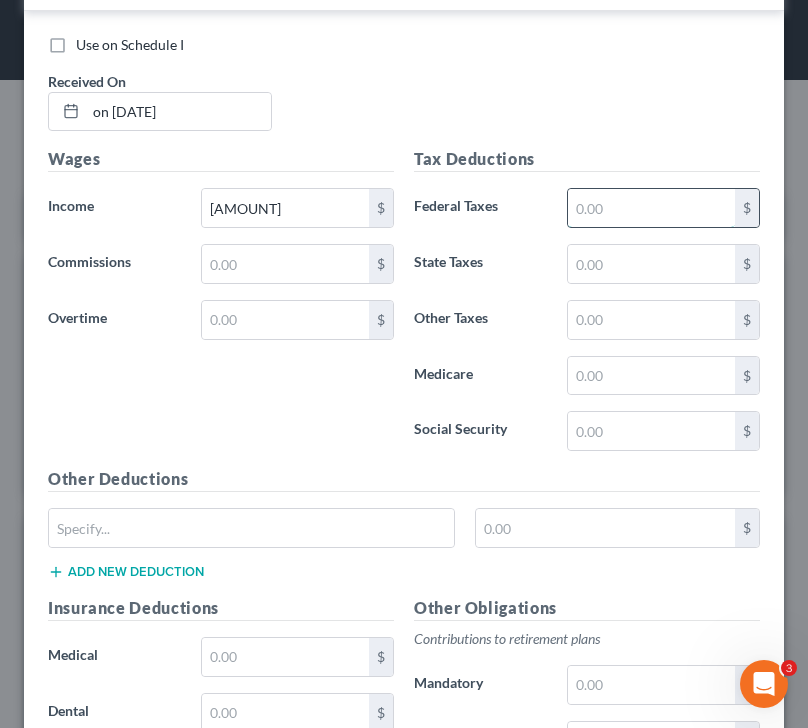click at bounding box center (652, 208) 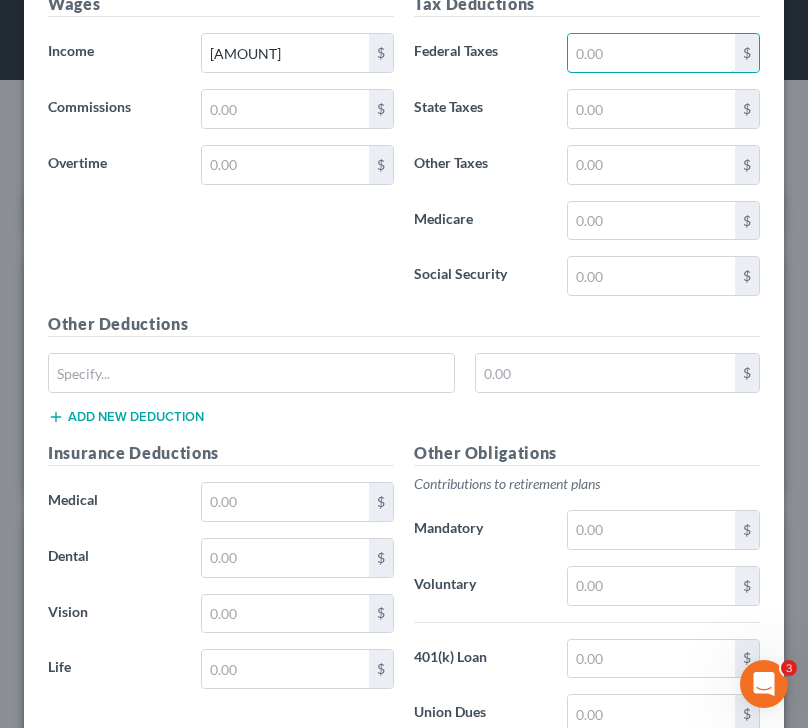scroll, scrollTop: 932, scrollLeft: 0, axis: vertical 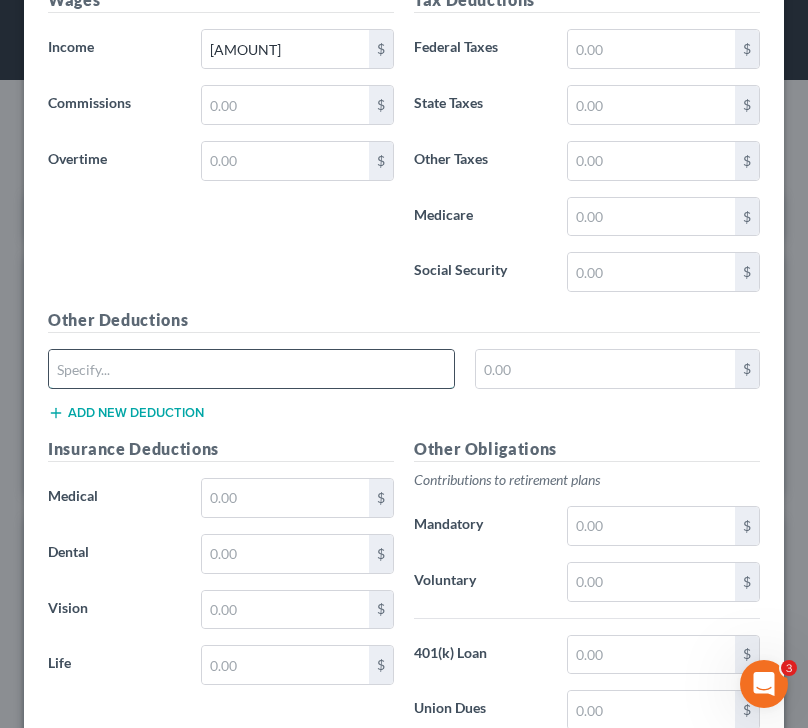 click at bounding box center (251, 369) 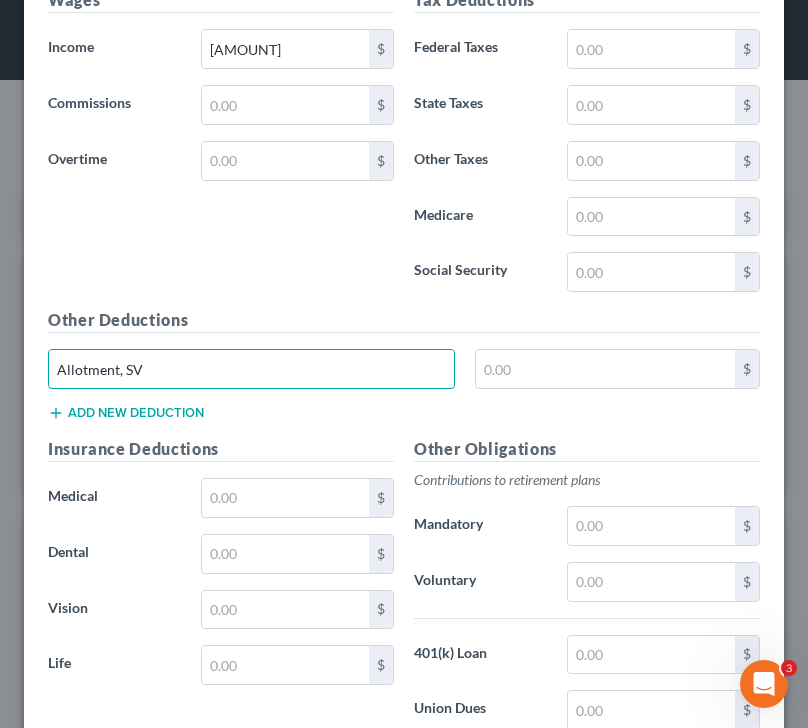 type on "Allotment, SV" 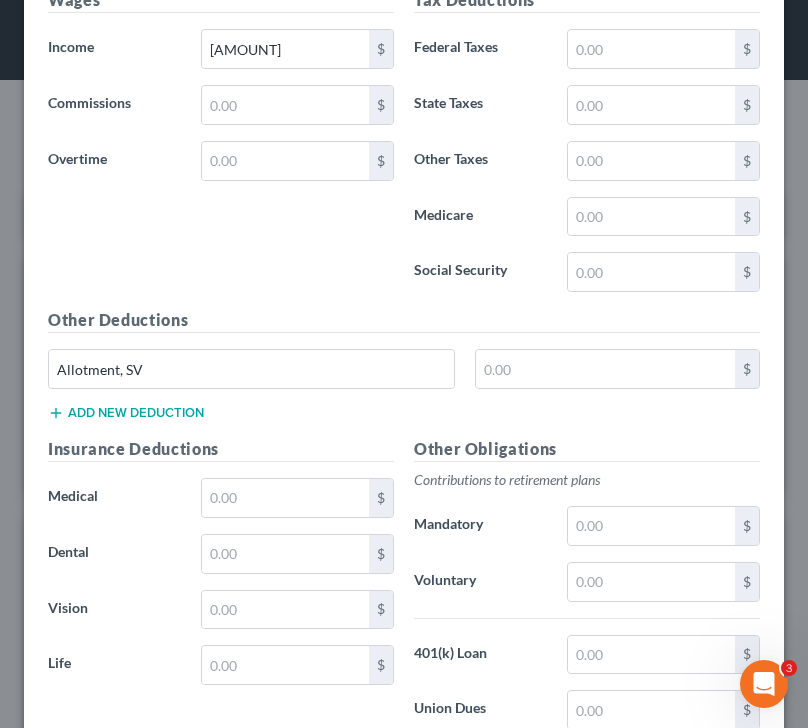 click on "Add new deduction" at bounding box center [126, 413] 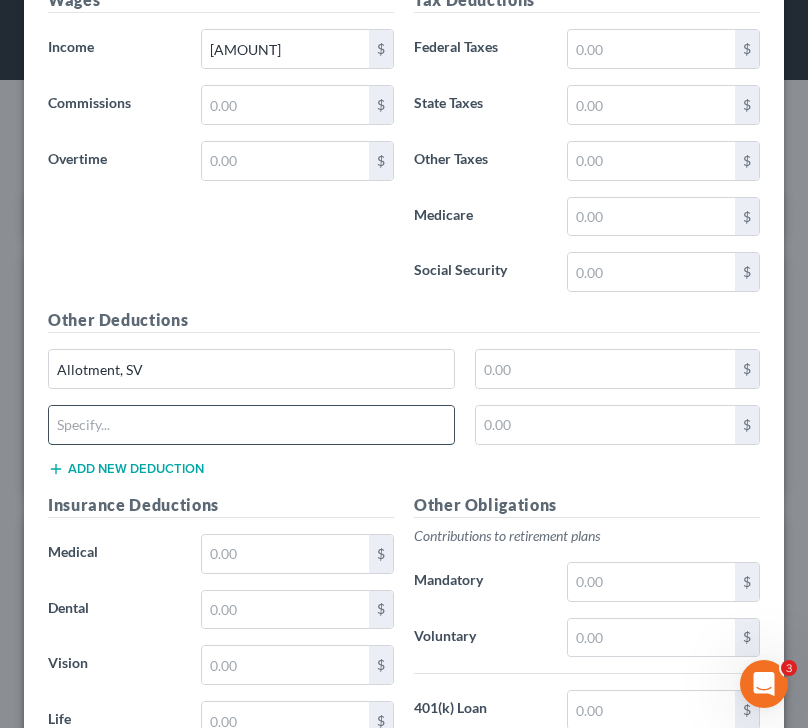 click at bounding box center (251, 425) 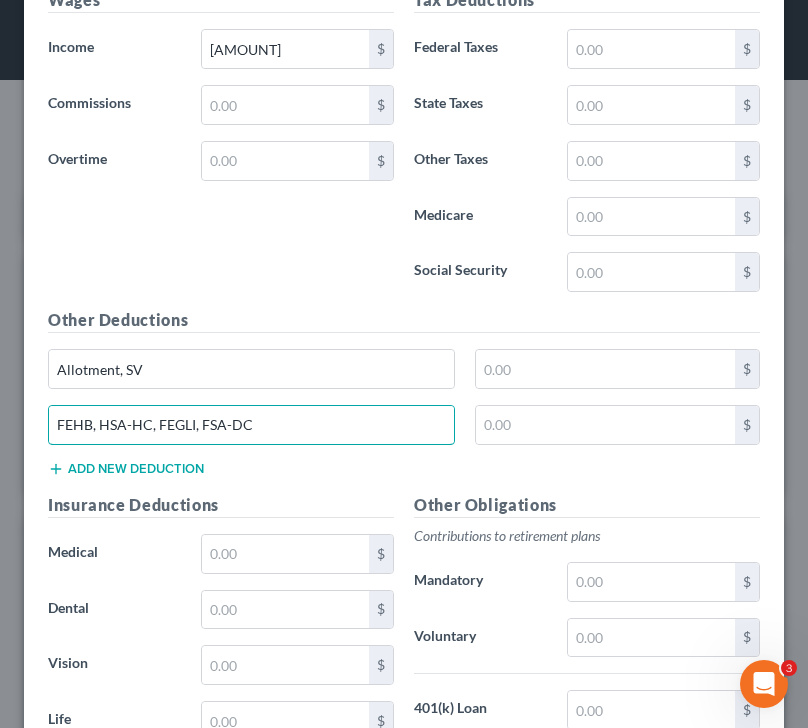 type on "FEHB, HSA-HC, FEGLI, FSA-DC" 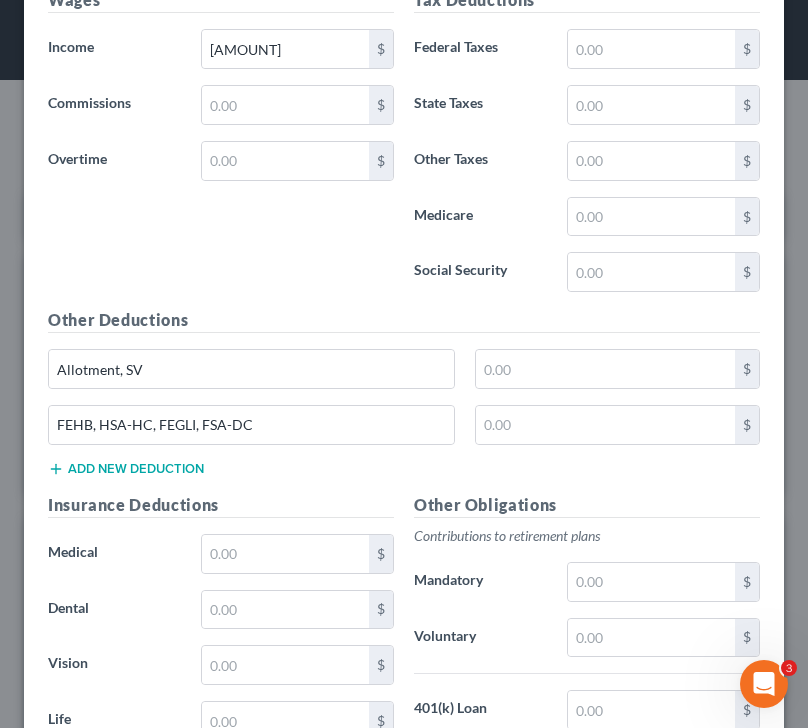 click on "Add new deduction" at bounding box center (126, 469) 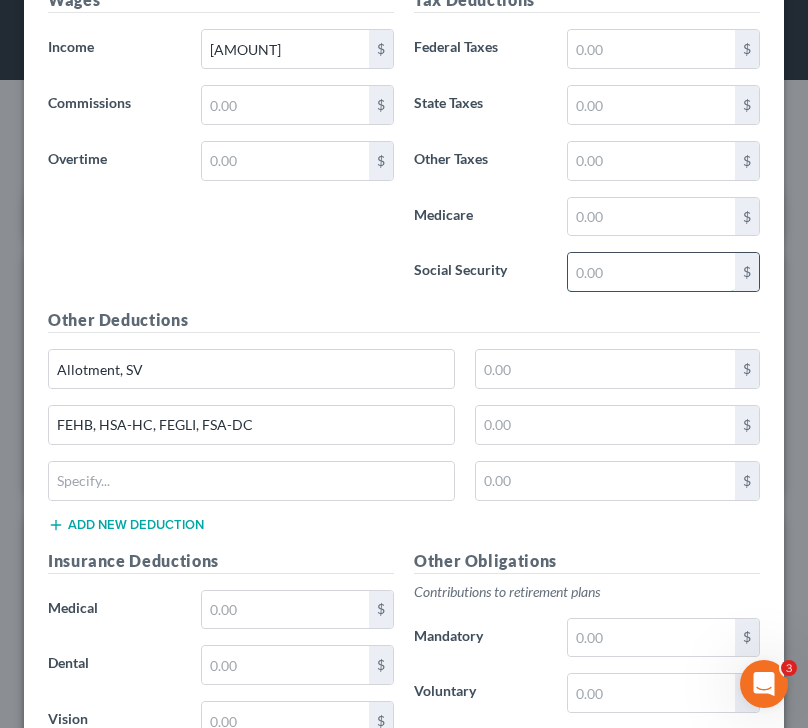click at bounding box center [652, 272] 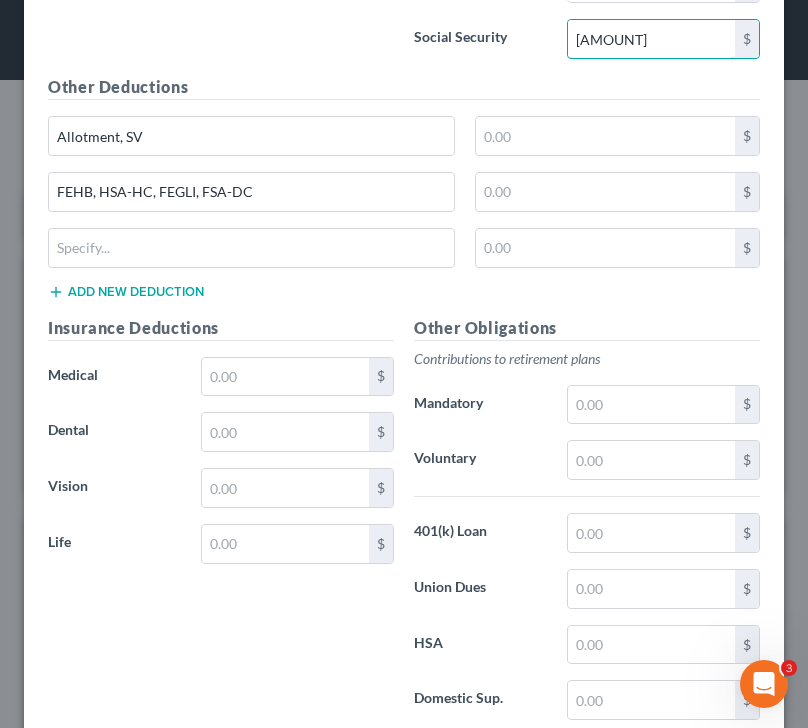 scroll, scrollTop: 1168, scrollLeft: 0, axis: vertical 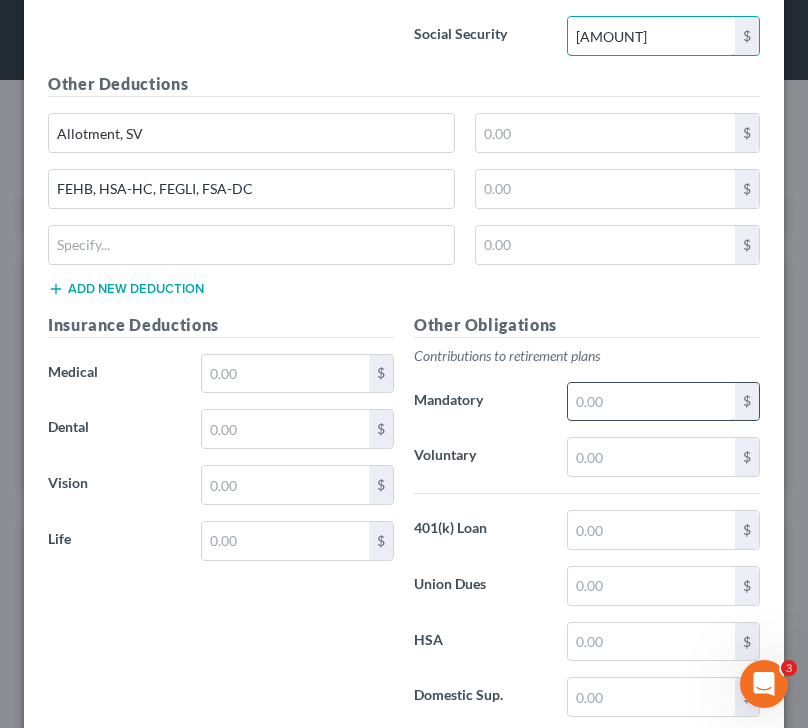type on "[AMOUNT]" 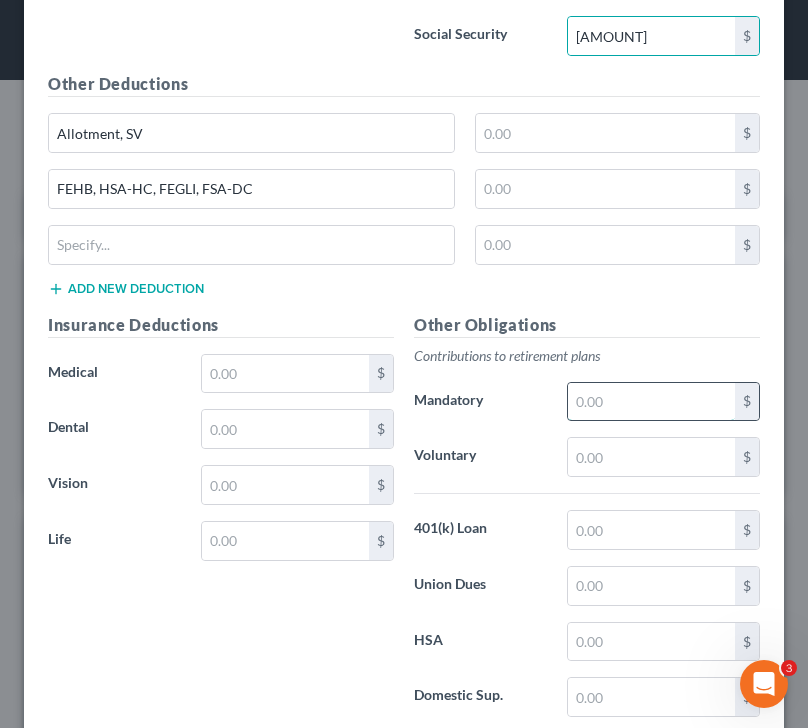 click at bounding box center (652, 402) 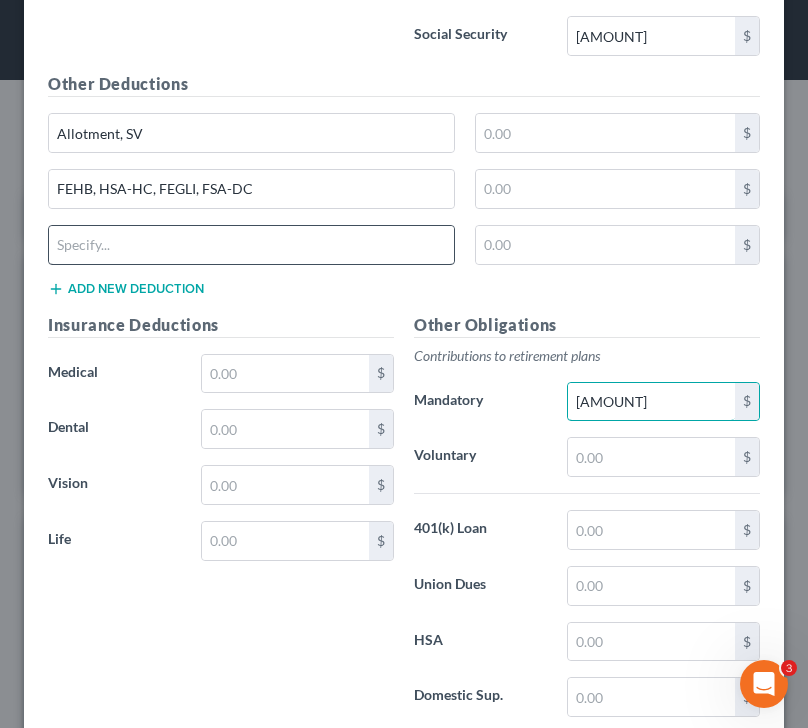 type on "[AMOUNT]" 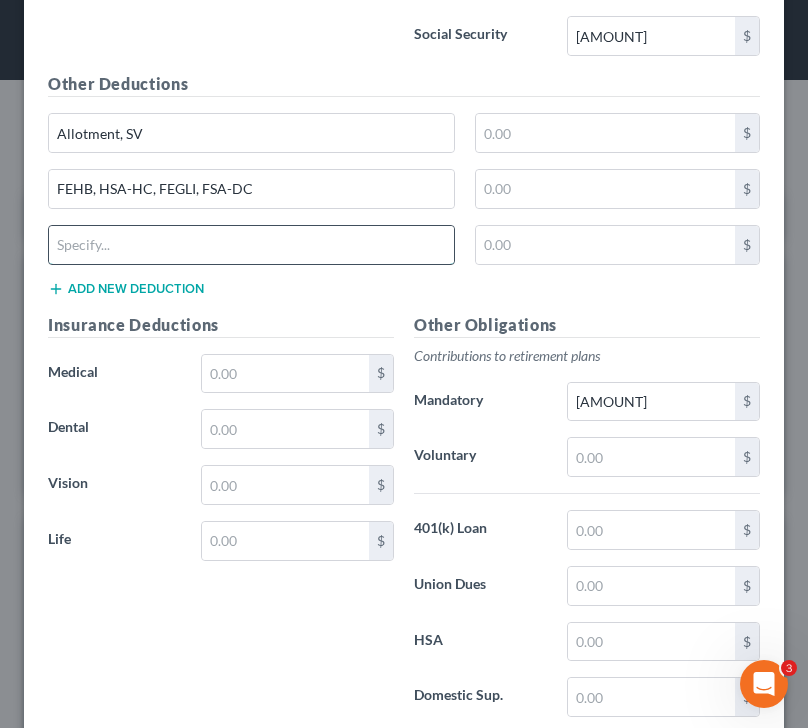 click at bounding box center [251, 245] 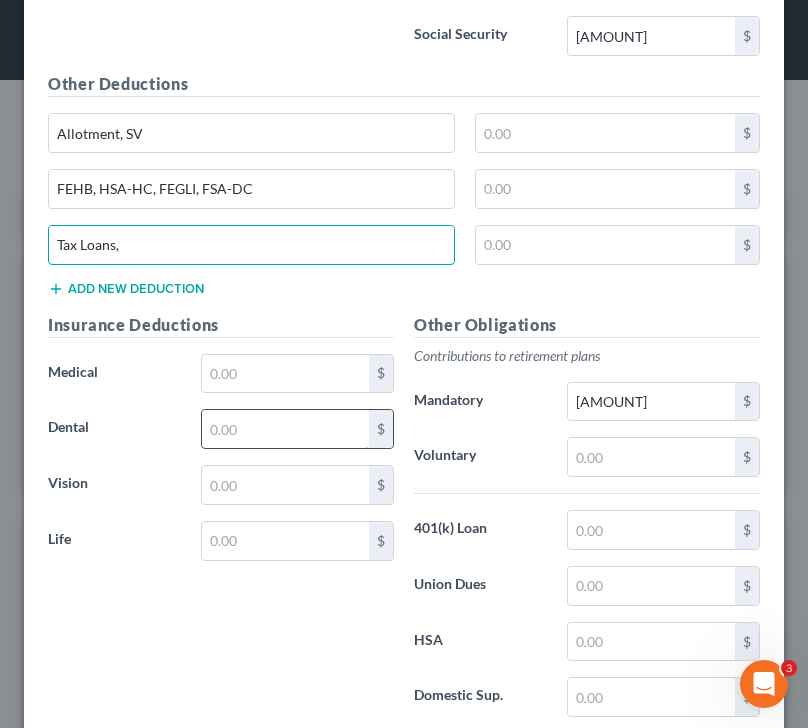 type on "Tax Loans," 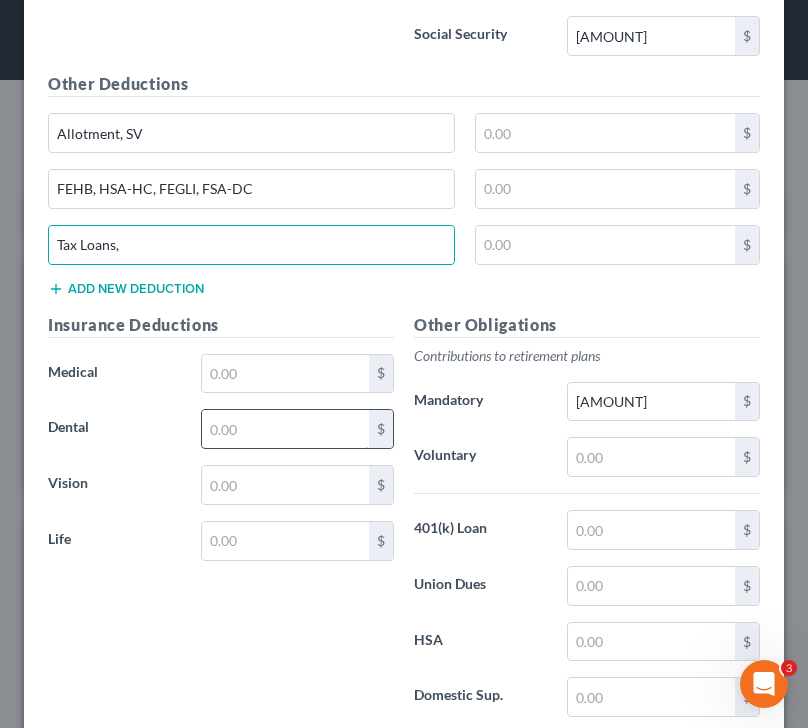 click at bounding box center [286, 429] 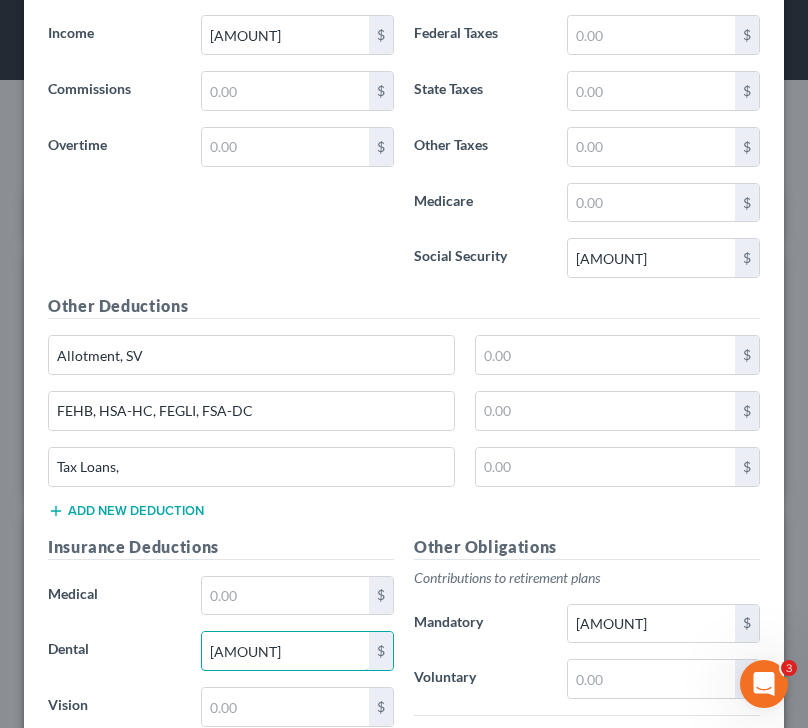 scroll, scrollTop: 939, scrollLeft: 0, axis: vertical 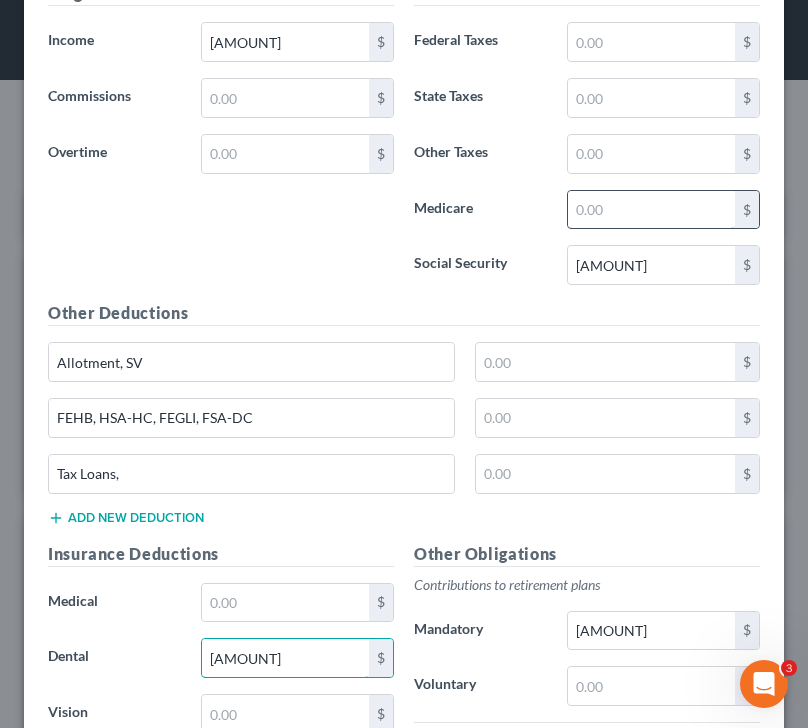 type on "[AMOUNT]" 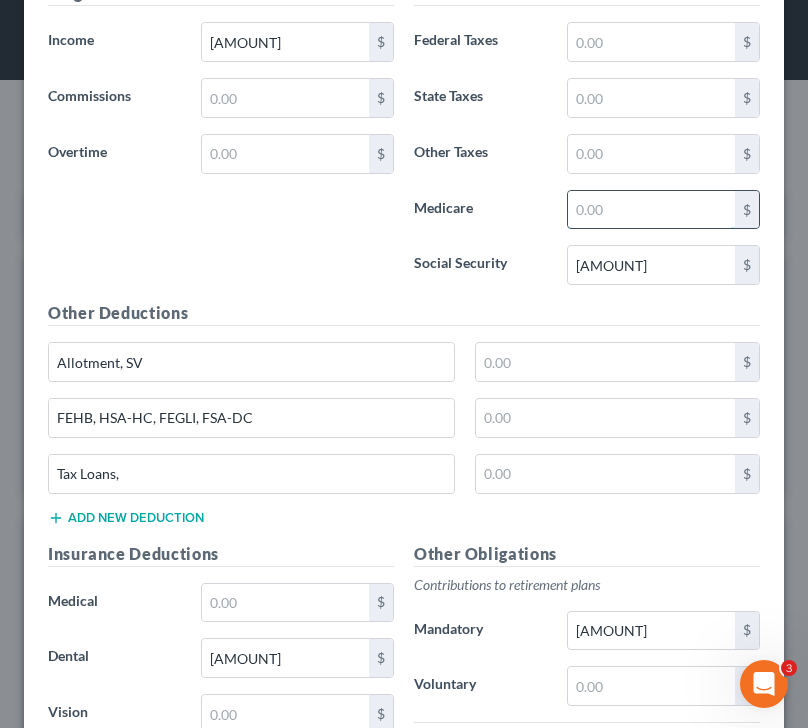 click at bounding box center (652, 210) 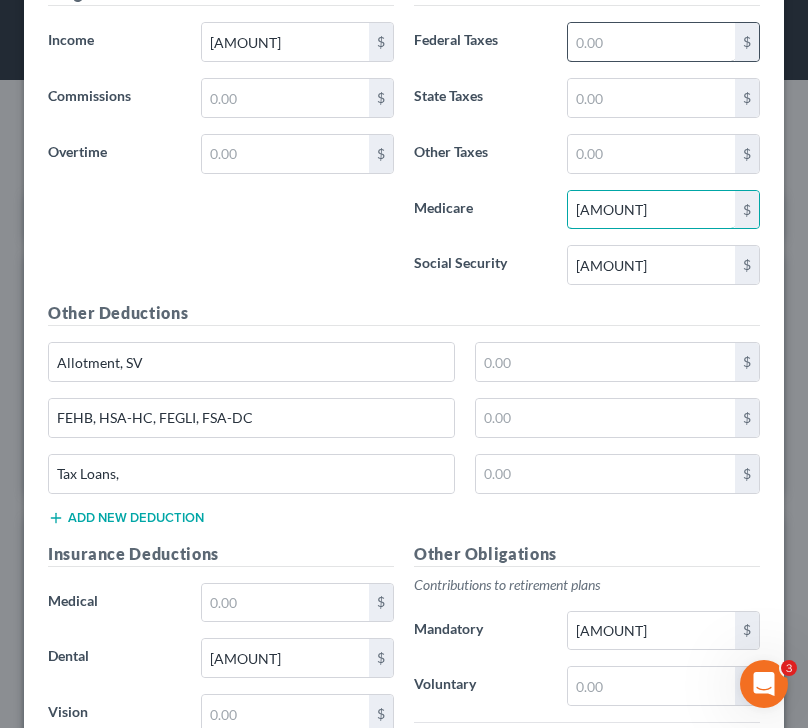 type on "[AMOUNT]" 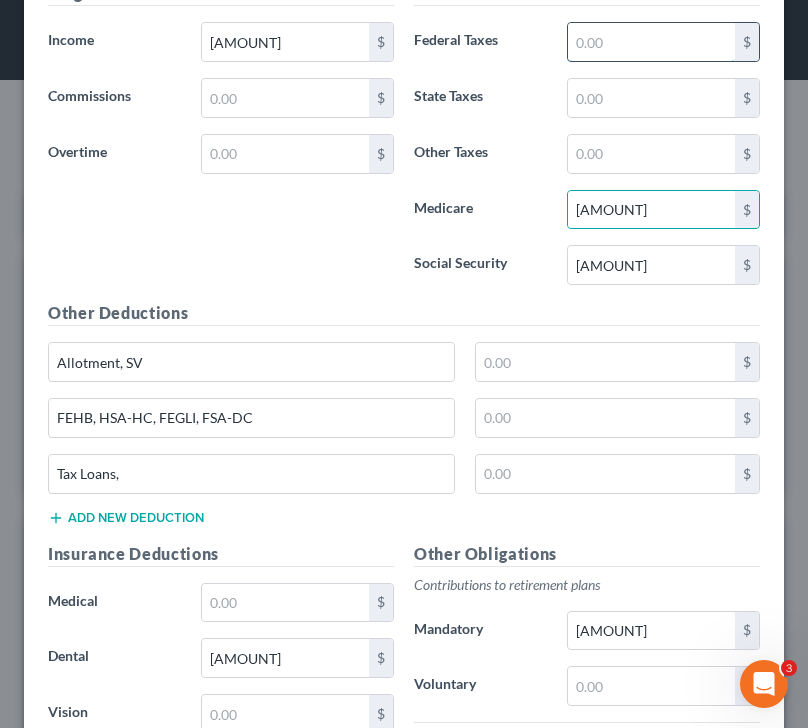 click at bounding box center (652, 42) 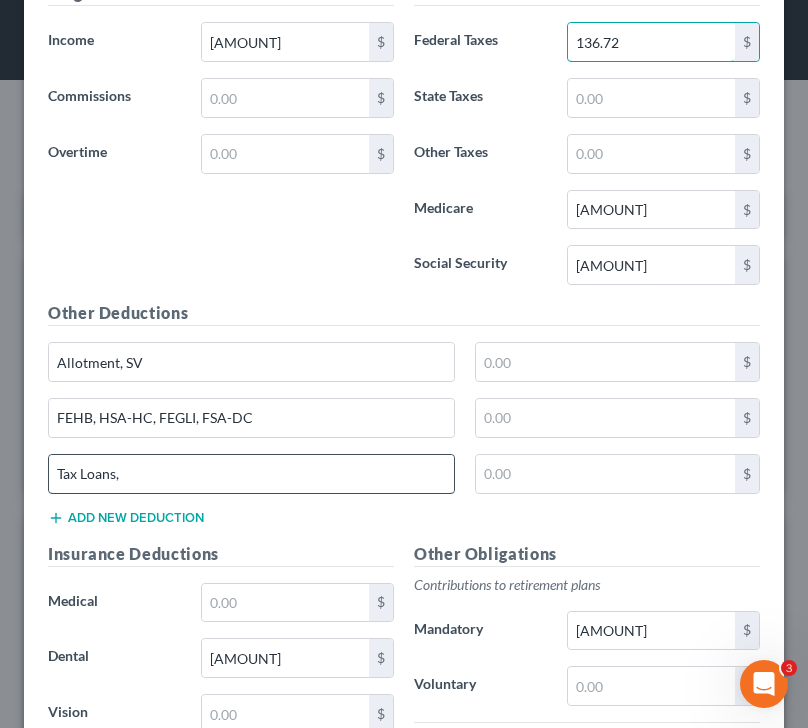 type on "136.72" 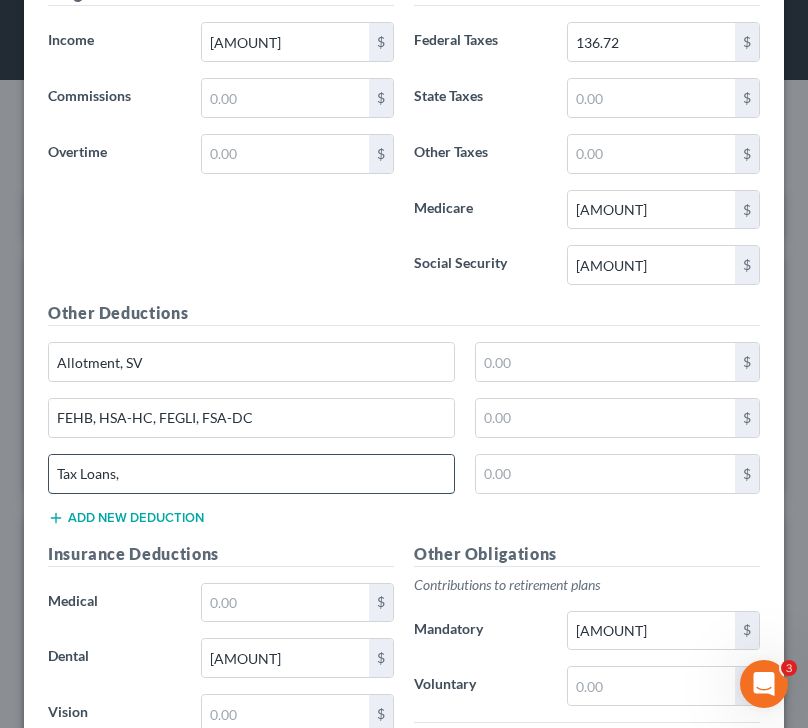 click on "Tax Loans," at bounding box center (251, 474) 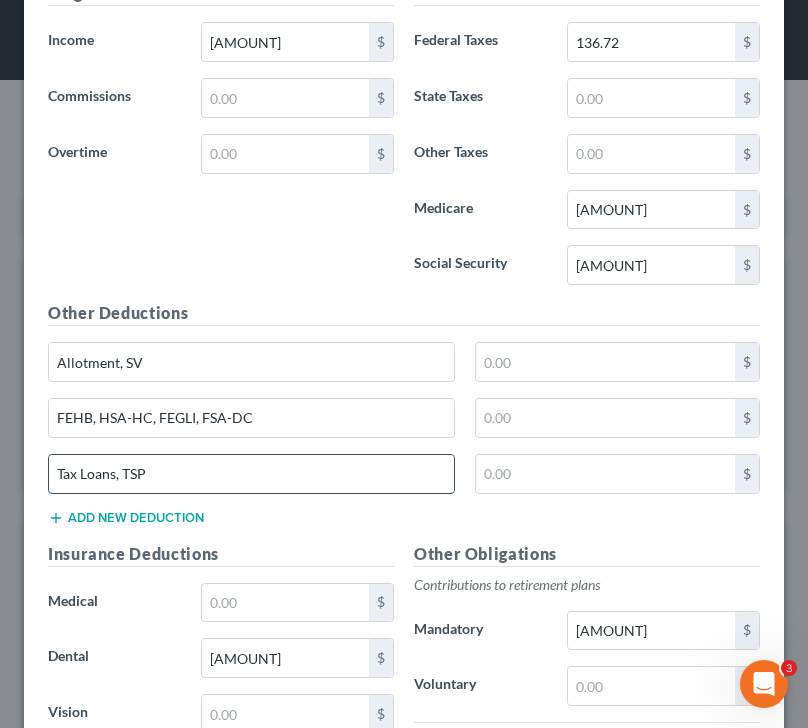scroll, scrollTop: 999660, scrollLeft: 999280, axis: both 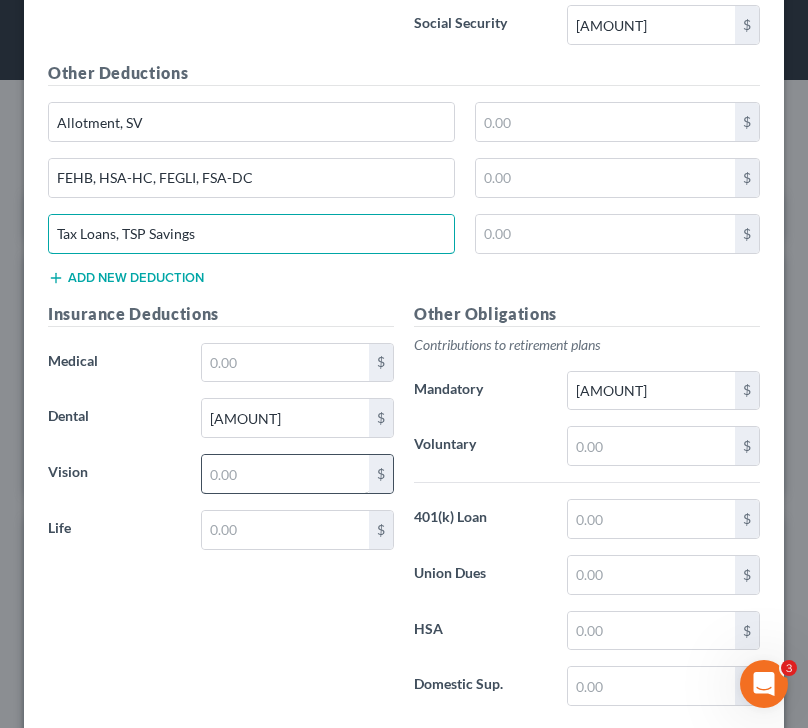 type on "Tax Loans, TSP Savings" 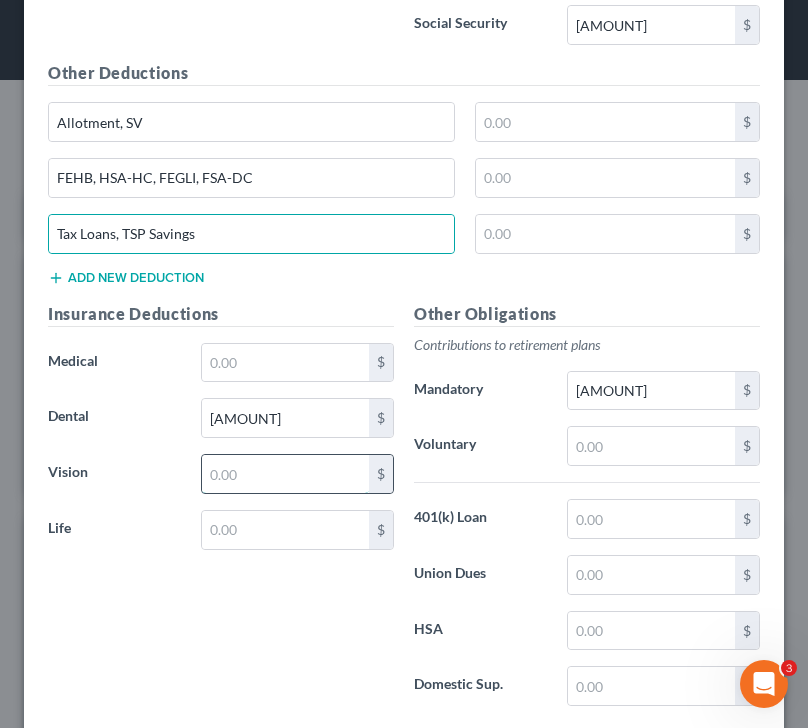 click at bounding box center [286, 474] 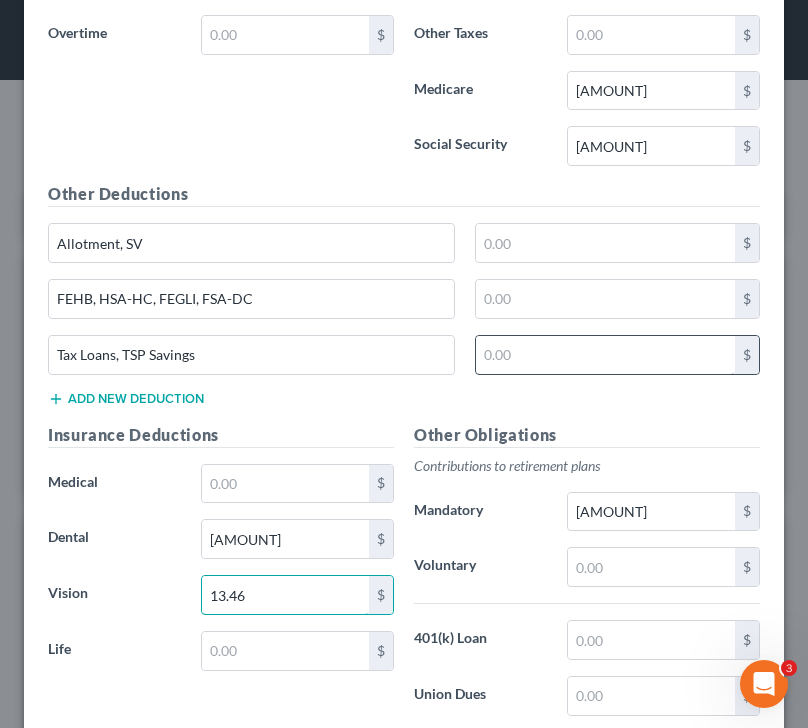 scroll, scrollTop: 1056, scrollLeft: 0, axis: vertical 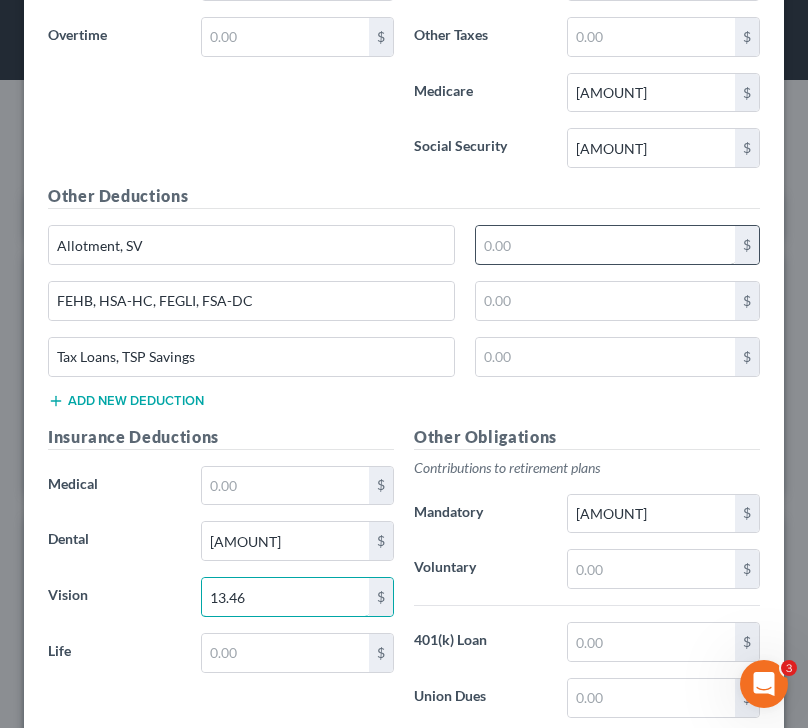 type on "13.46" 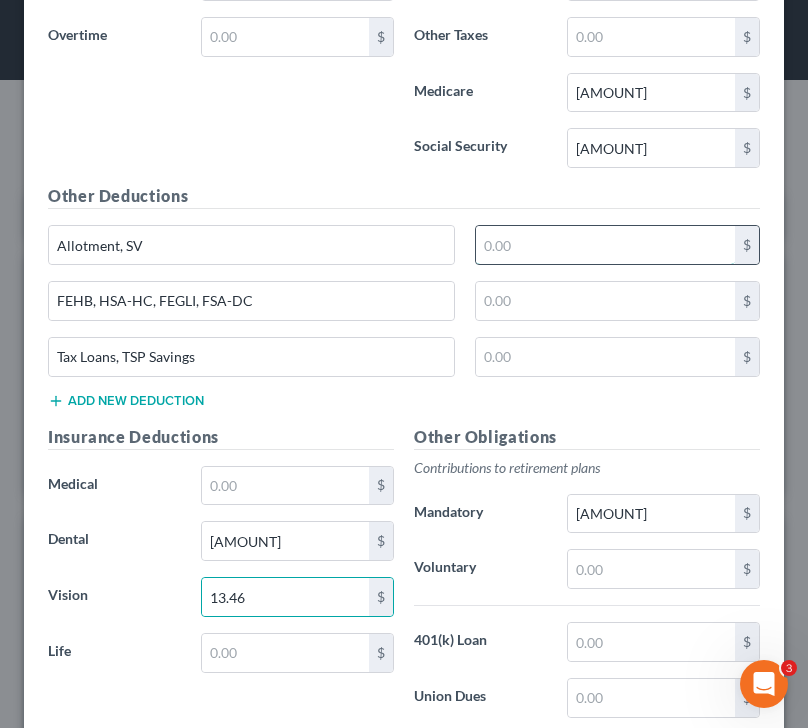 click at bounding box center (605, 245) 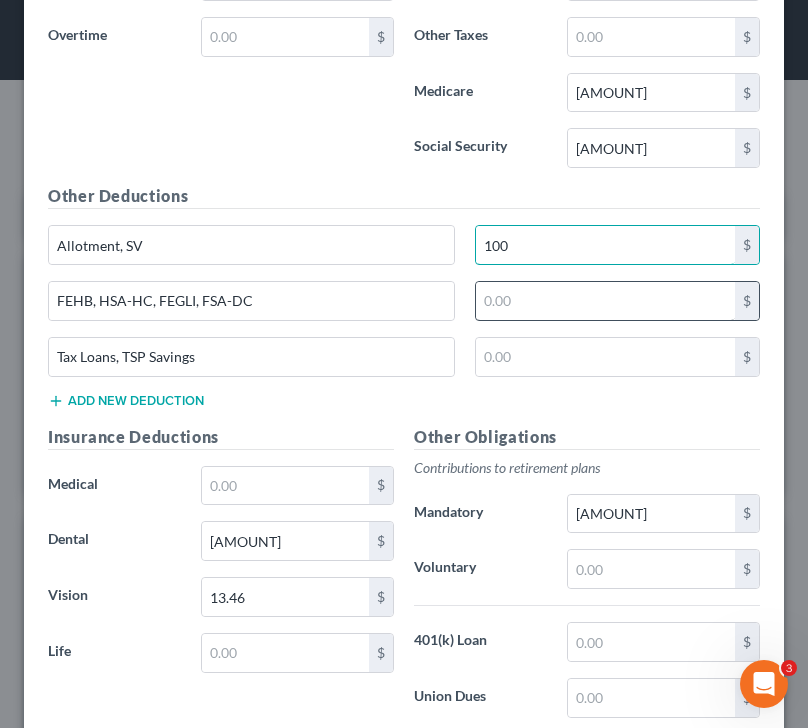 type on "100" 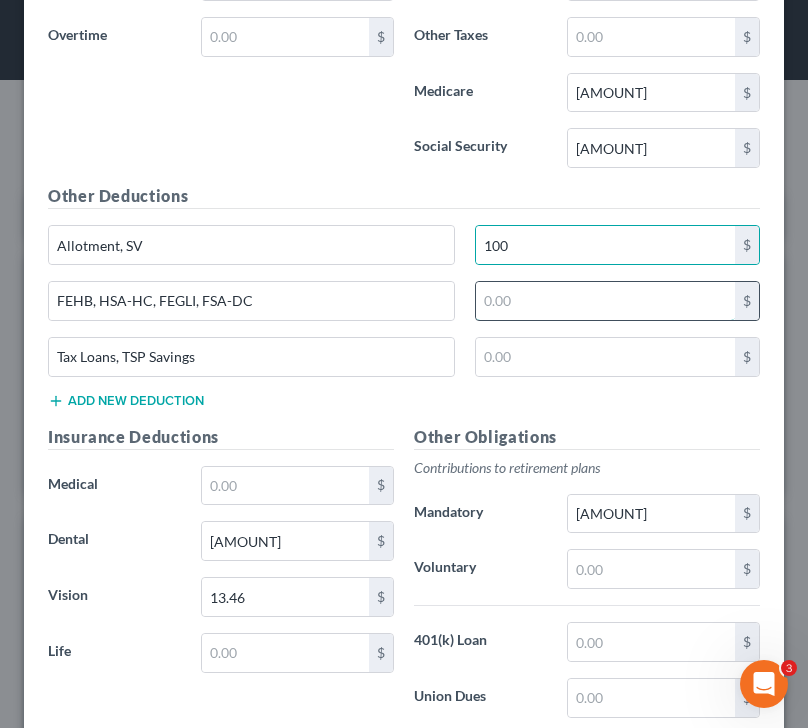 click at bounding box center (605, 301) 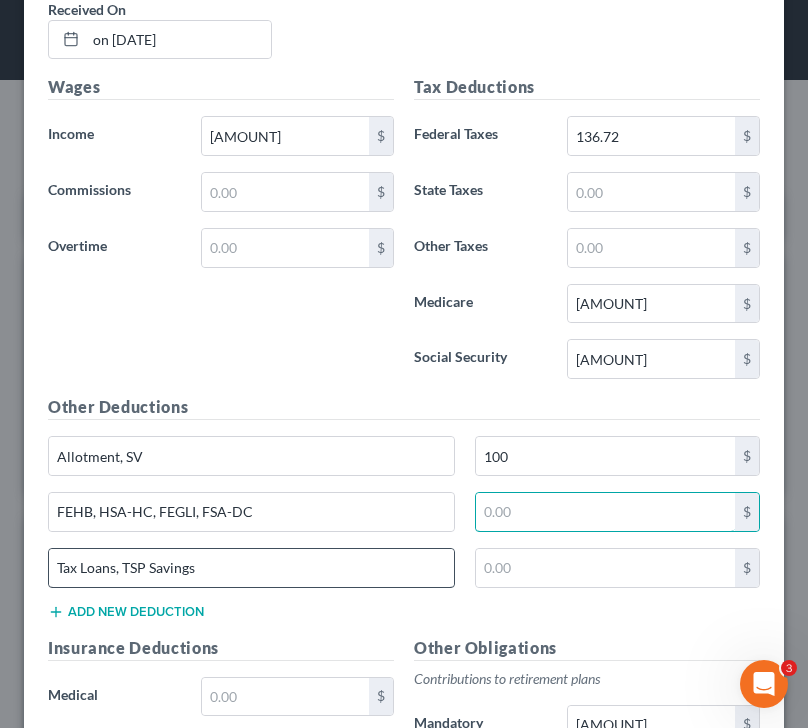 scroll, scrollTop: 844, scrollLeft: 0, axis: vertical 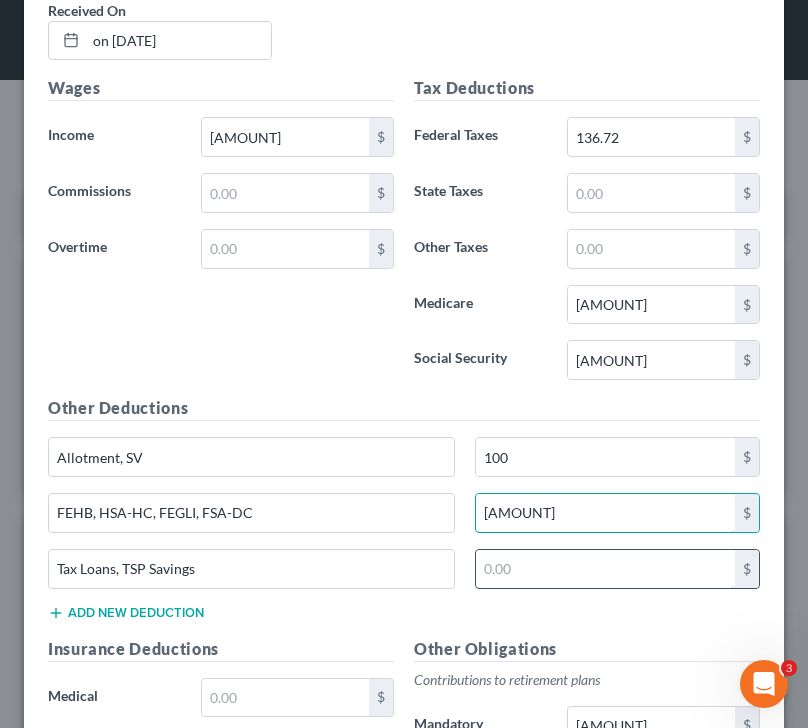 type on "[AMOUNT]" 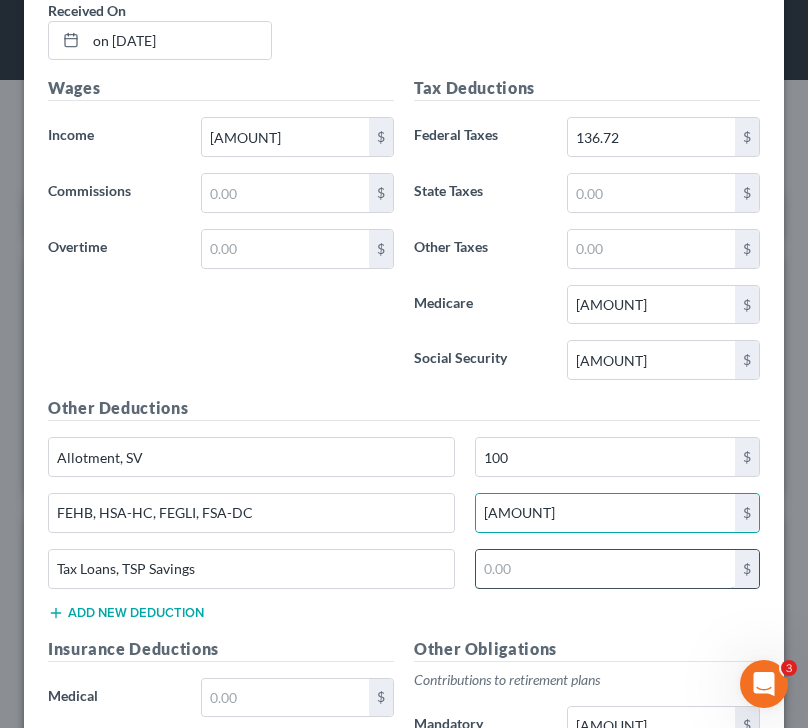 click at bounding box center [605, 569] 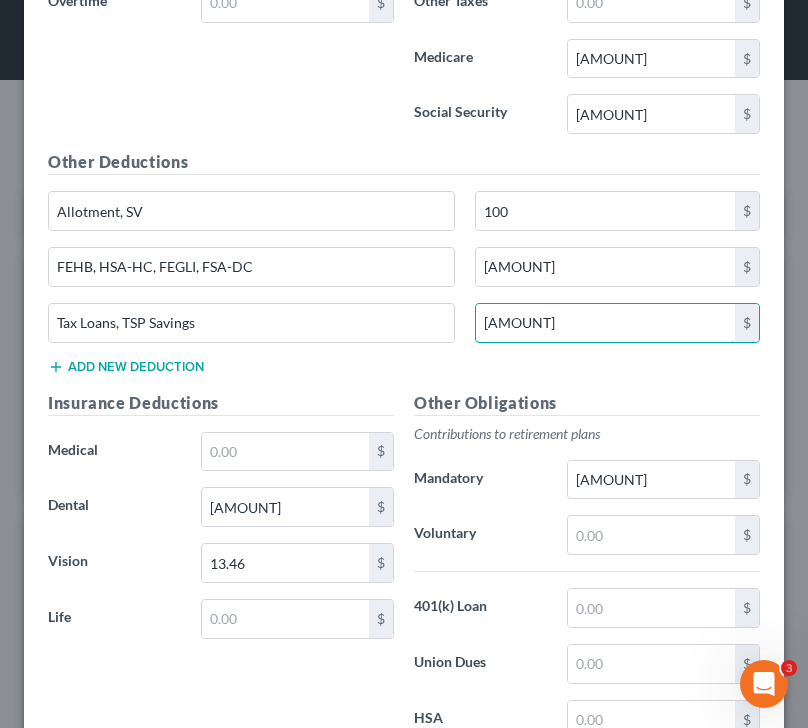scroll, scrollTop: 1299, scrollLeft: 0, axis: vertical 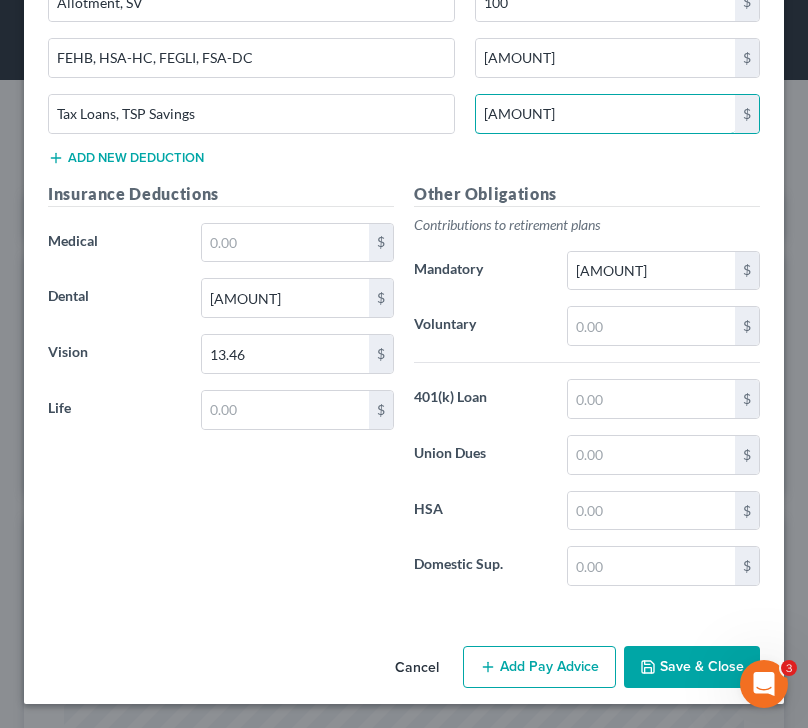 type on "[AMOUNT]" 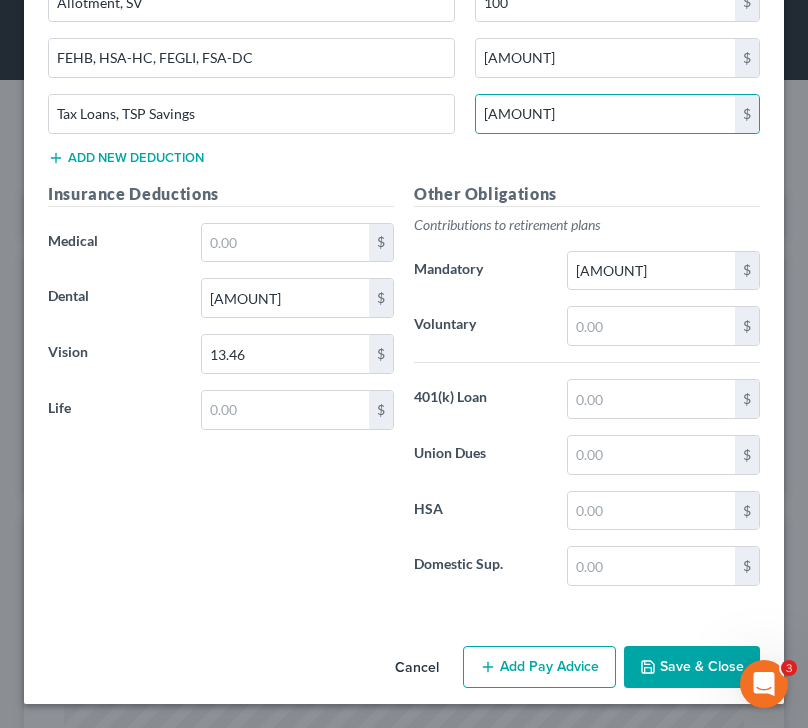click on "Save & Close" at bounding box center (692, 667) 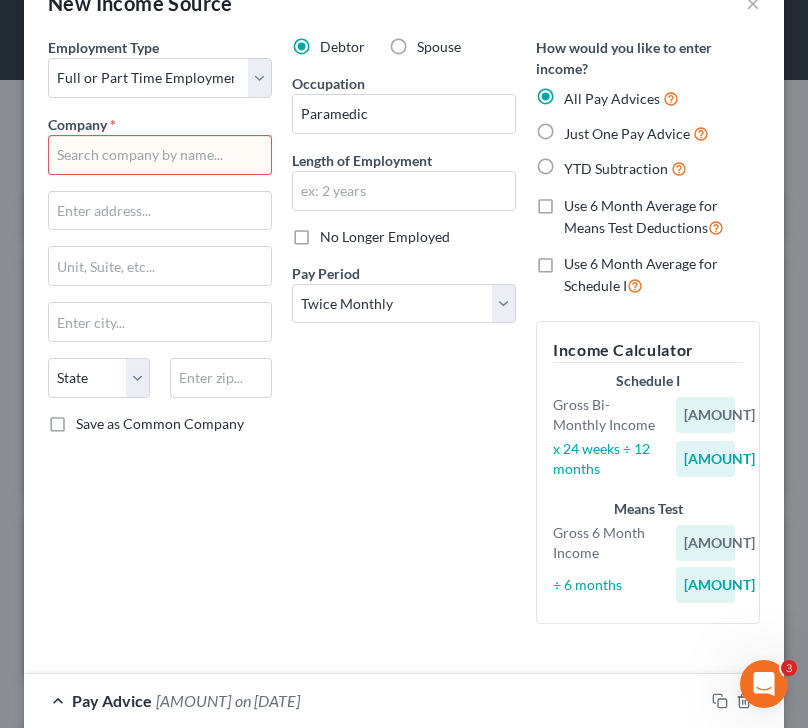 scroll, scrollTop: 0, scrollLeft: 0, axis: both 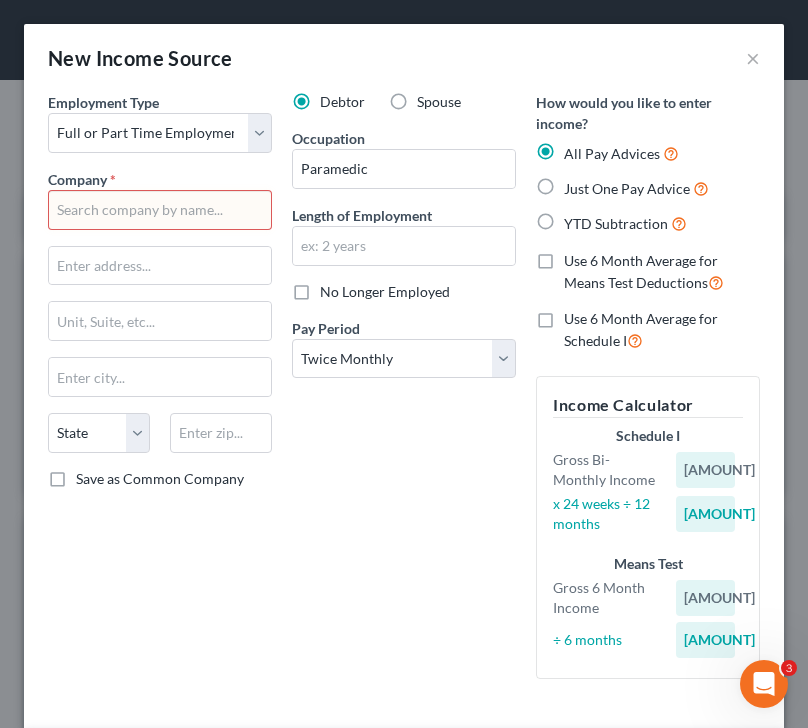 click at bounding box center (160, 210) 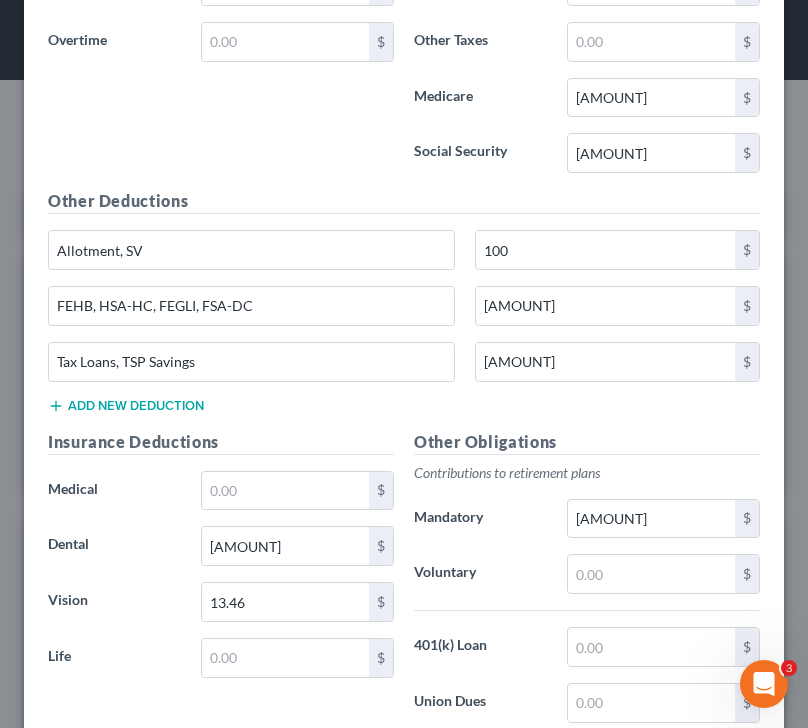 scroll, scrollTop: 1299, scrollLeft: 0, axis: vertical 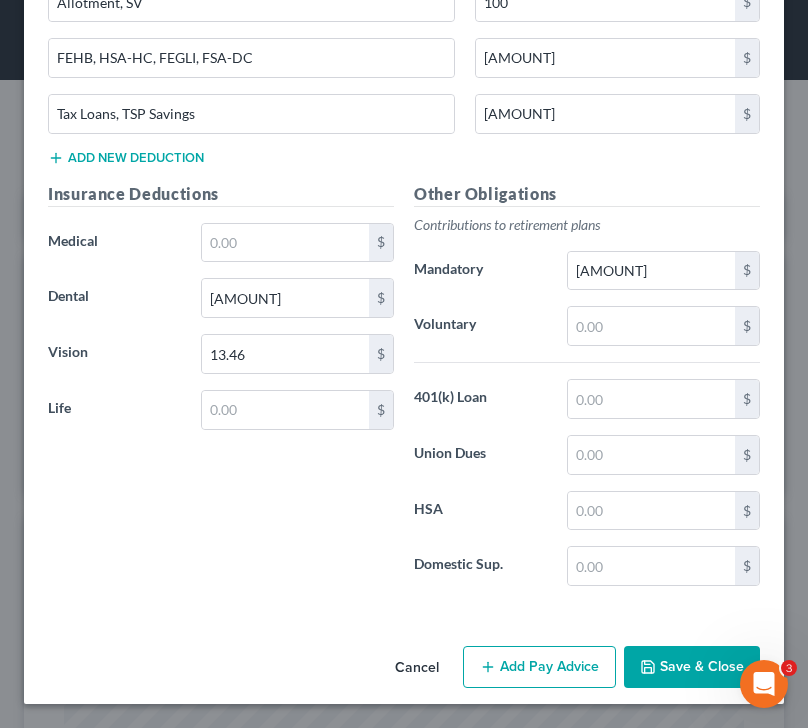 type on "Department of Defense" 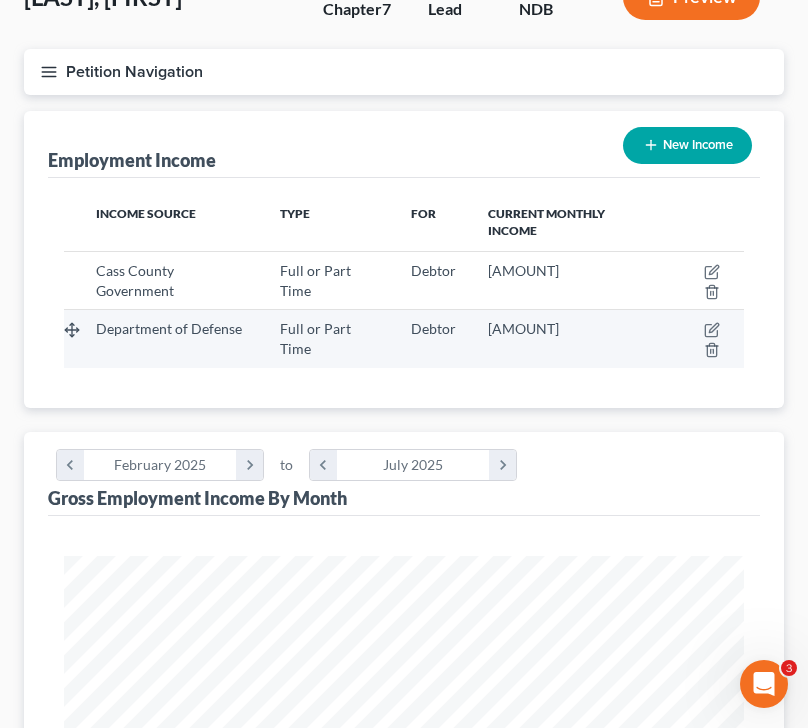 scroll, scrollTop: 138, scrollLeft: 0, axis: vertical 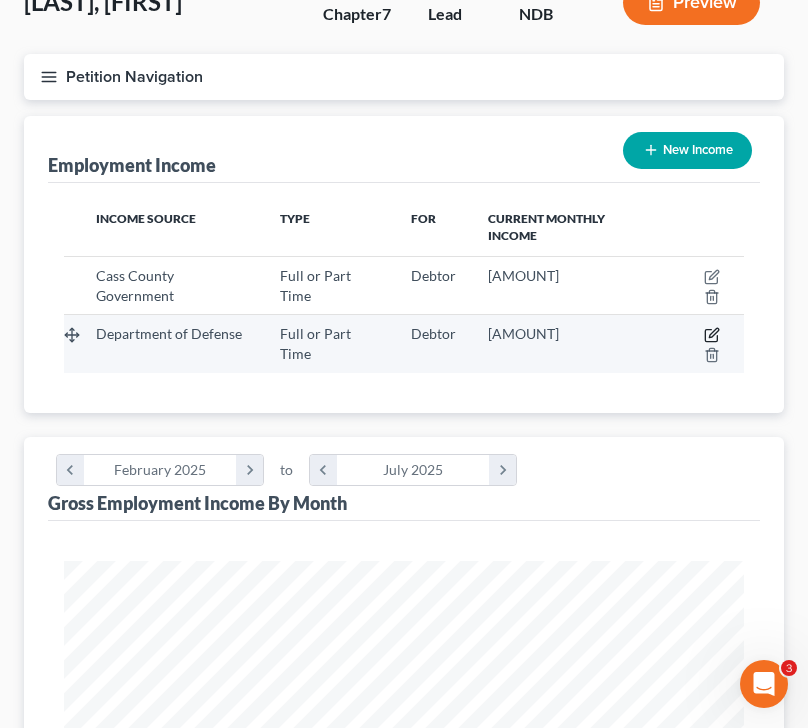 click 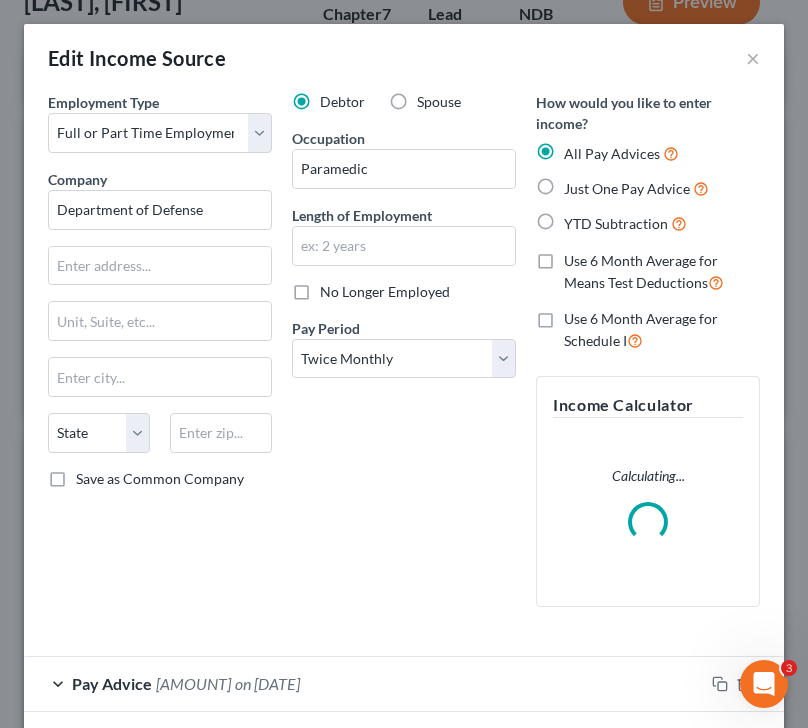click on "Spouse" at bounding box center (439, 102) 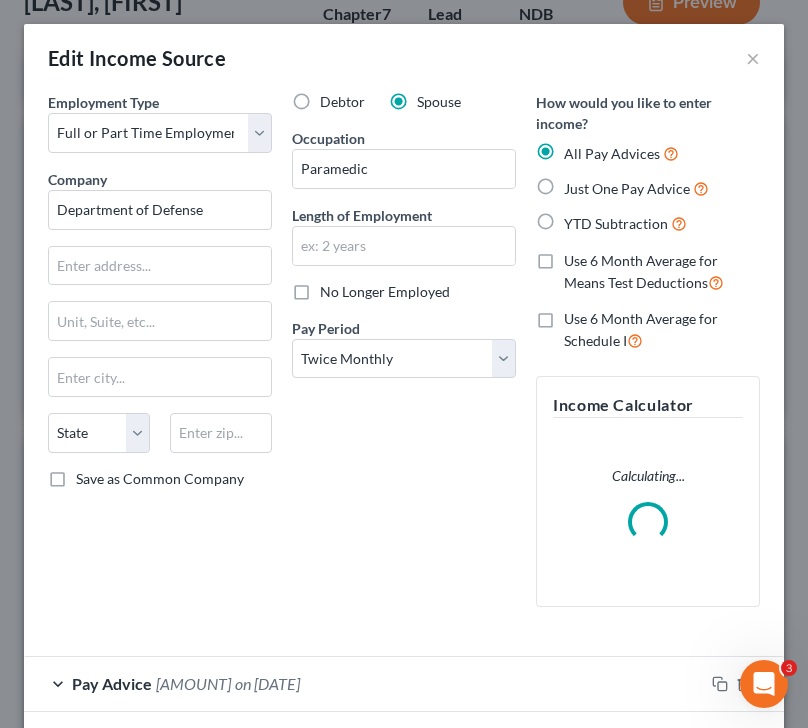 scroll, scrollTop: 93, scrollLeft: 0, axis: vertical 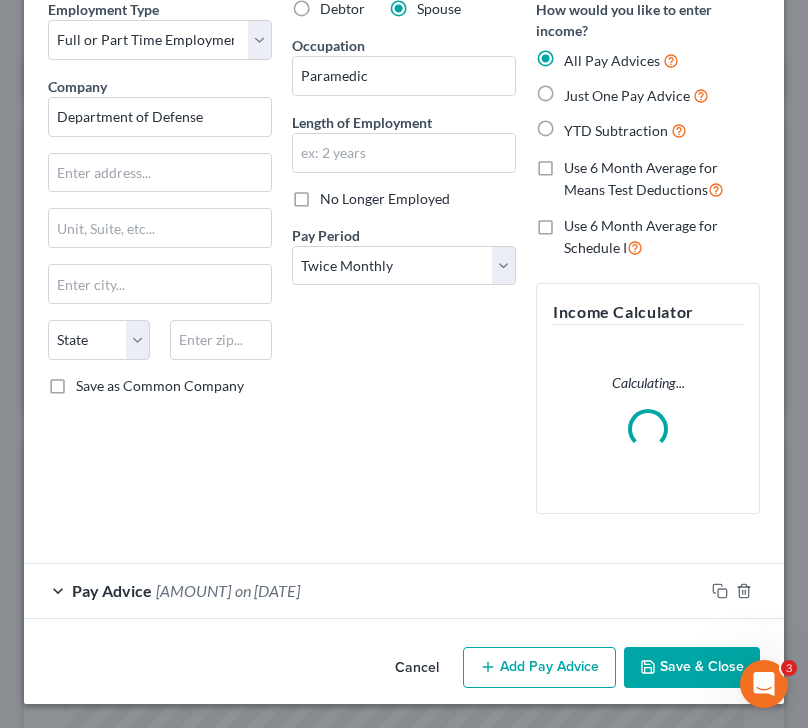 click on "Save & Close" at bounding box center [692, 668] 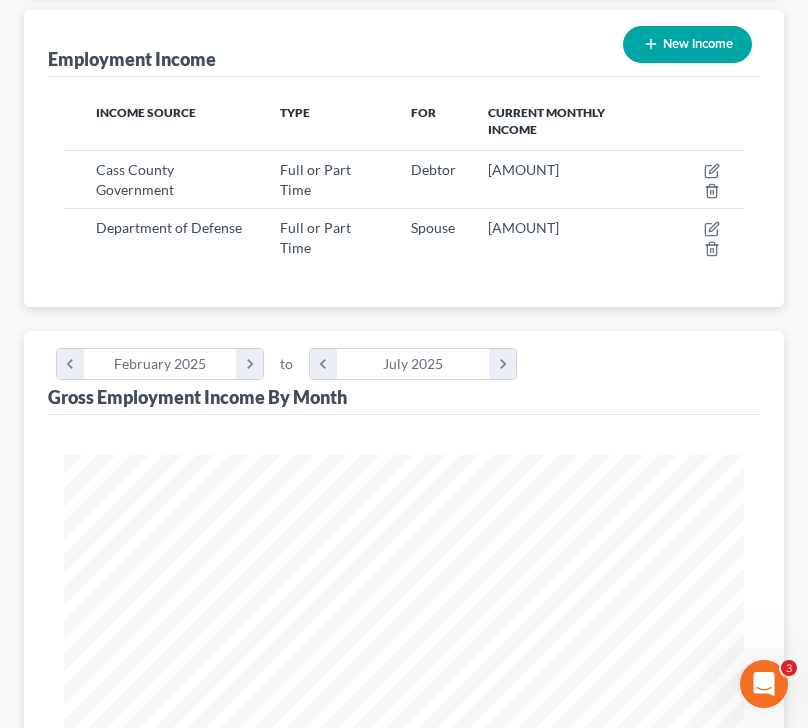 scroll, scrollTop: 246, scrollLeft: 0, axis: vertical 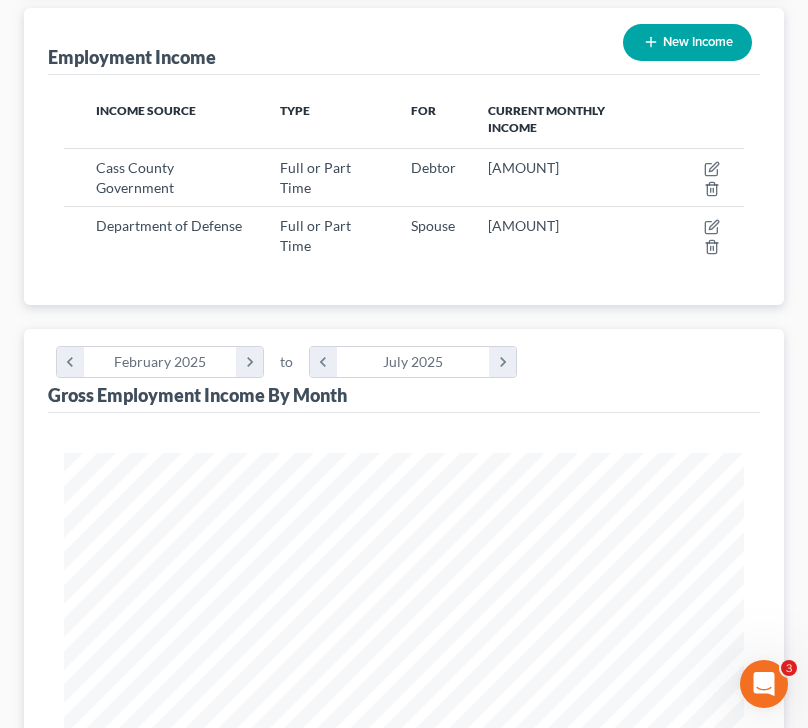 click on "Employment Income New Income
Income Source
Type
For
Current Monthly Income
Cass County Government
Full or Part Time
Debtor
[AMOUNT]
Department of Defense
Full or Part Time
Spouse" at bounding box center [404, 603] 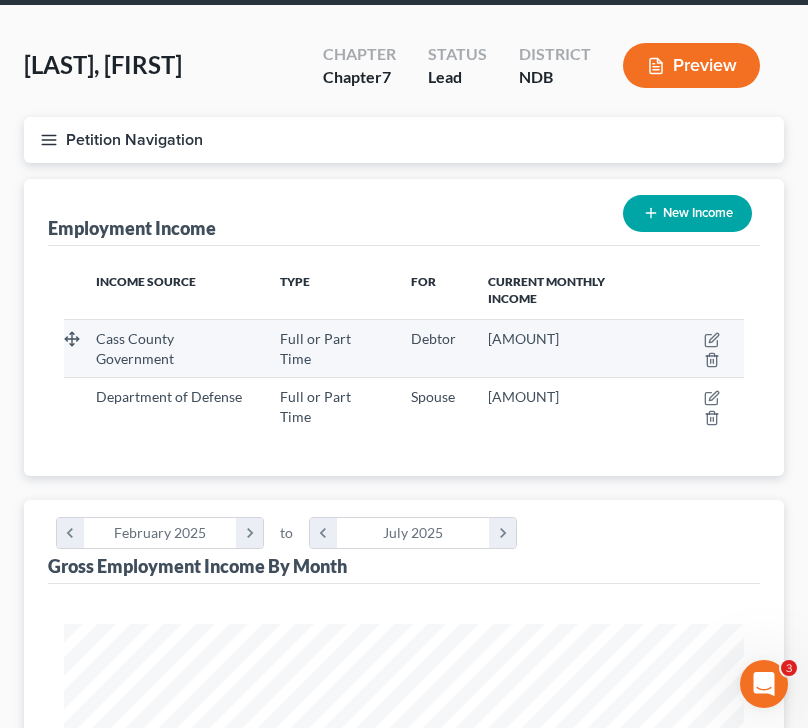 scroll, scrollTop: 41, scrollLeft: 0, axis: vertical 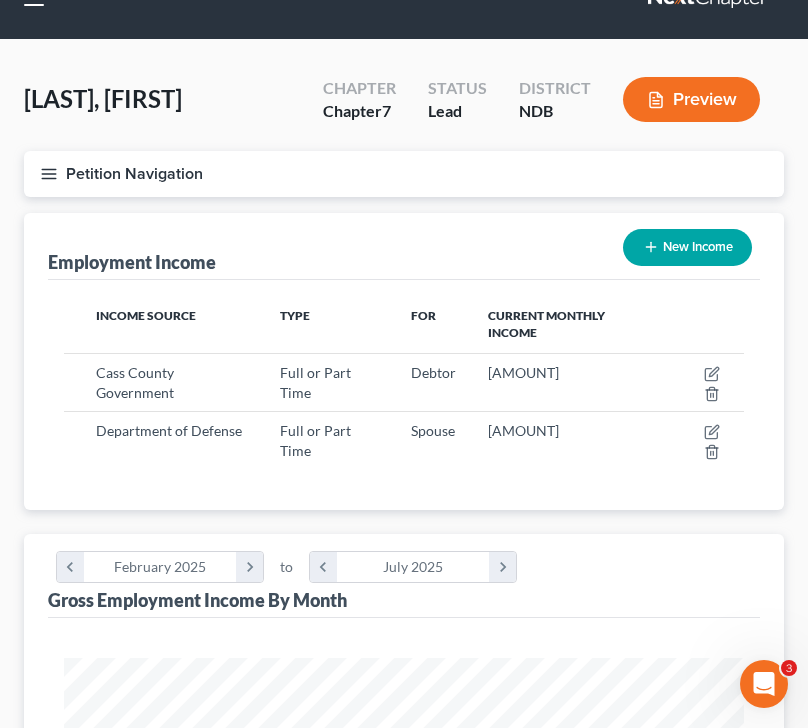 click on "Petition Navigation" at bounding box center (404, 174) 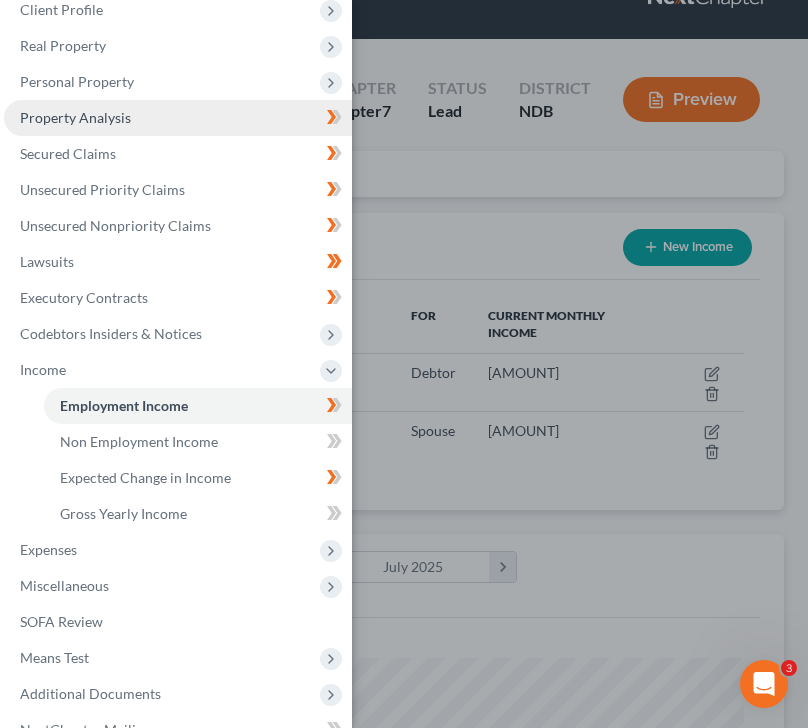click on "Property Analysis" at bounding box center (178, 118) 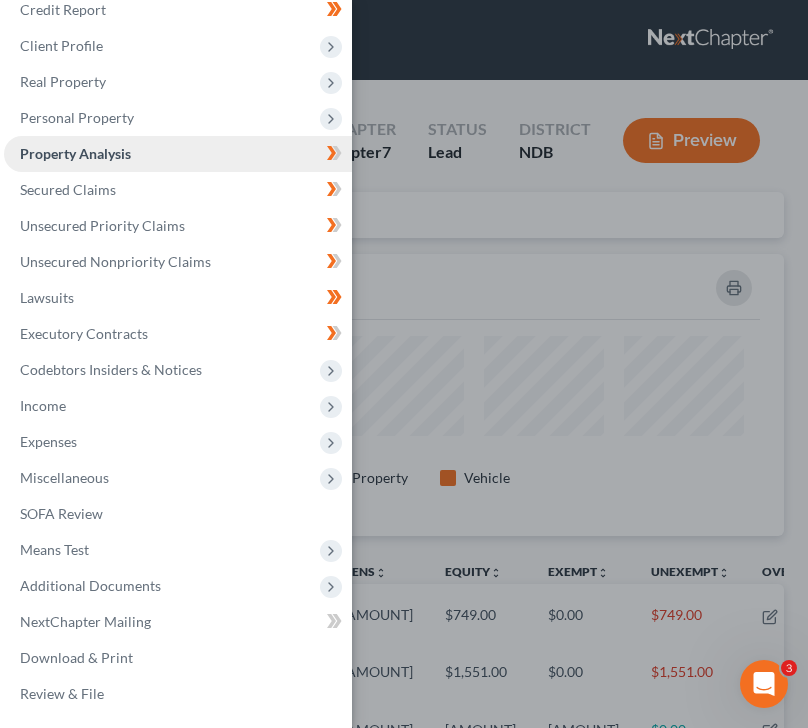 scroll, scrollTop: 96, scrollLeft: 0, axis: vertical 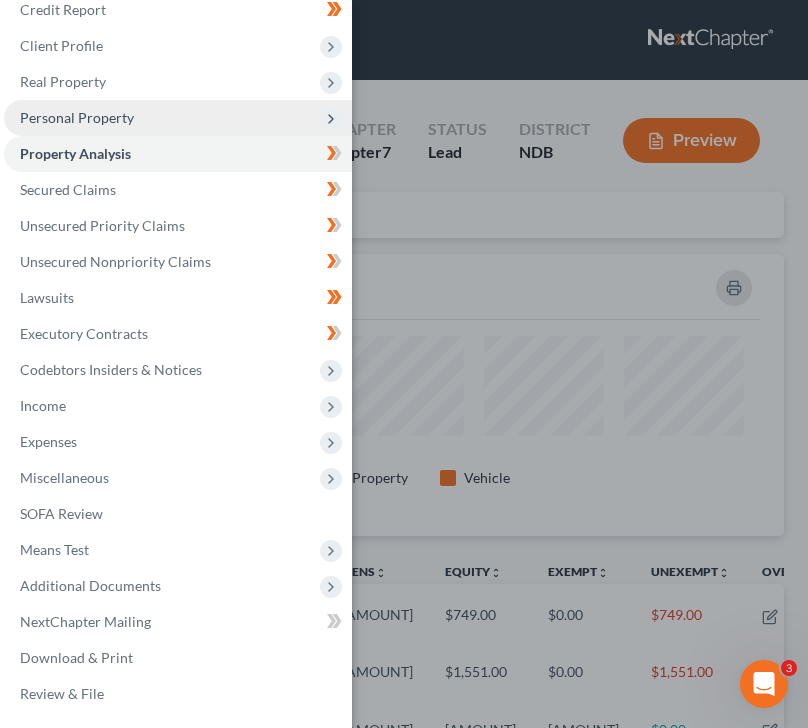 click on "Personal Property" at bounding box center [178, 118] 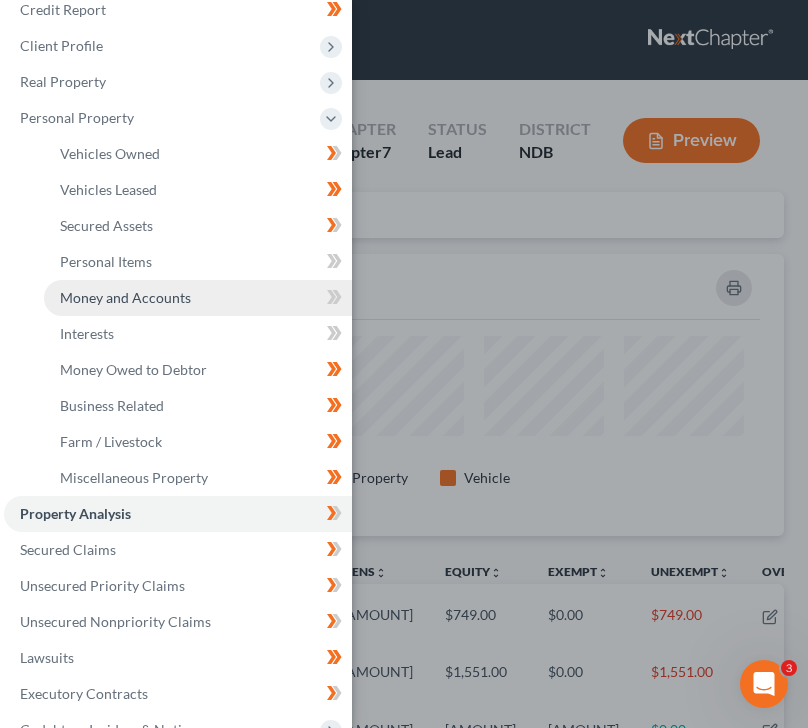 click on "Money and Accounts" at bounding box center (198, 298) 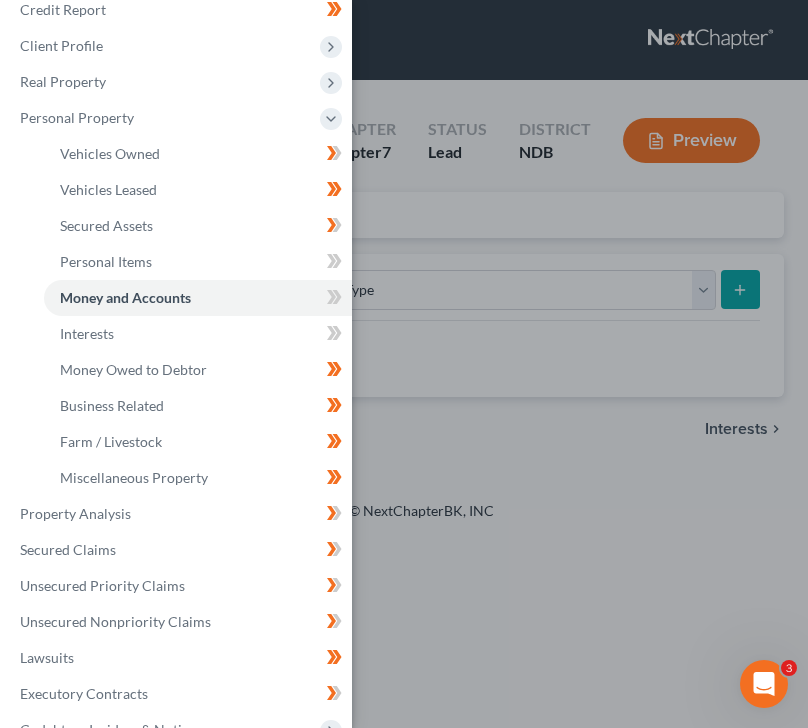 click on "Case Dashboard
Payments
Invoices
Payments
Payments
Credit Report
Client Profile" at bounding box center (404, 364) 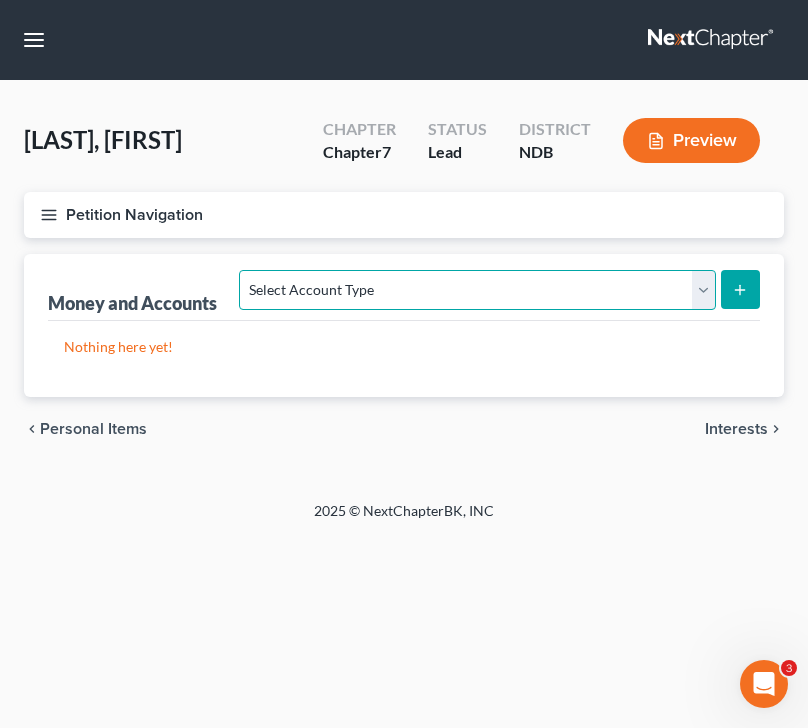 click on "Select Account Type Brokerage (A/B: 18, SOFA: 20) Cash on Hand (A/B: 16) Certificates of Deposit (A/B: 17, SOFA: 20) Checking Account (A/B: 17, SOFA: 20) Money Market (A/B: 18, SOFA: 20) Other (Credit Union, Health Savings Account, etc) (A/B: 17, SOFA: 20) Safe Deposit Box (A/B: 16) Savings Account (A/B: 17, SOFA: 20) Security Deposits or Prepayments (A/B: 22)" at bounding box center (477, 290) 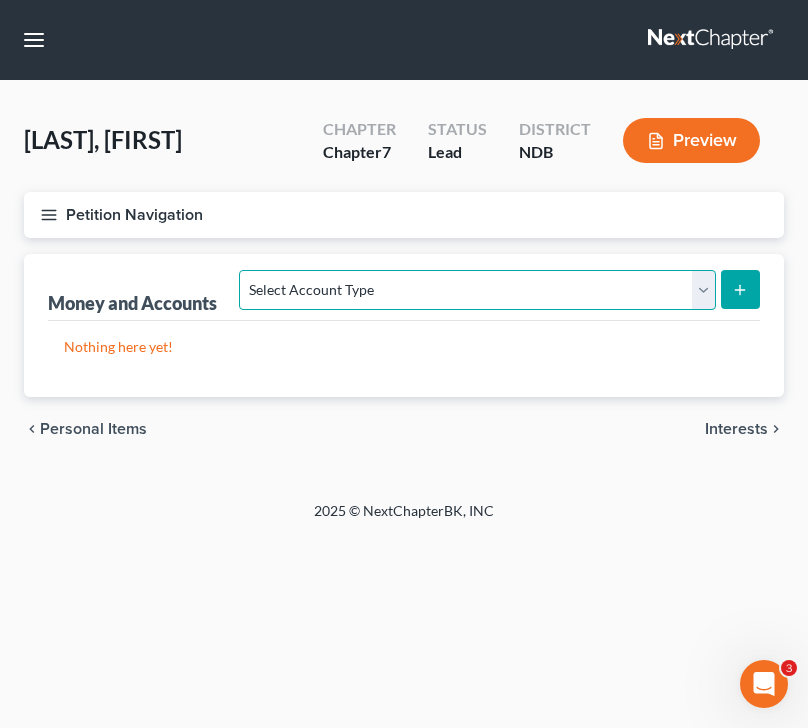 select on "checking" 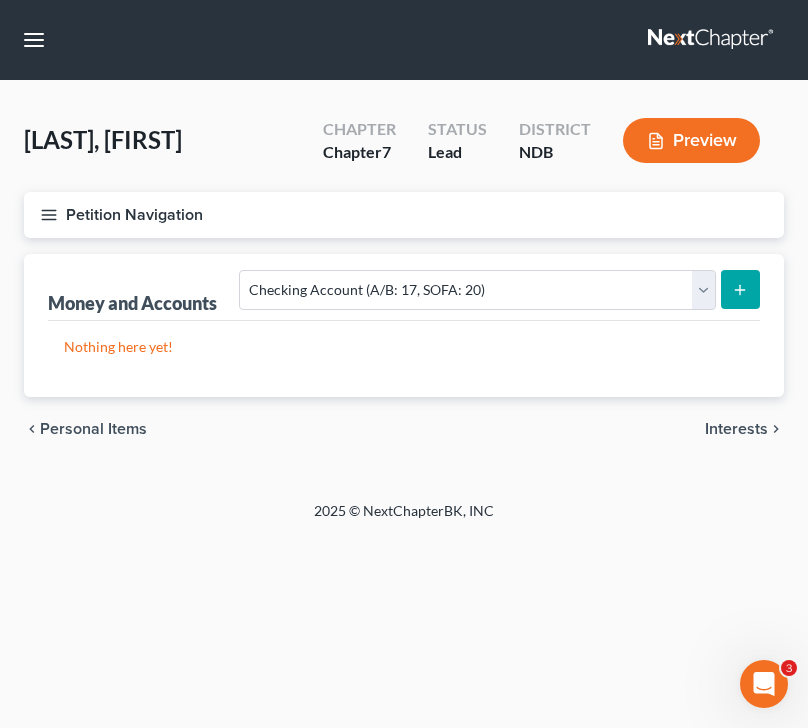 click 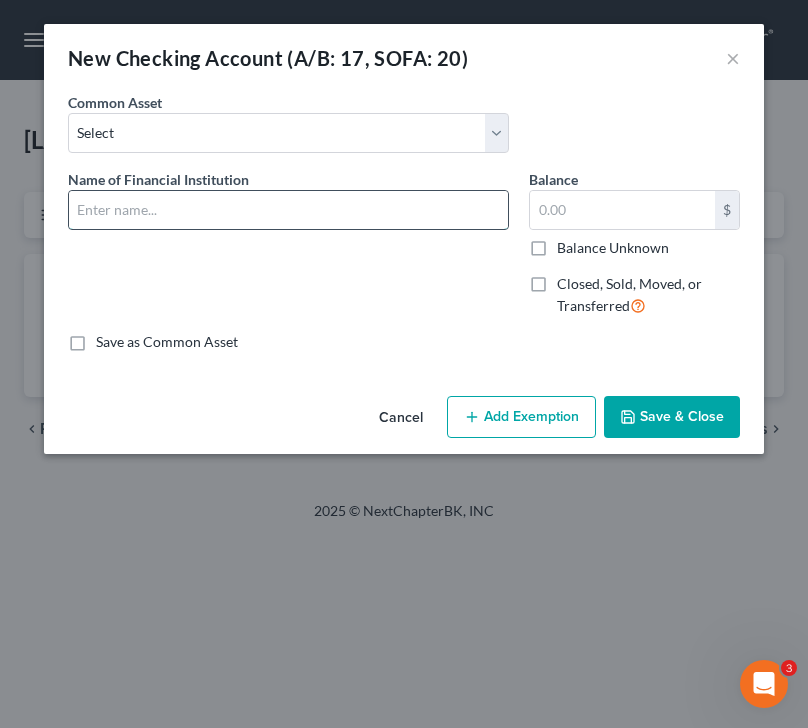 click at bounding box center [288, 210] 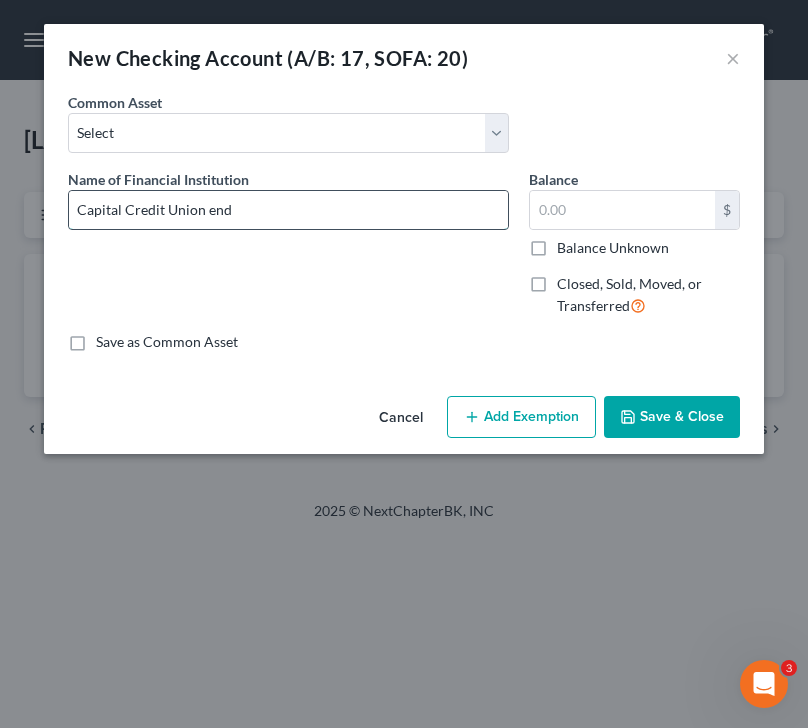 click on "Capital Credit Union end" at bounding box center (288, 210) 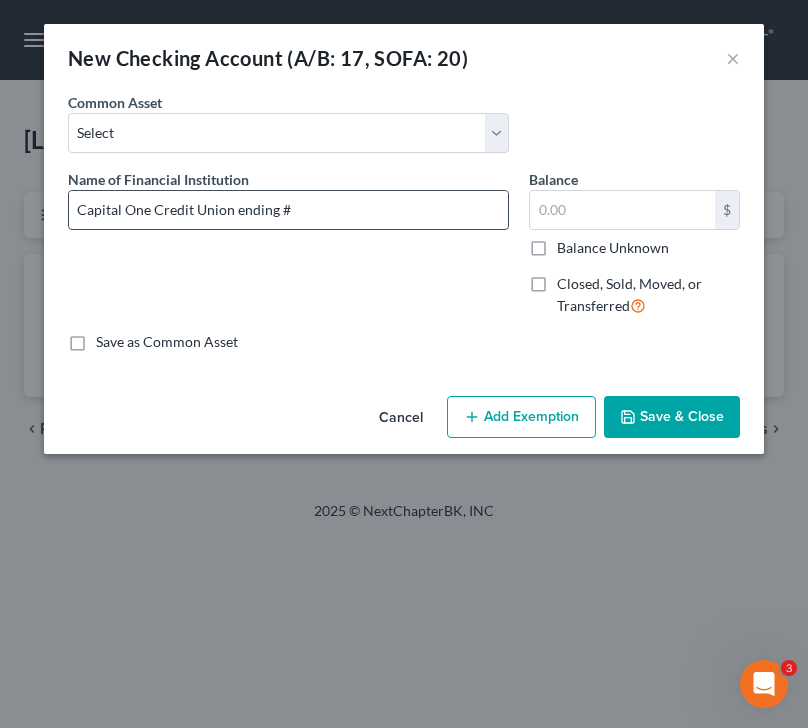 click on "Capital One Credit Union ending #" at bounding box center [288, 210] 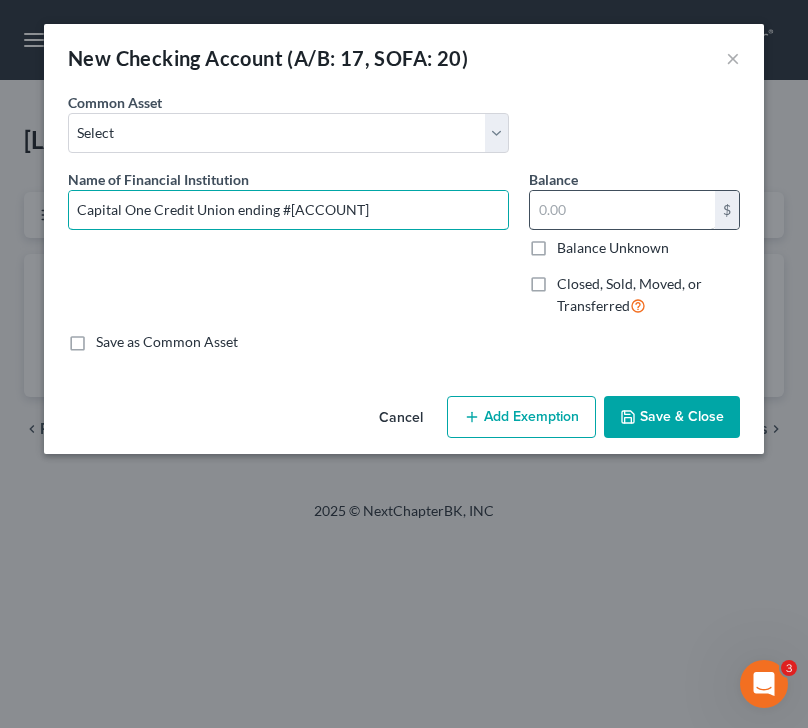 type on "Capital One Credit Union ending #[ACCOUNT]" 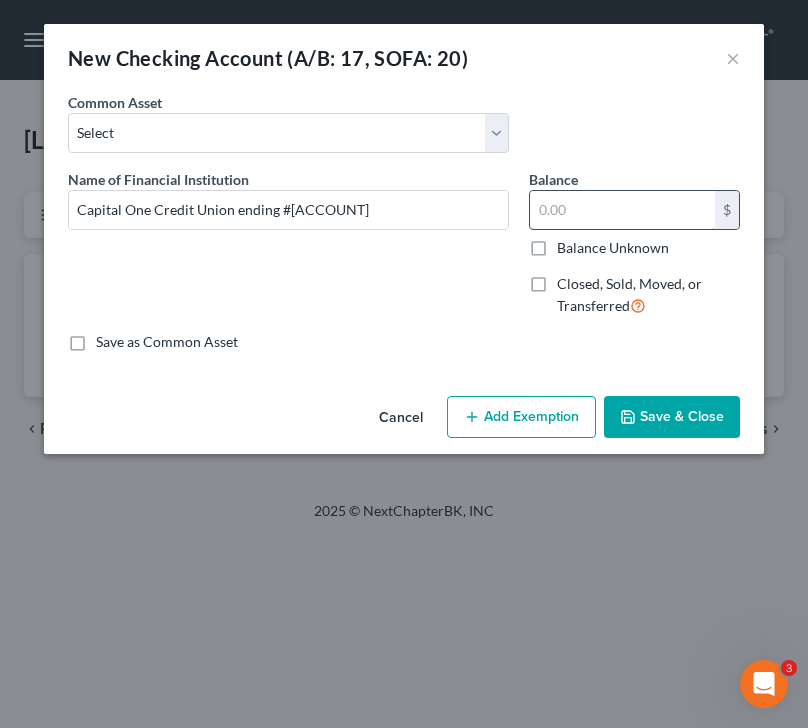 click at bounding box center [622, 210] 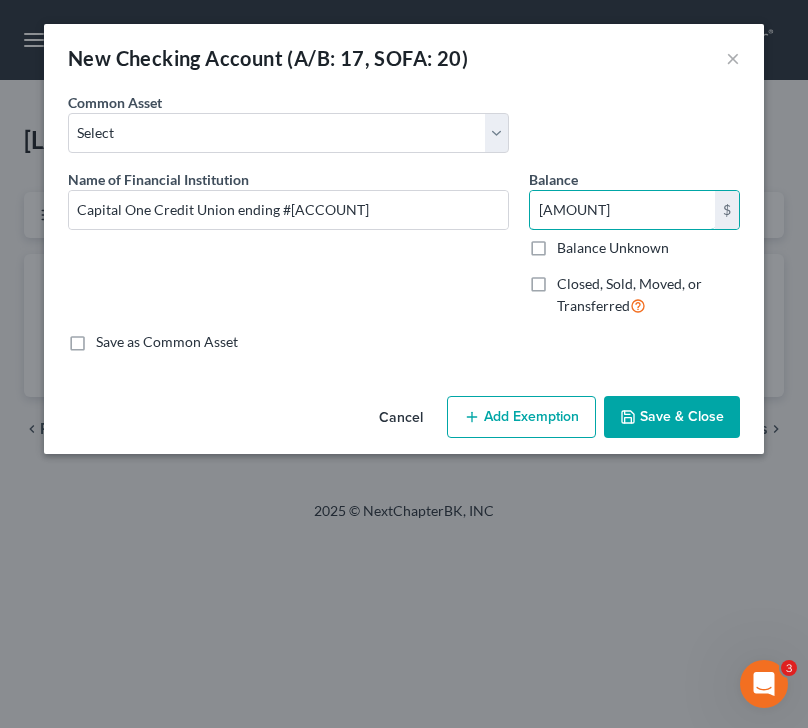 type on "[AMOUNT]" 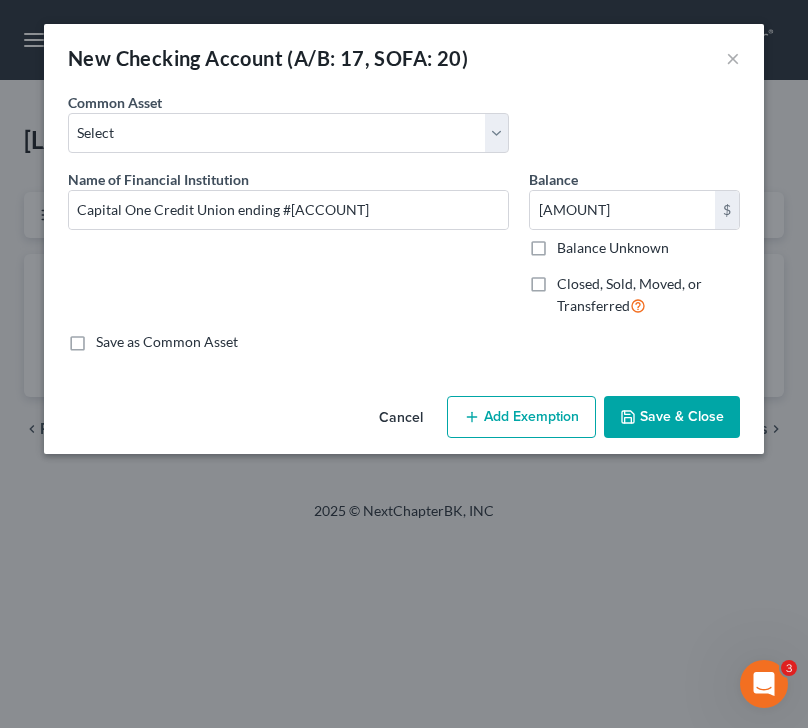 click on "Save & Close" at bounding box center (672, 417) 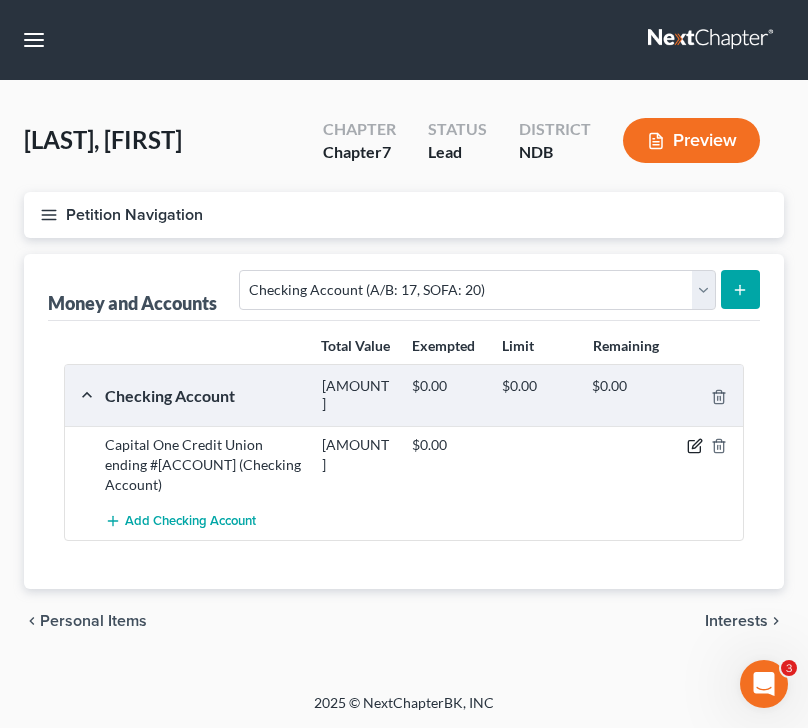 click 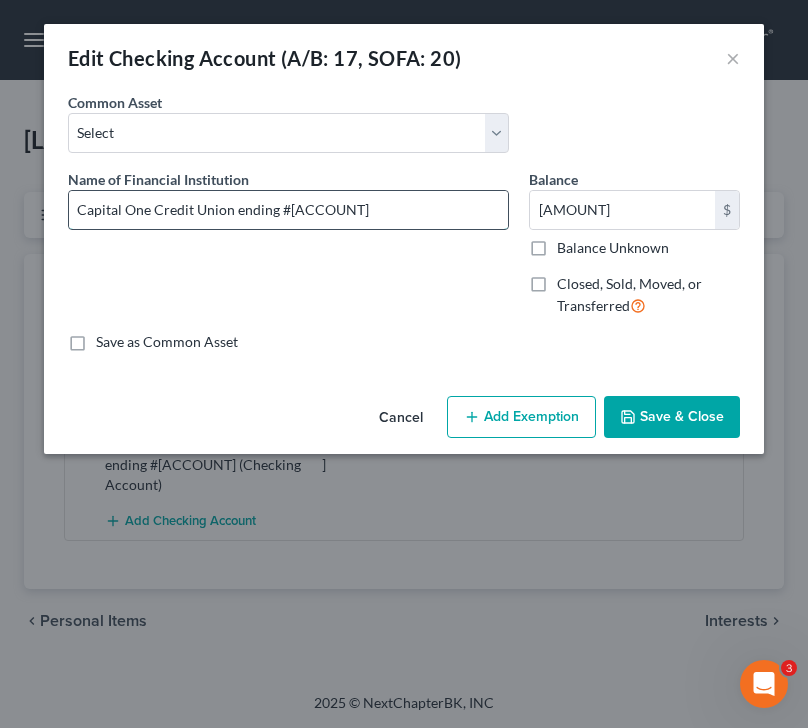 click on "Capital One Credit Union ending #[ACCOUNT]" at bounding box center [288, 210] 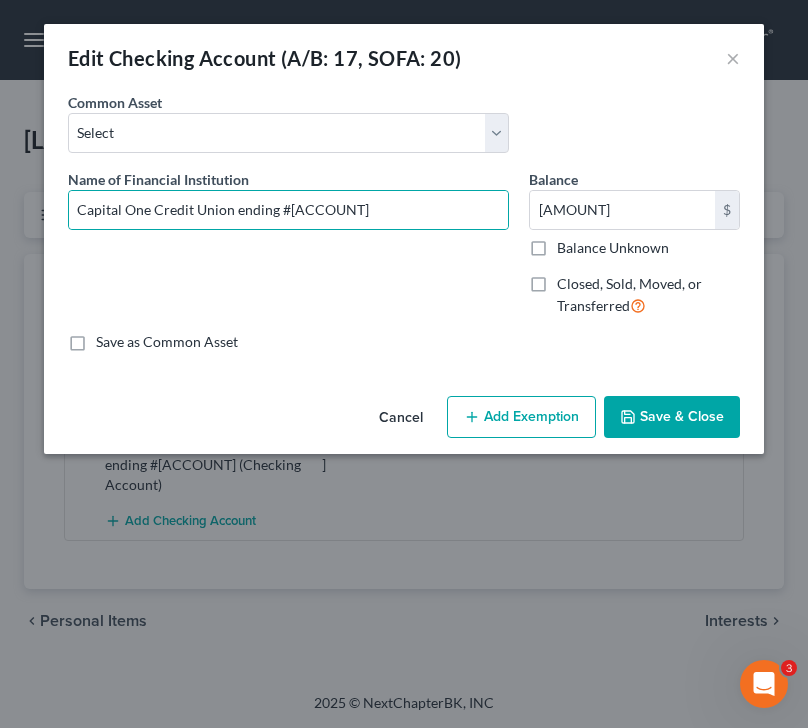 click on "Edit Checking Account (A/B: [NUMBER], SOFA: [NUMBER])  ×" at bounding box center [404, 58] 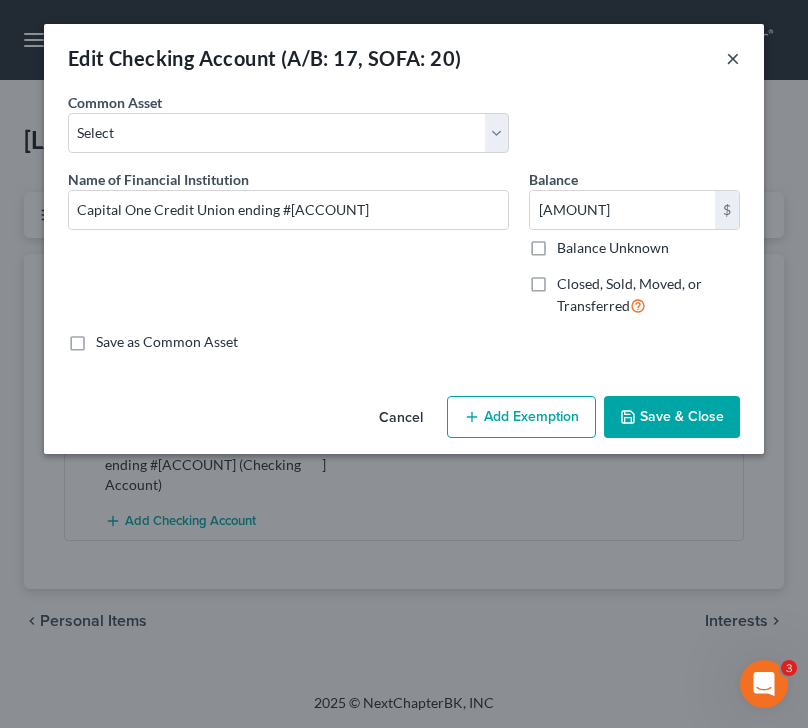 click on "×" at bounding box center (733, 58) 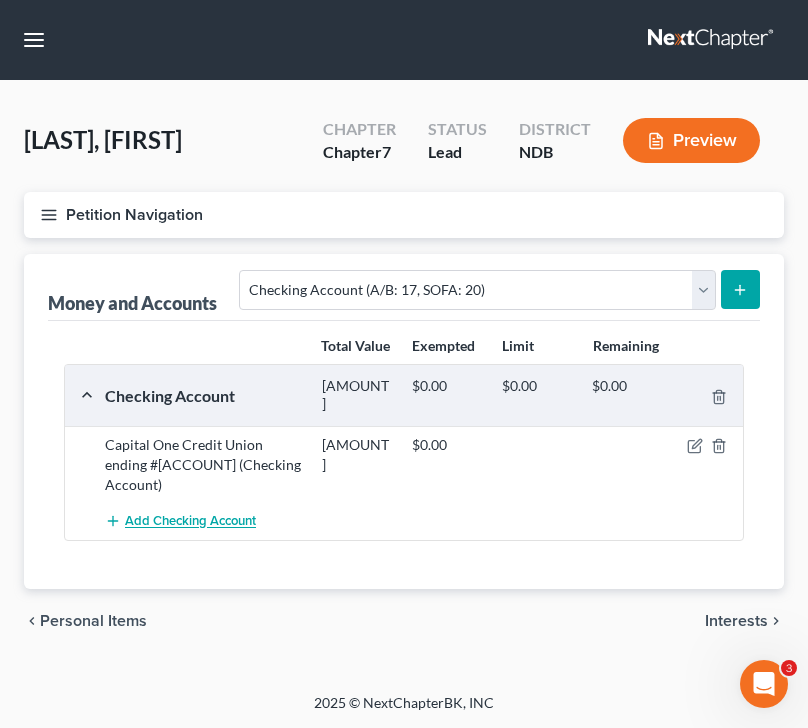 click on "Add Checking Account" at bounding box center (190, 522) 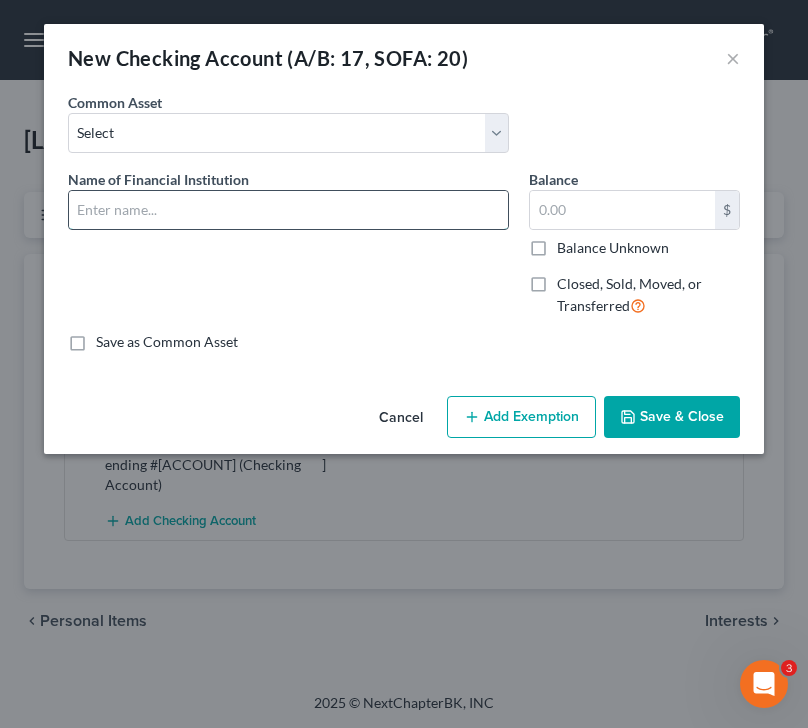 click at bounding box center (288, 210) 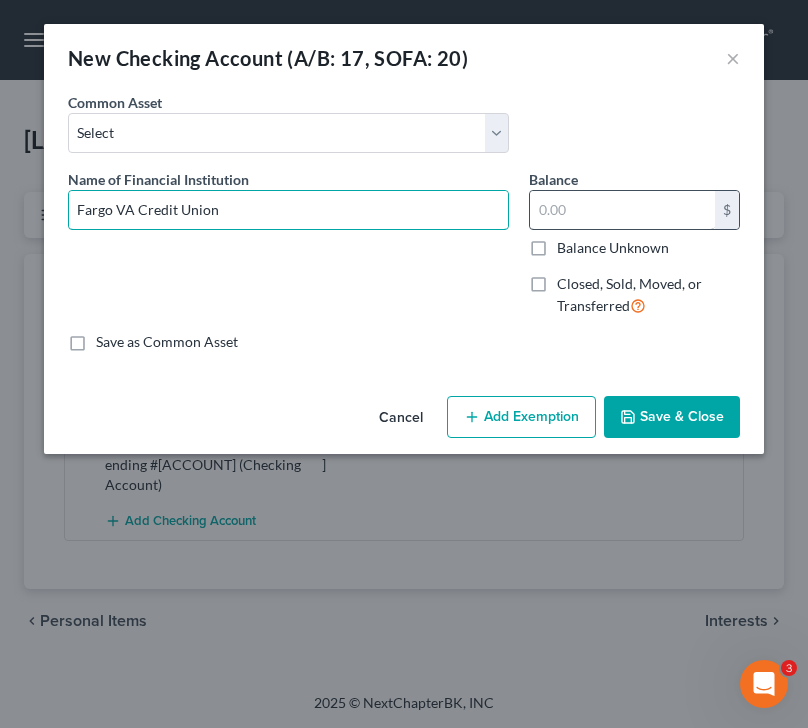 type on "Fargo VA Credit Union" 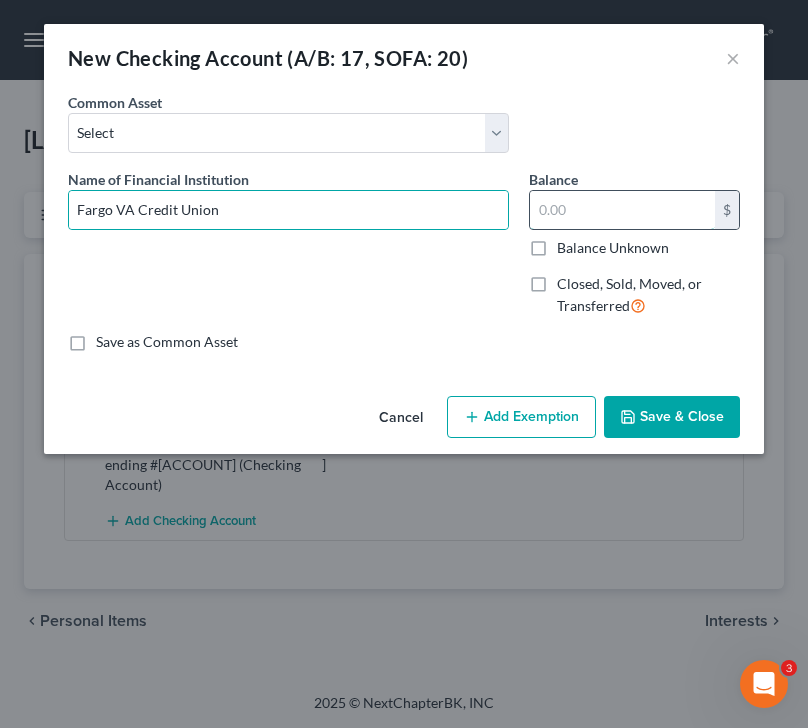 click at bounding box center [622, 210] 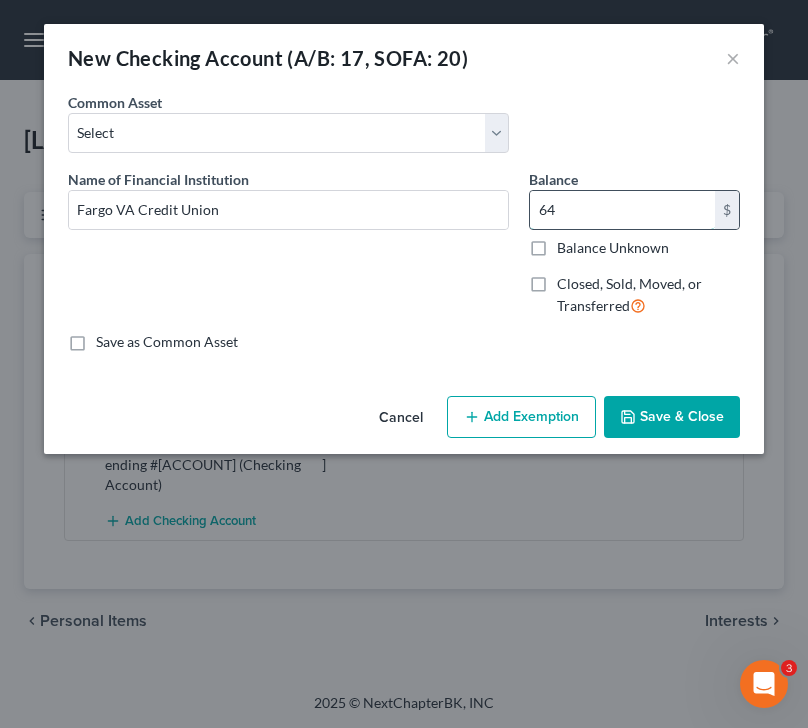 type on "6" 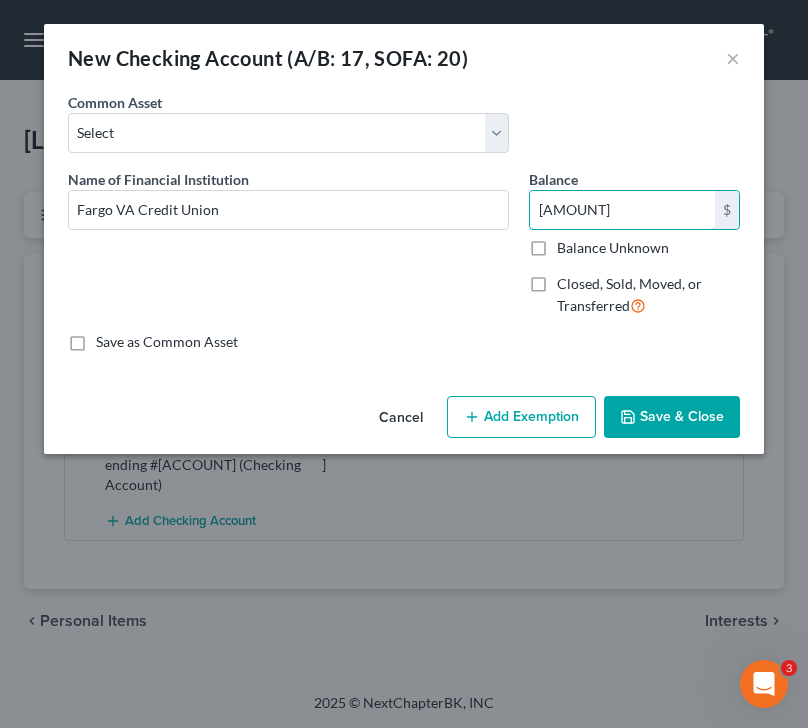 type on "[AMOUNT]" 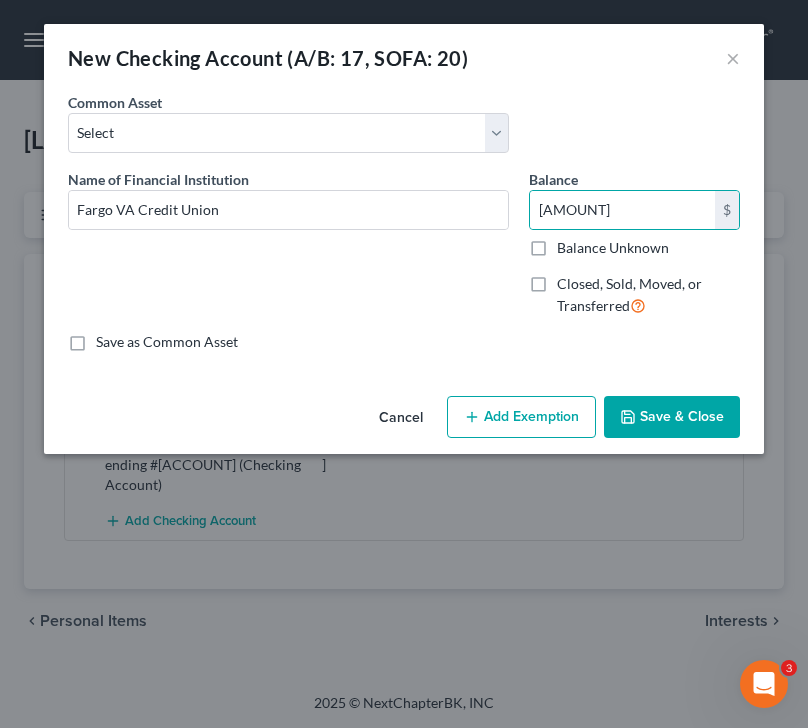 click on "Save & Close" at bounding box center [672, 417] 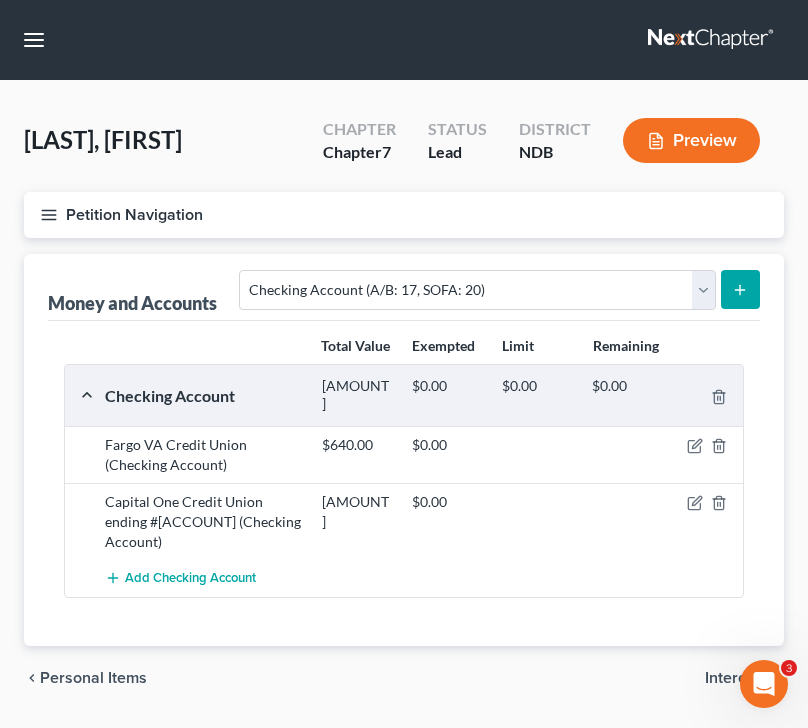 click on "Interests" at bounding box center [736, 678] 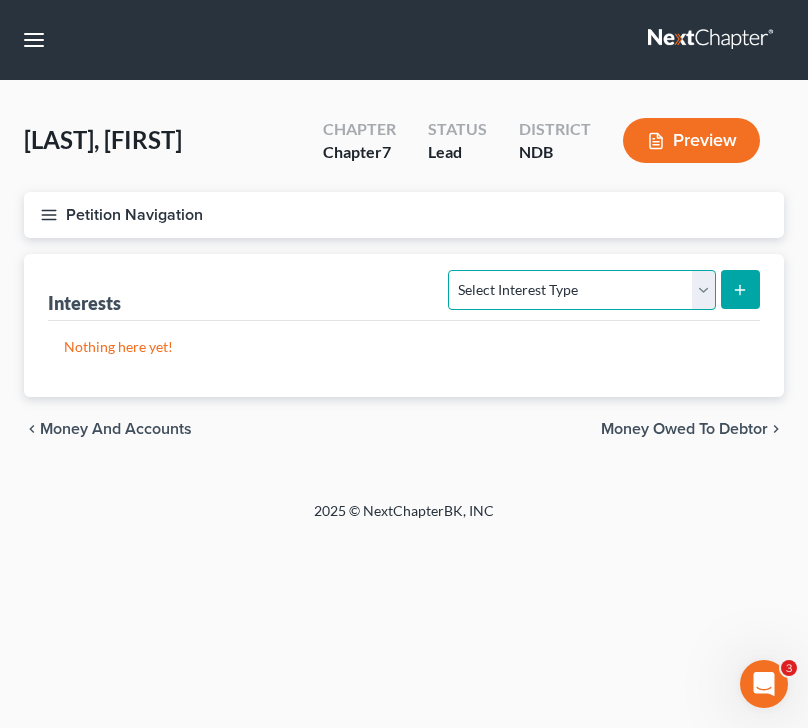 click on "Select Interest Type 401K (A/B: 21) Annuity (A/B: 23) Bond (A/B: 18) Education IRA (A/B: 24) Government Bond (A/B: 20) Government Pension Plan (A/B: 21) Incorporated Business (A/B: 19) IRA (A/B: 21) Joint Venture (Active) (A/B: 42) Joint Venture (Inactive) (A/B: 19) Keogh (A/B: 21) Mutual Fund (A/B: 18) Other Retirement Plan (A/B: 21) Partnership (Active) (A/B: 42) Partnership (Inactive) (A/B: 19) Pension Plan (A/B: 21) Stock (A/B: 18) Term Life Insurance (A/B: 31) Unincorporated Business (A/B: 19) Whole Life Insurance (A/B: 31)" at bounding box center (581, 290) 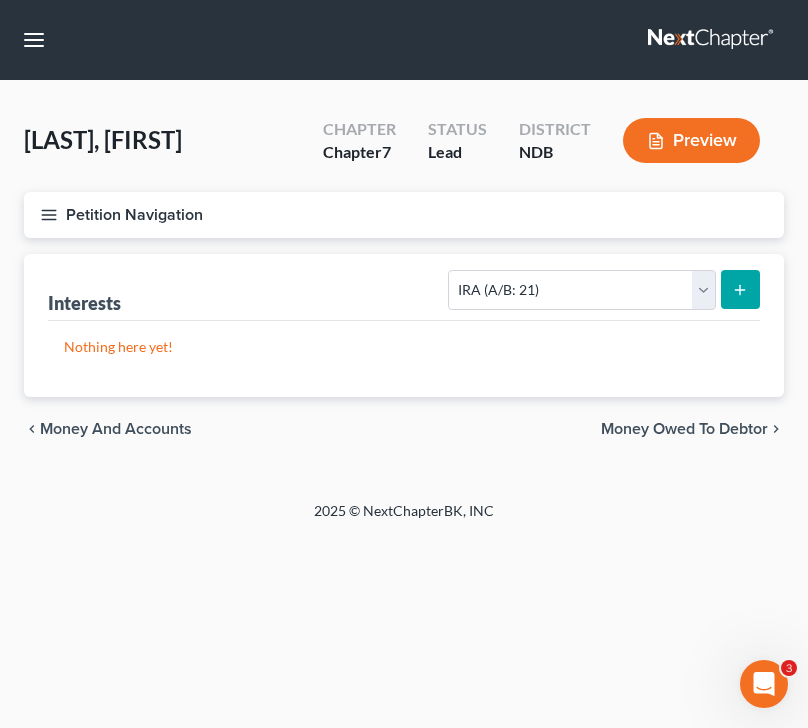 click at bounding box center (740, 289) 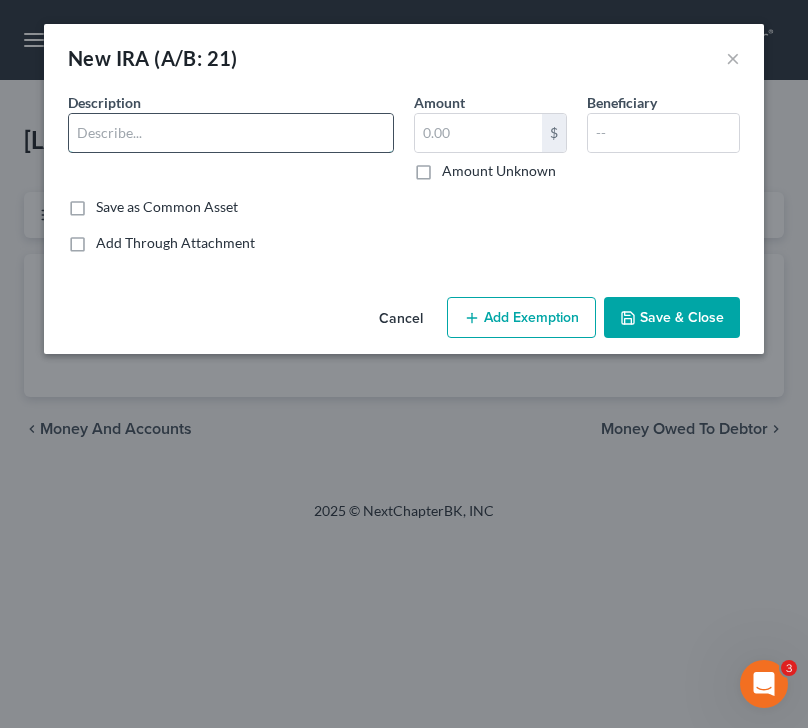 click at bounding box center [231, 133] 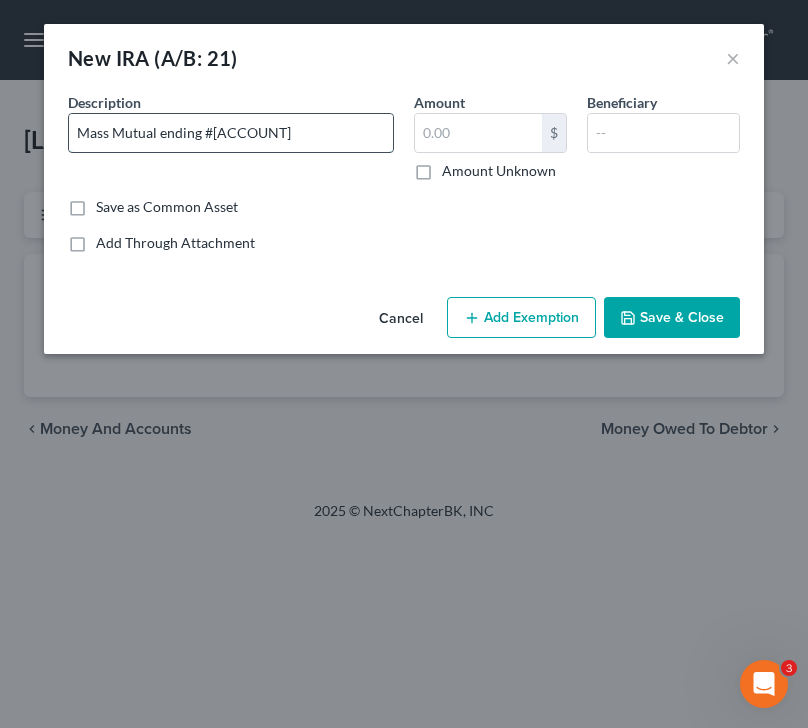click on "Mass Mutual ending #[ACCOUNT]" at bounding box center [231, 133] 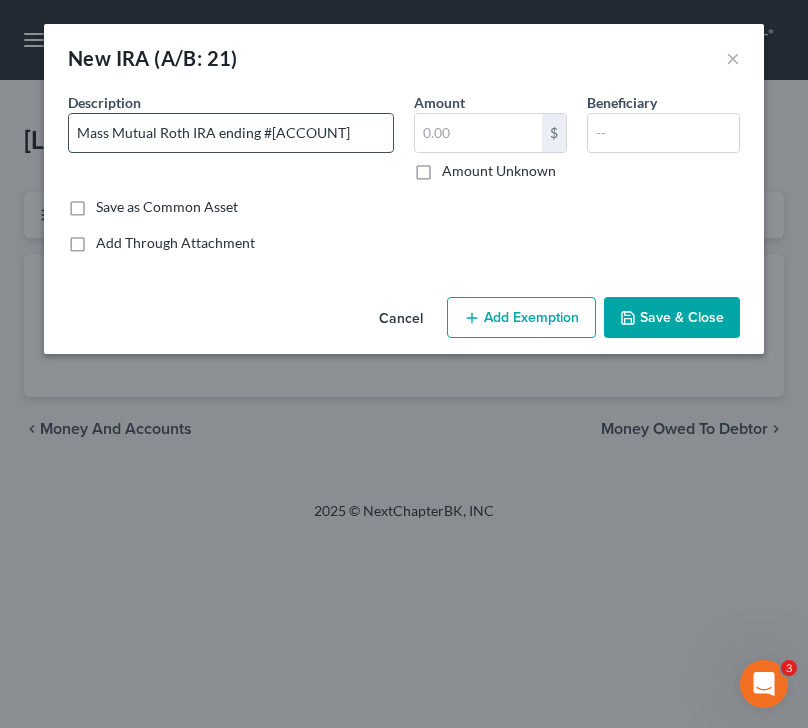 click on "Mass Mutual Roth IRA ending #[ACCOUNT]" at bounding box center [231, 133] 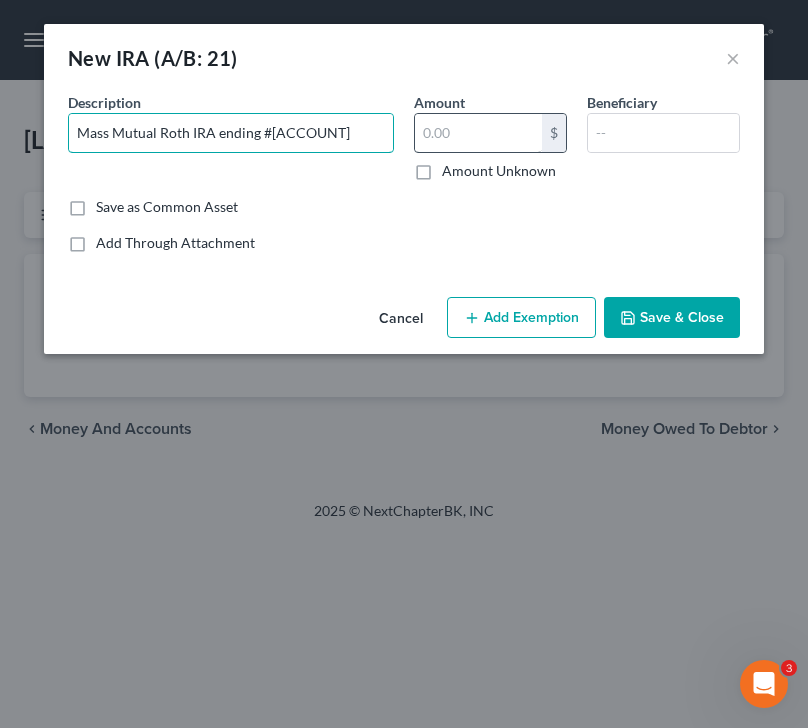 type on "Mass Mutual Roth IRA ending #[ACCOUNT]" 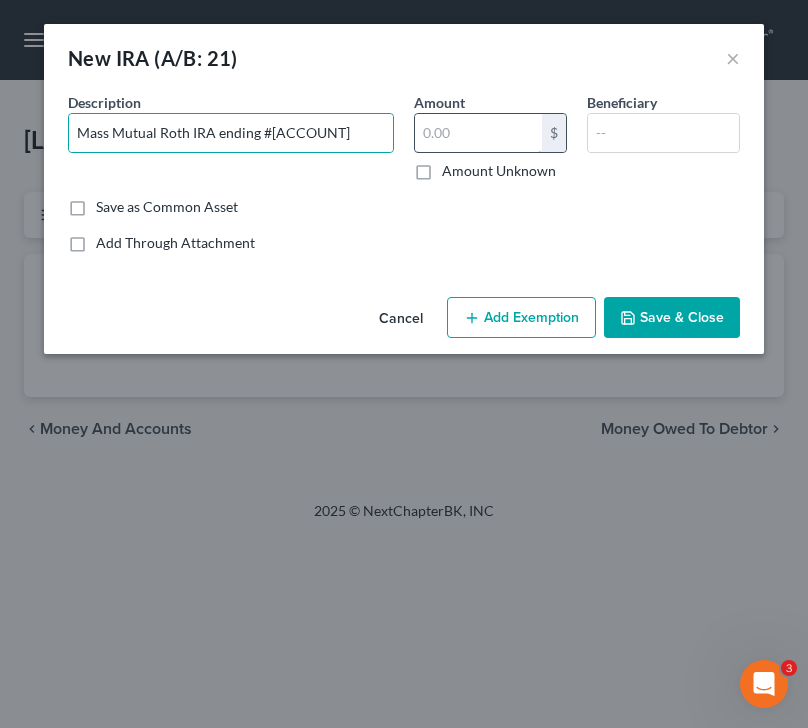 click at bounding box center (478, 133) 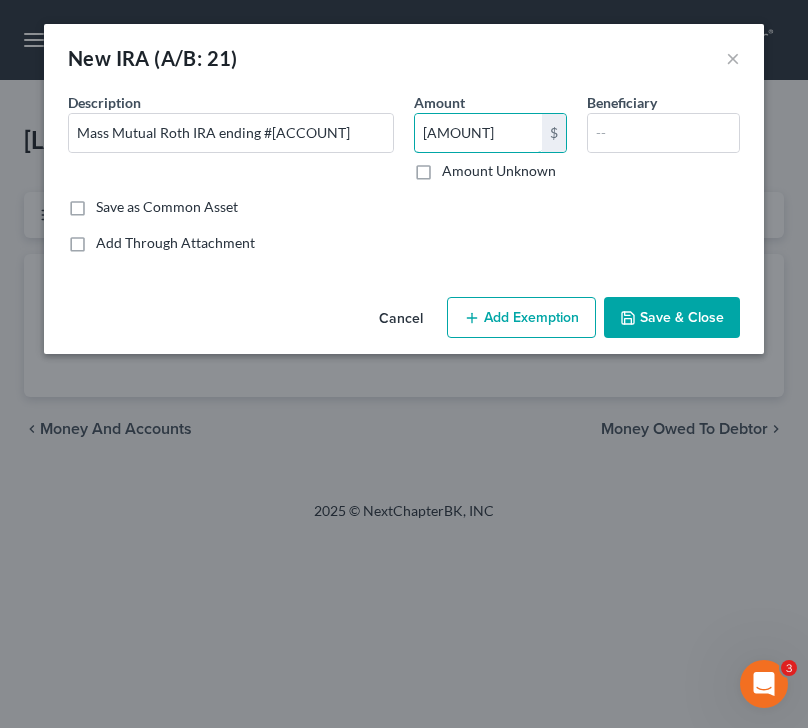 type on "[AMOUNT]" 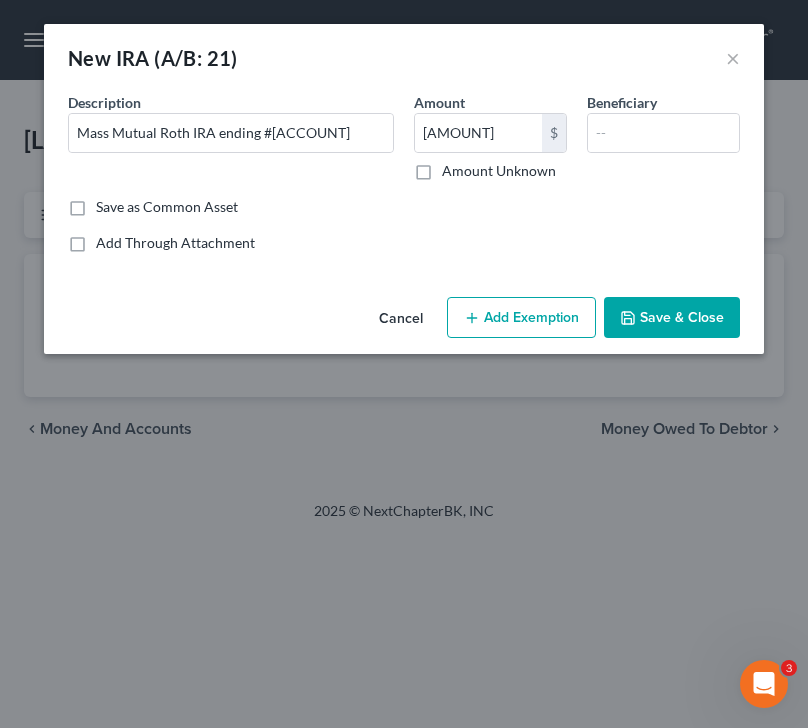 click on "Save & Close" at bounding box center [672, 318] 